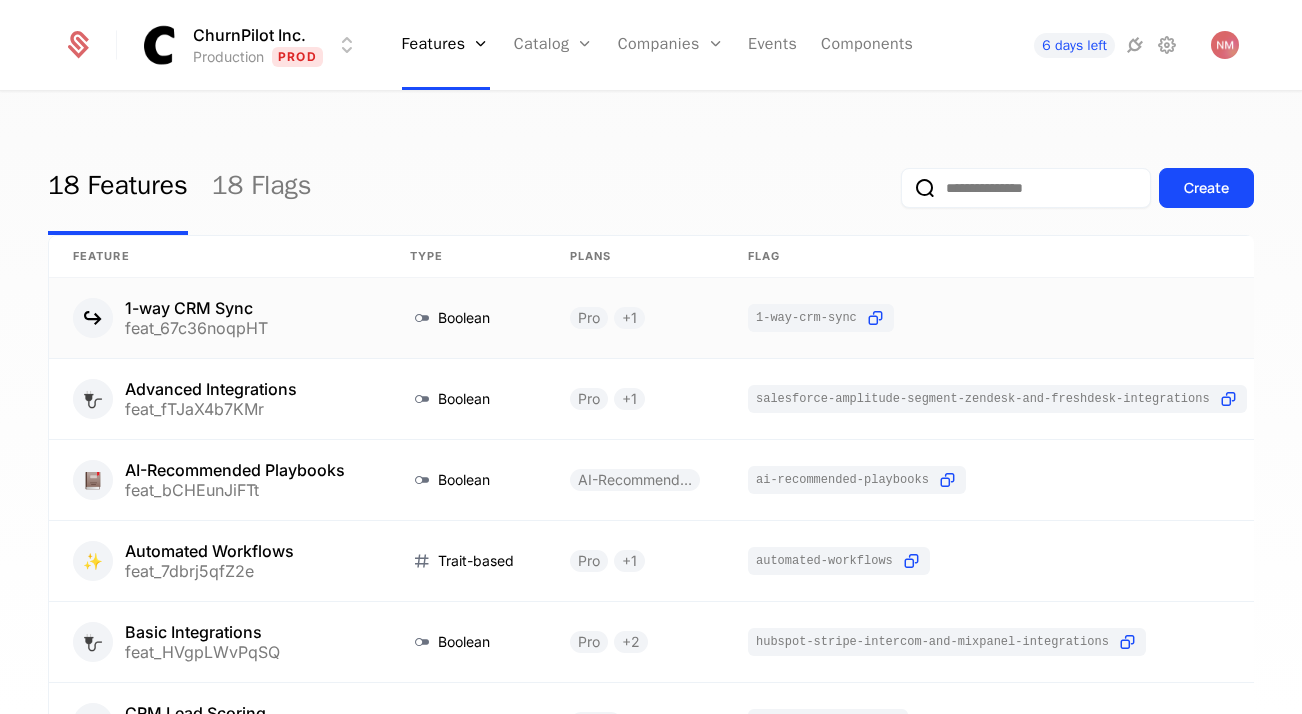 scroll, scrollTop: 0, scrollLeft: 0, axis: both 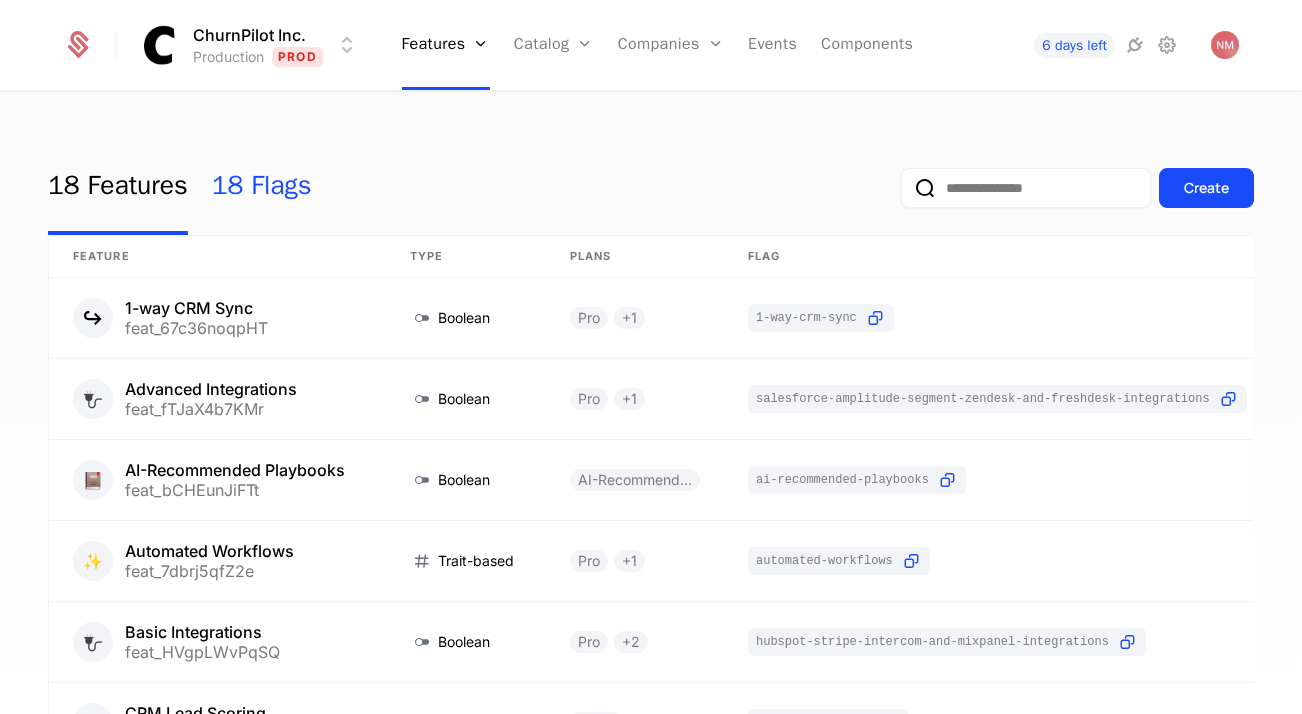 click on "18 Flags" at bounding box center (262, 188) 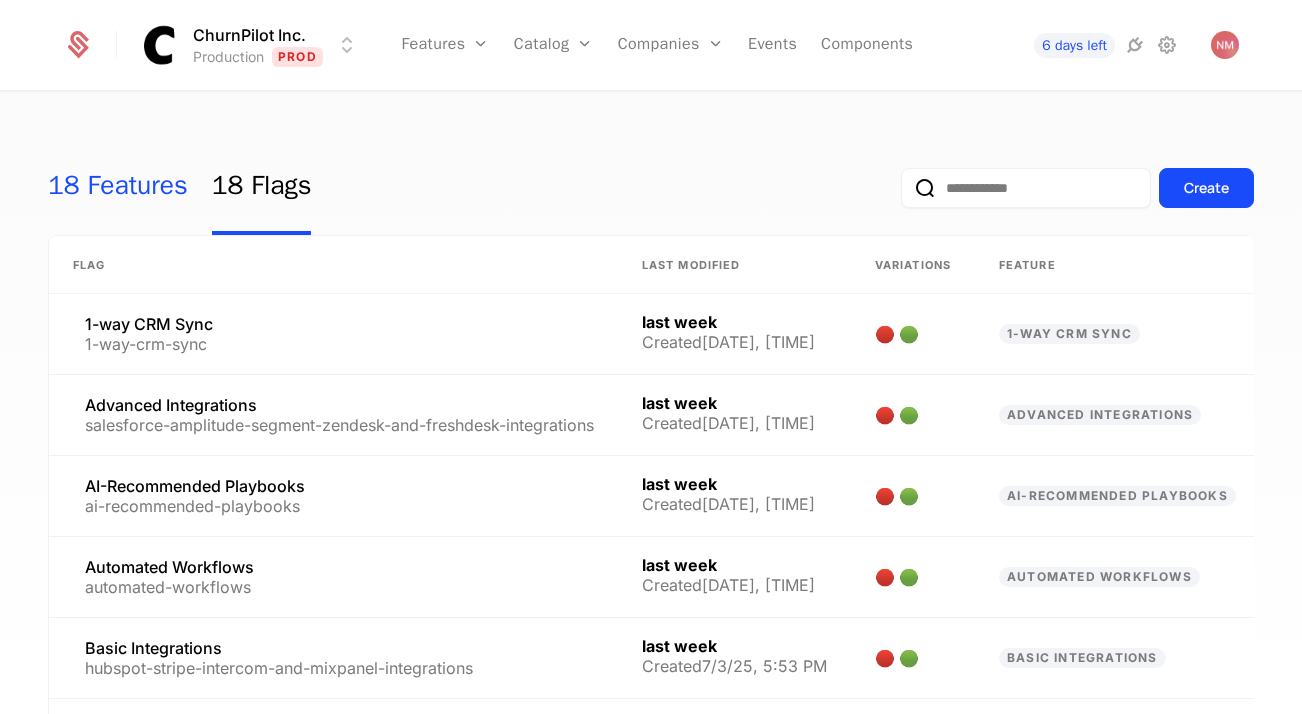 click on "18 Features" at bounding box center (118, 188) 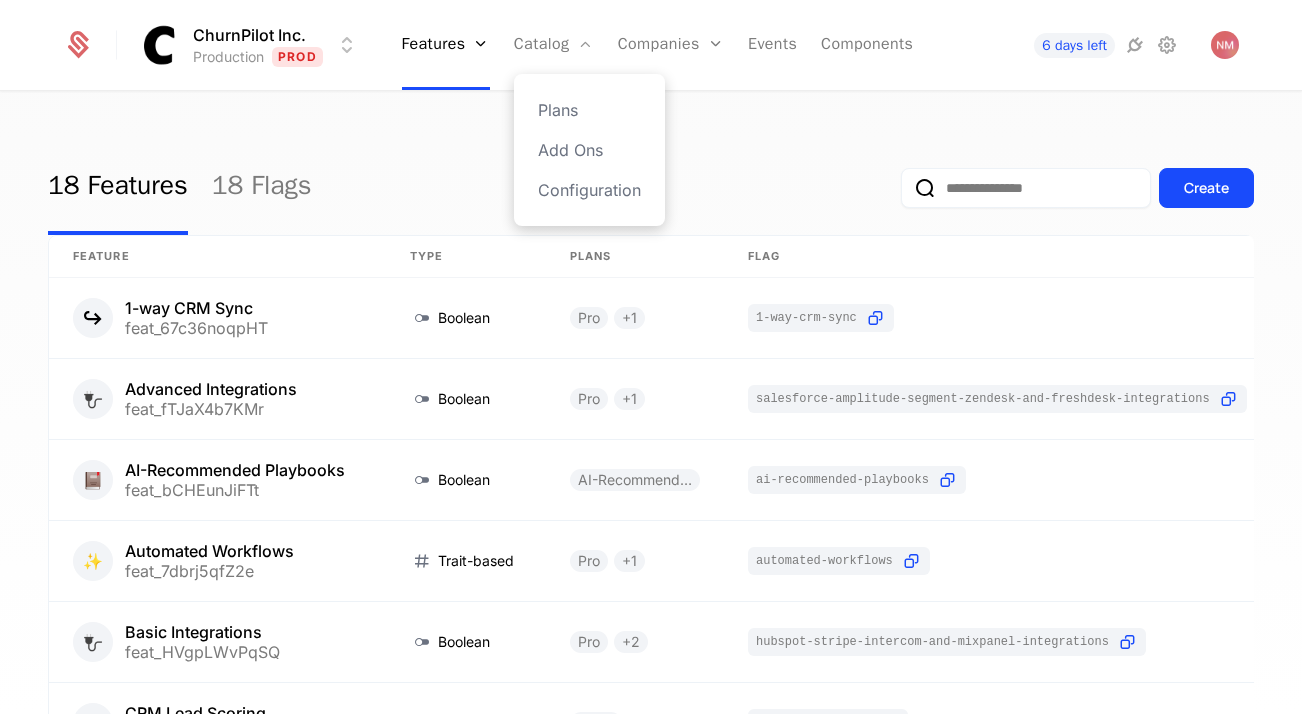 click on "Plans Add Ons Configuration" at bounding box center [589, 150] 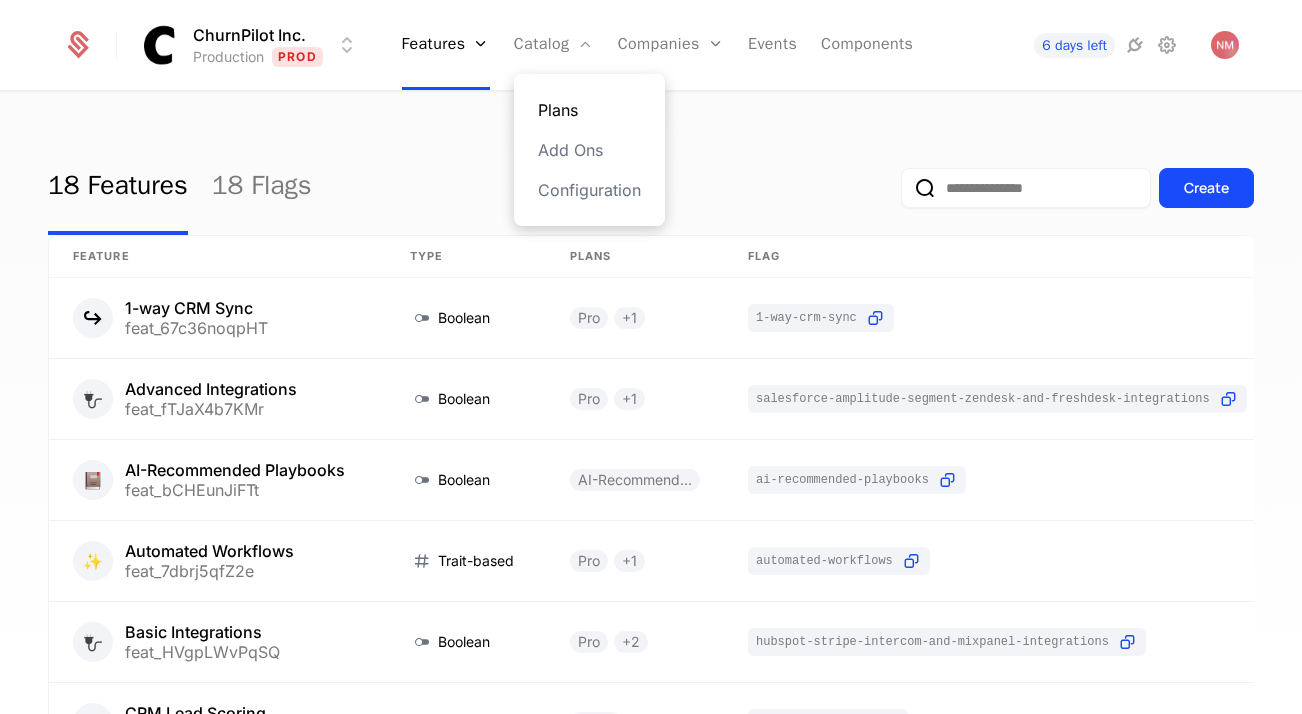 click on "Plans" at bounding box center (589, 110) 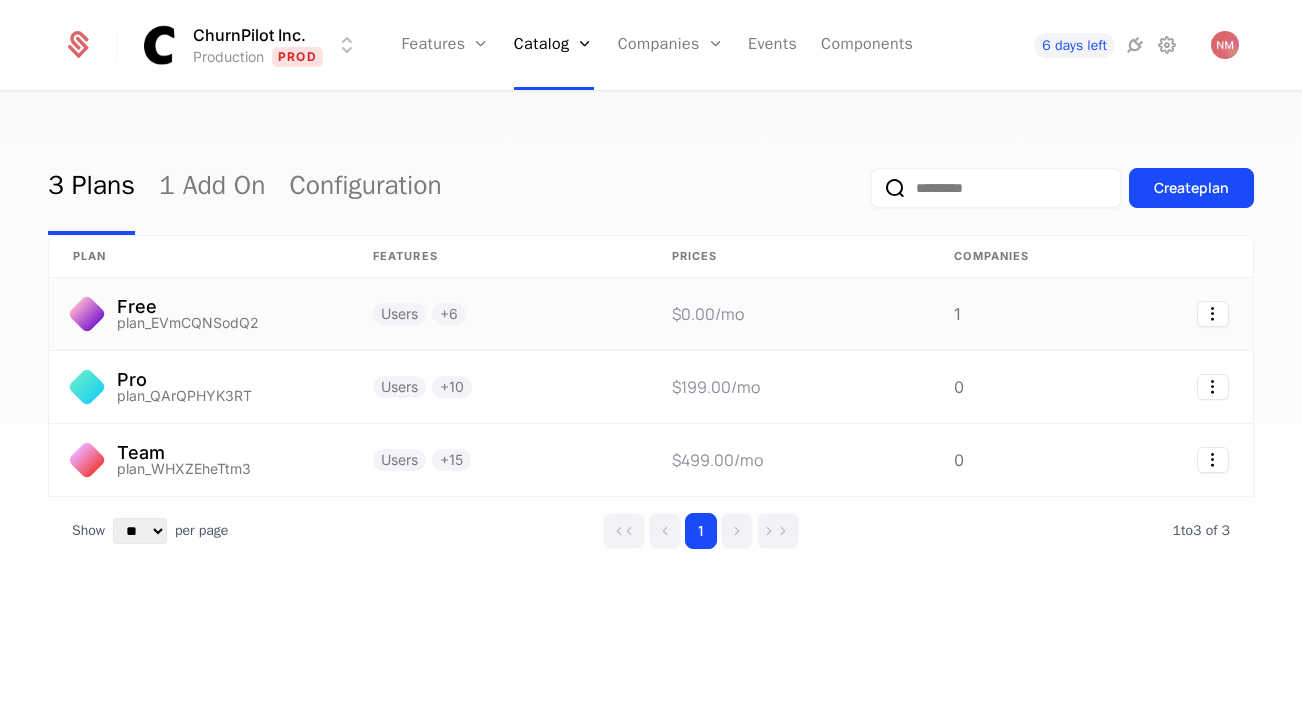 click on "Users + 6" at bounding box center [498, 314] 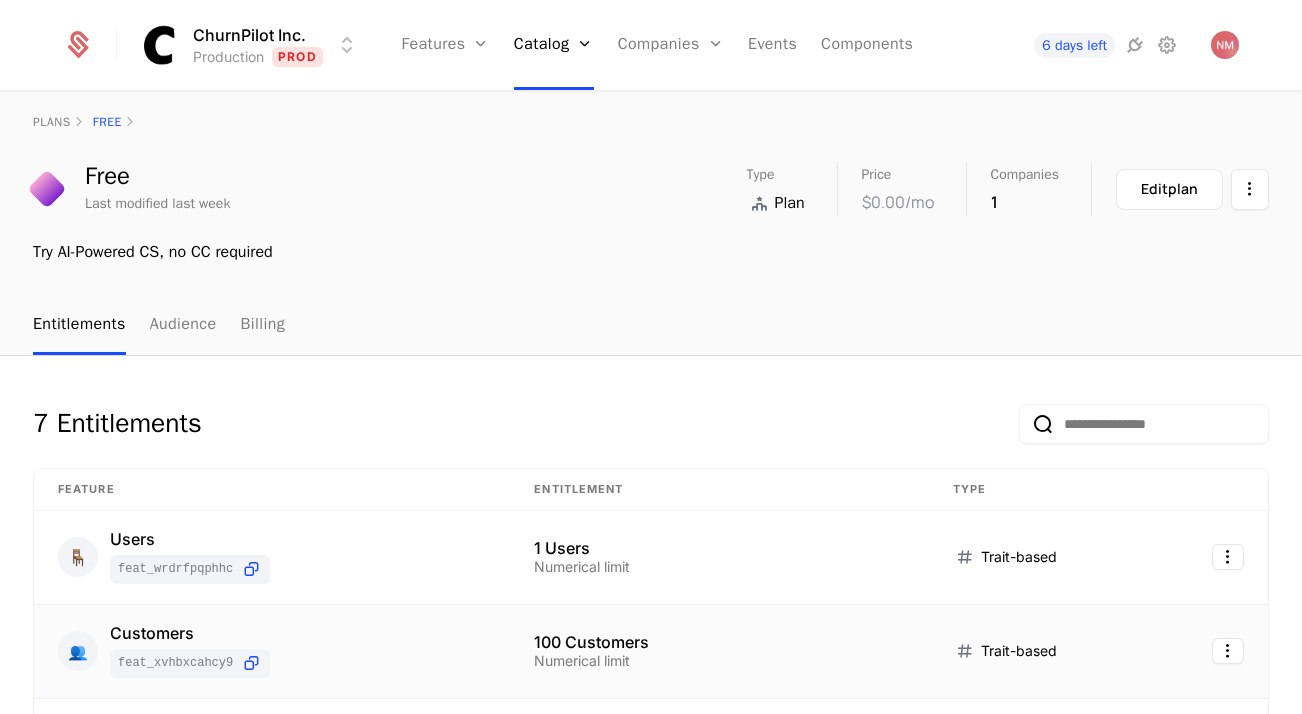 scroll, scrollTop: 0, scrollLeft: 0, axis: both 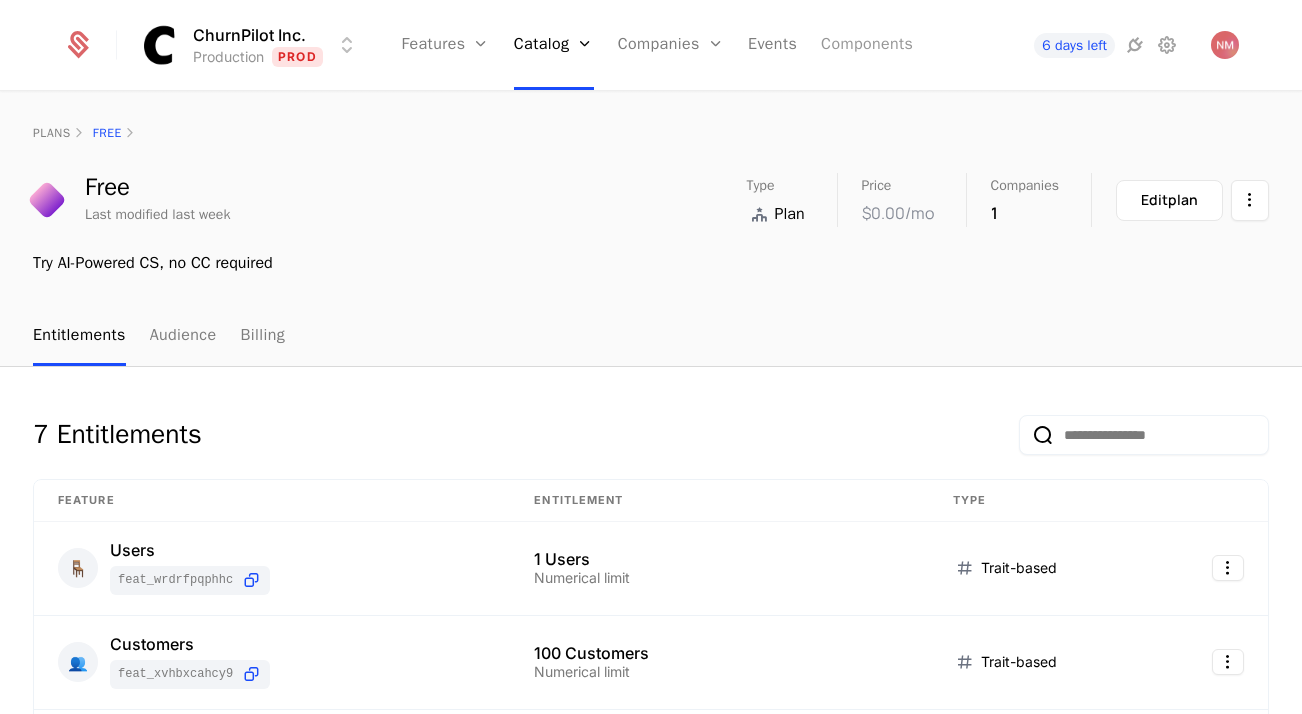 click on "Components" at bounding box center [867, 45] 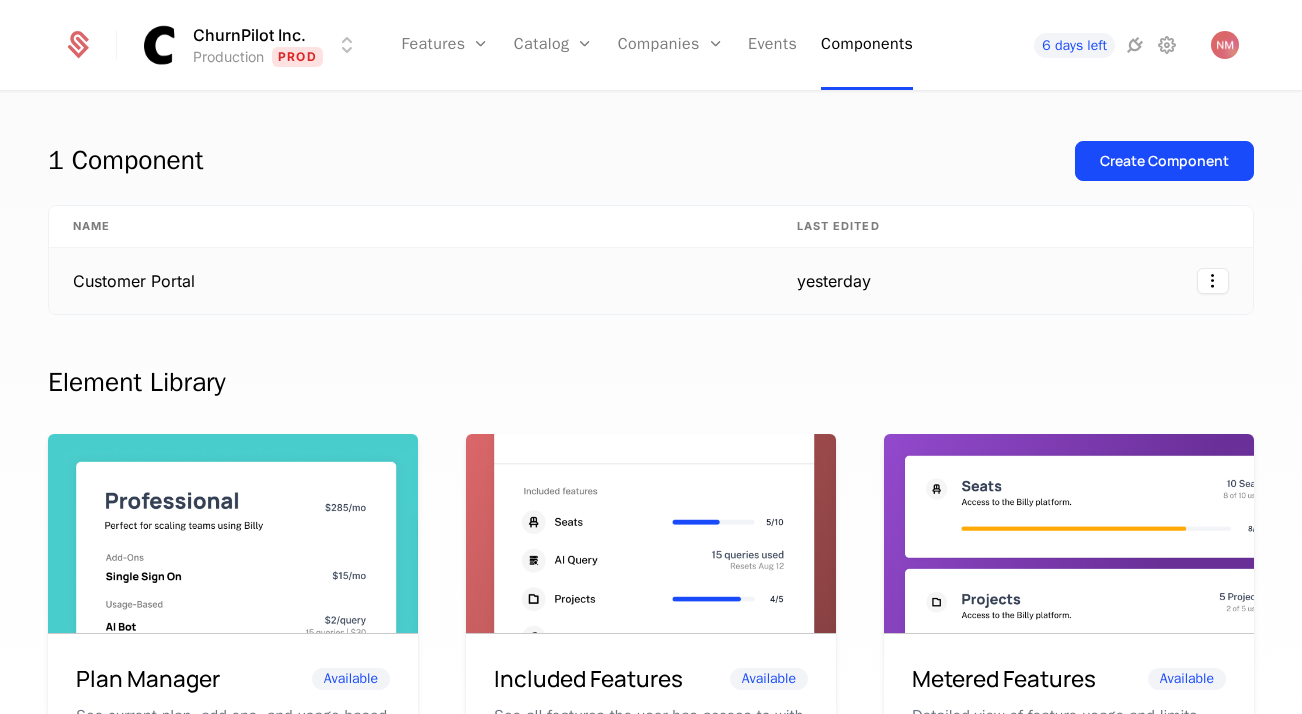 click on "Customer Portal" at bounding box center (411, 281) 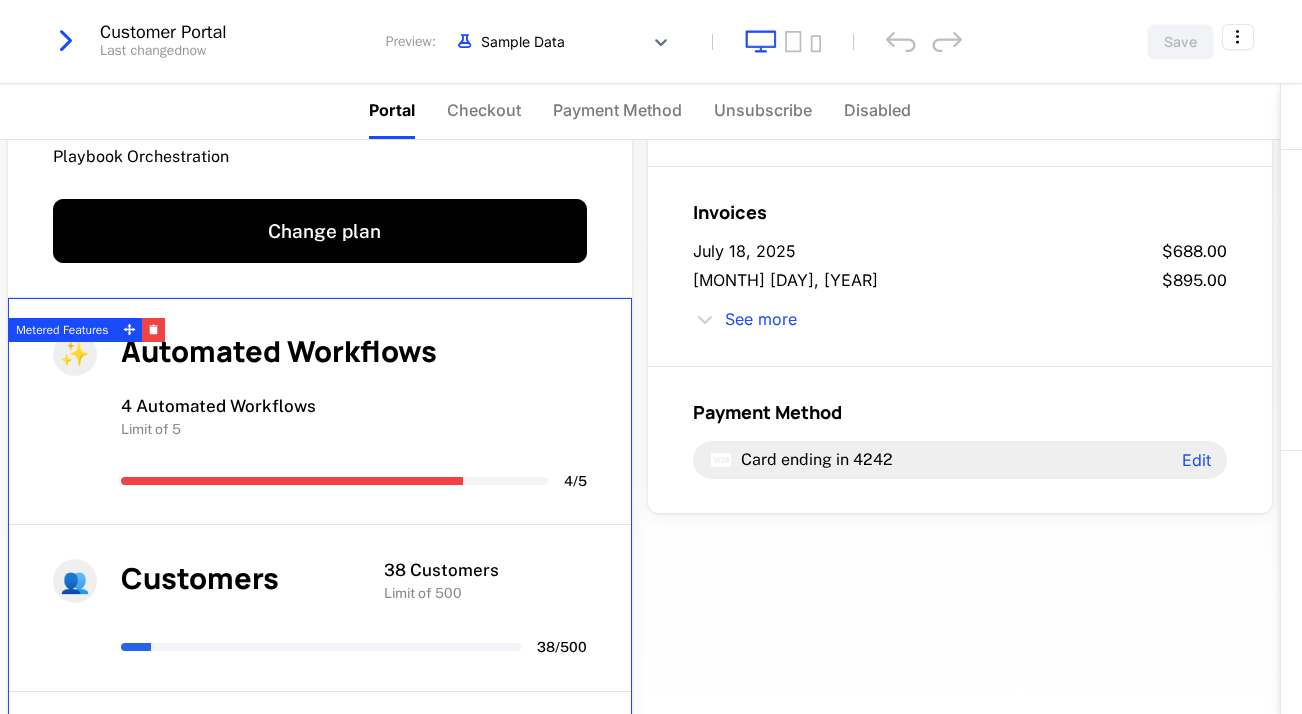 scroll, scrollTop: 0, scrollLeft: 0, axis: both 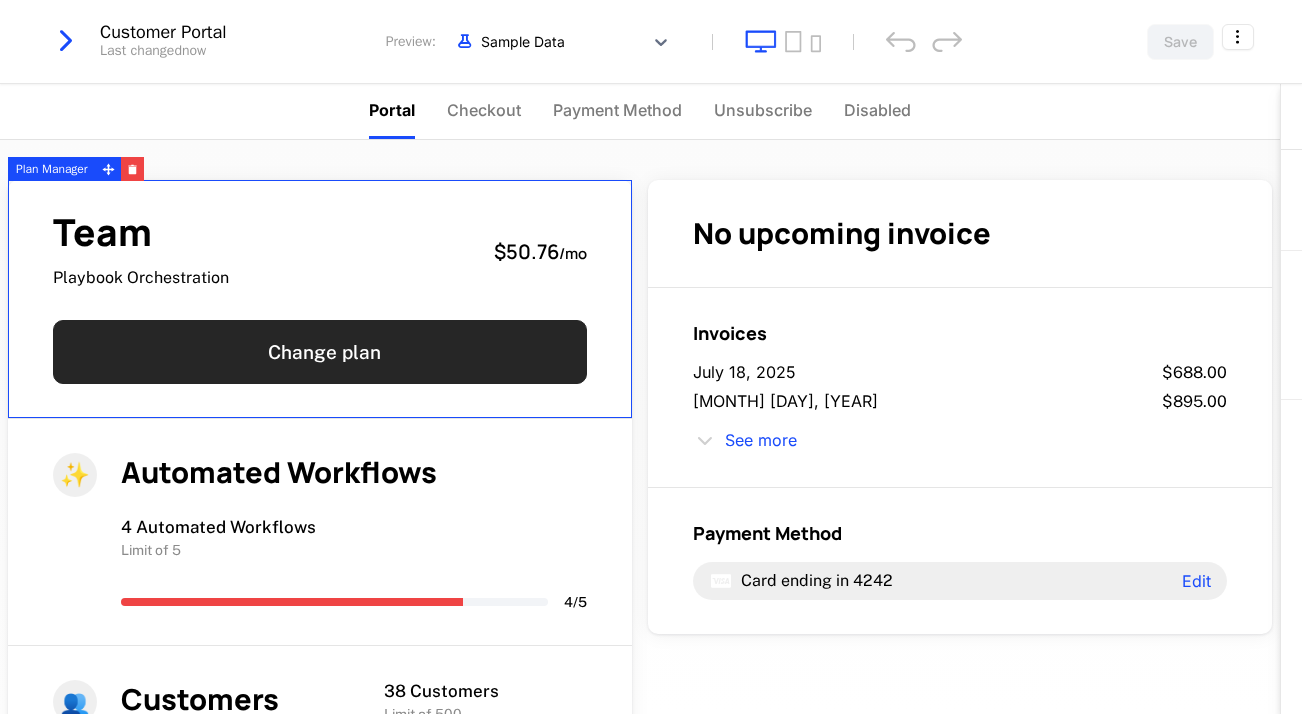 click on "Change plan" at bounding box center [320, 352] 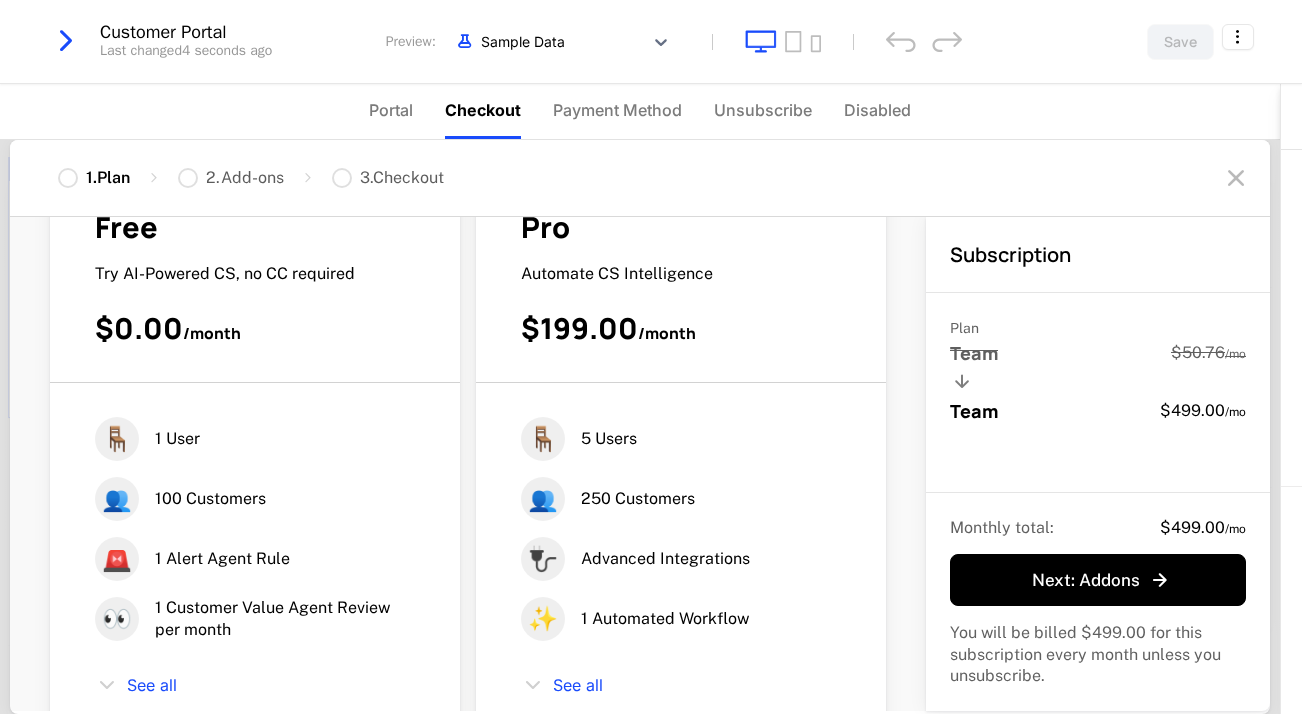 scroll, scrollTop: 132, scrollLeft: 0, axis: vertical 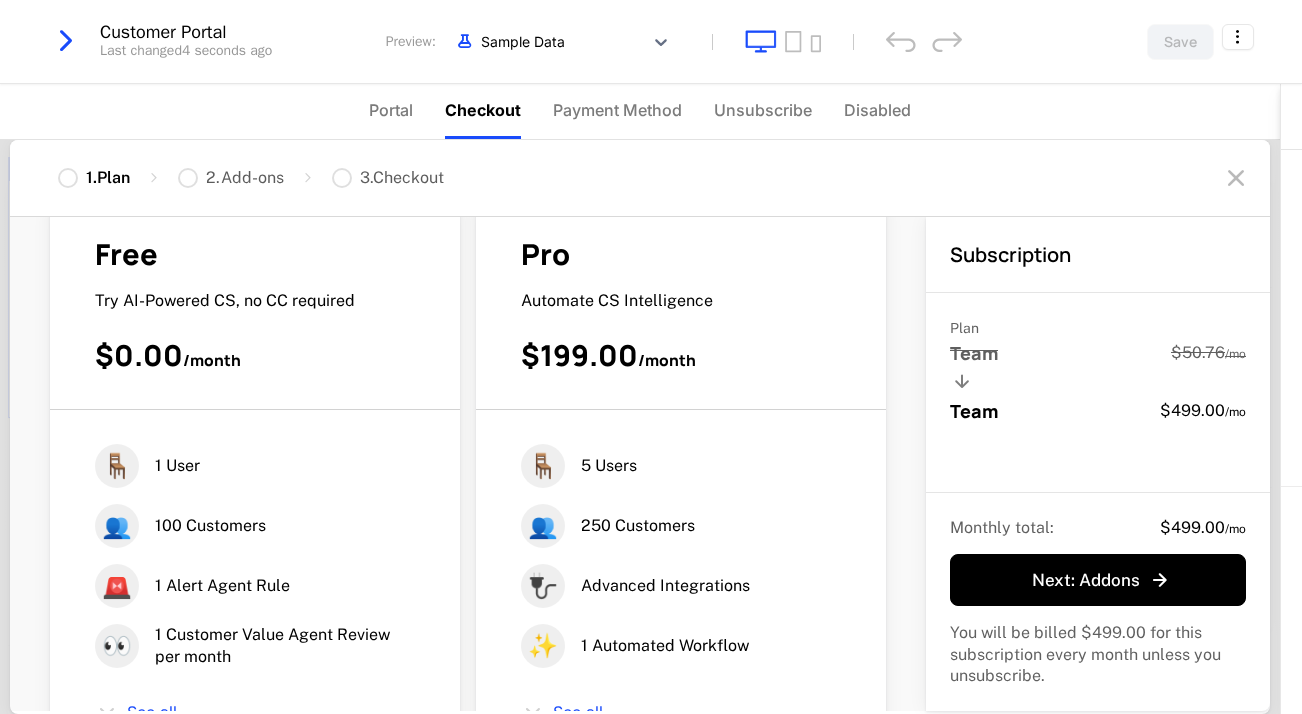 click at bounding box center [66, 41] 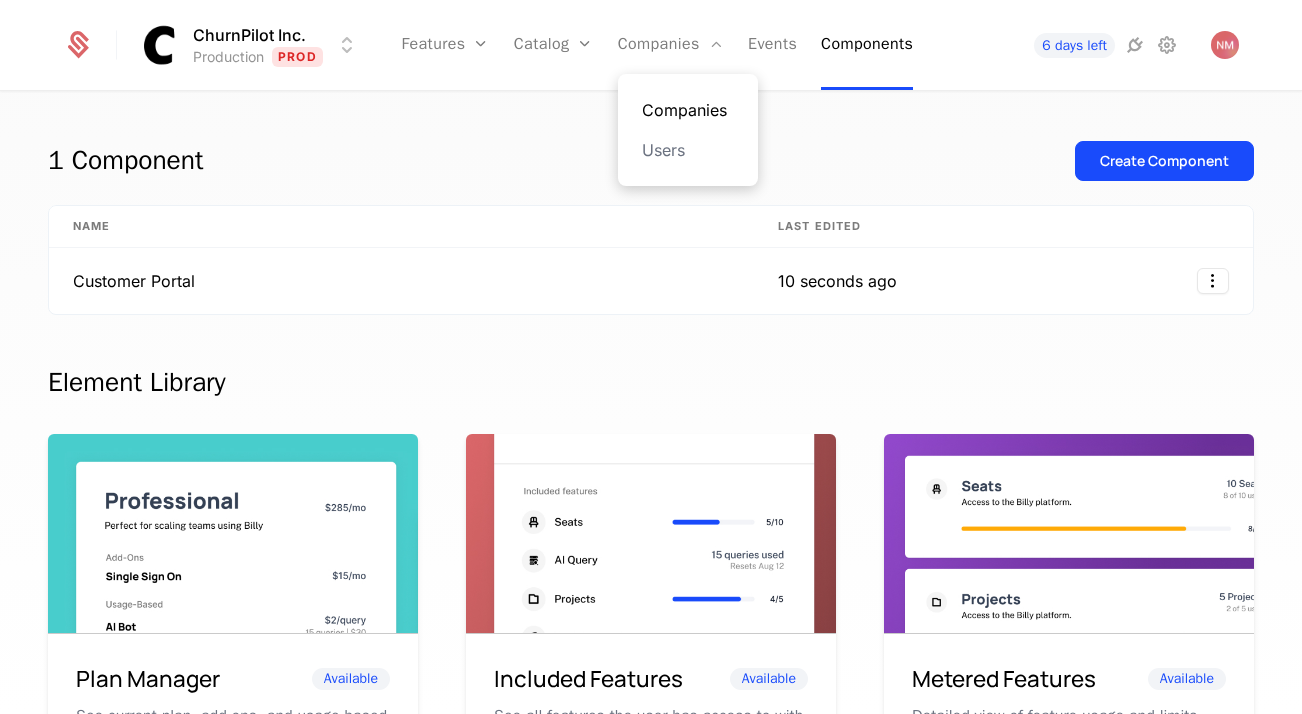 click on "Companies" at bounding box center [688, 110] 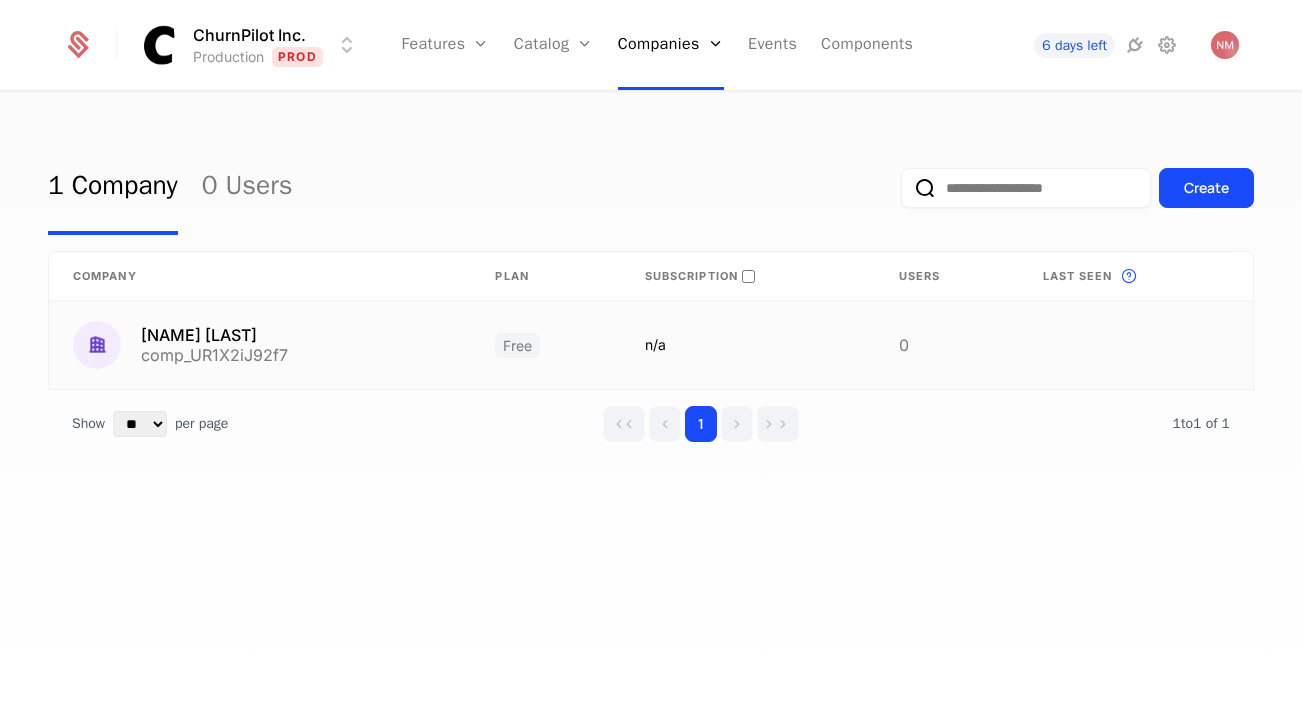 click on "Alexey Gerasimov comp_UR1X2iJ92f7" at bounding box center (260, 345) 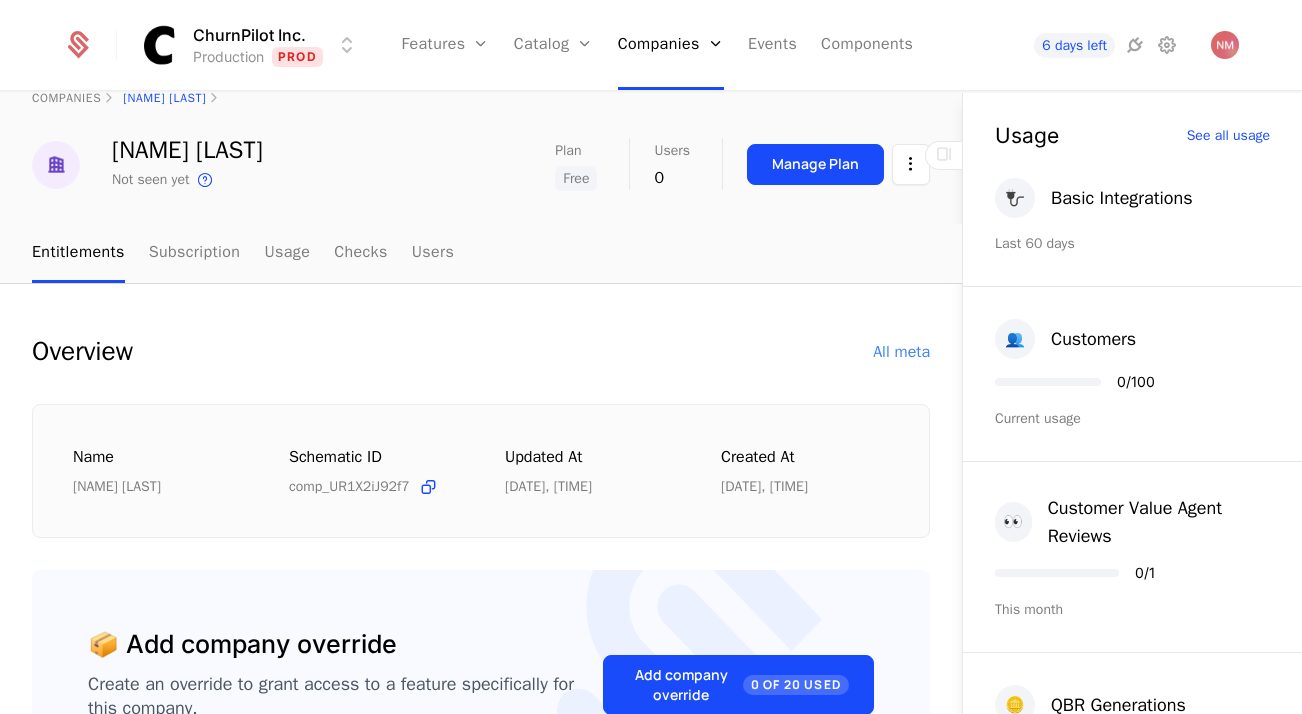 scroll, scrollTop: 37, scrollLeft: 0, axis: vertical 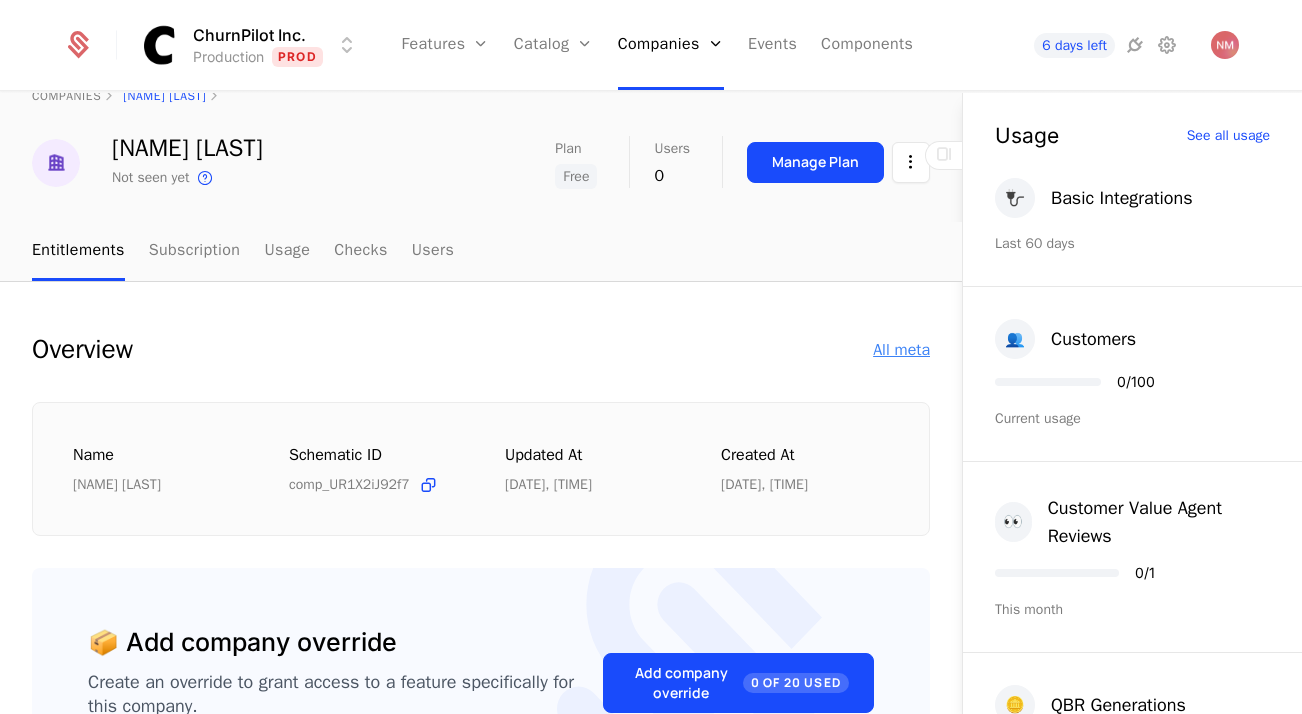 click on "All meta" at bounding box center (901, 350) 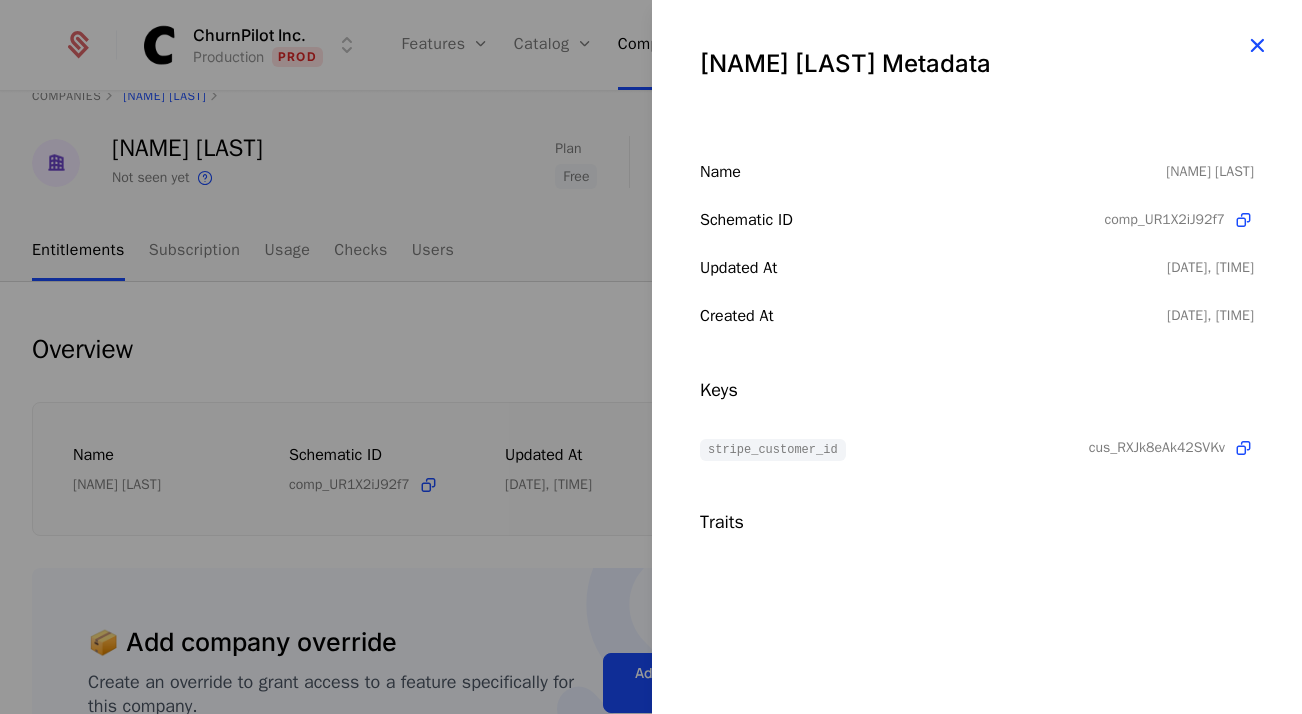 click at bounding box center [1257, 45] 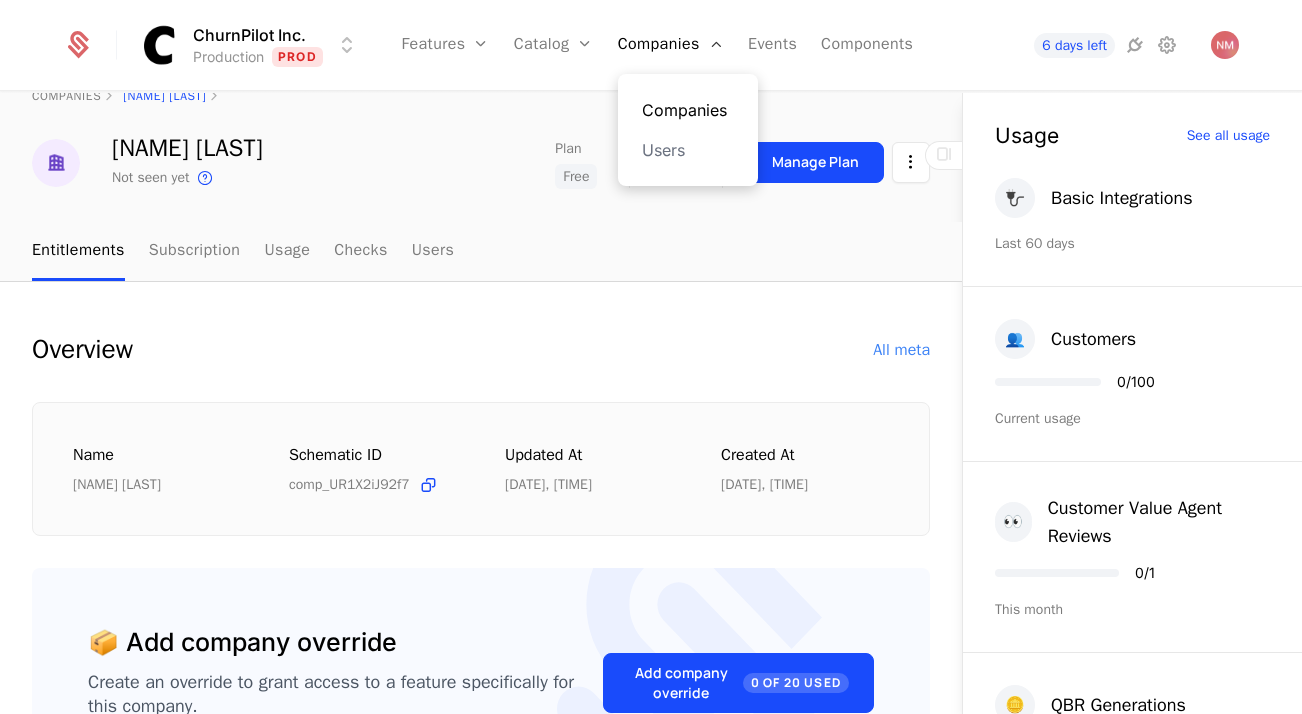 click on "Companies" at bounding box center (688, 110) 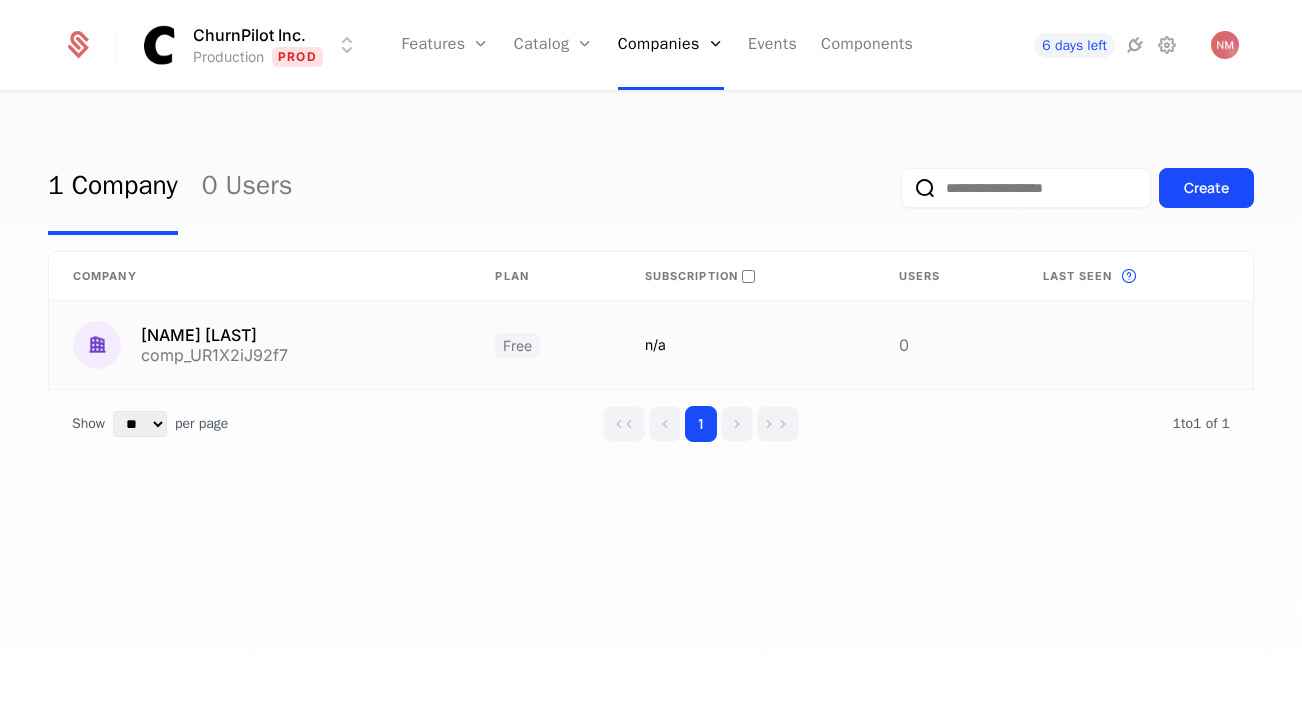 click on "Free" at bounding box center [517, 345] 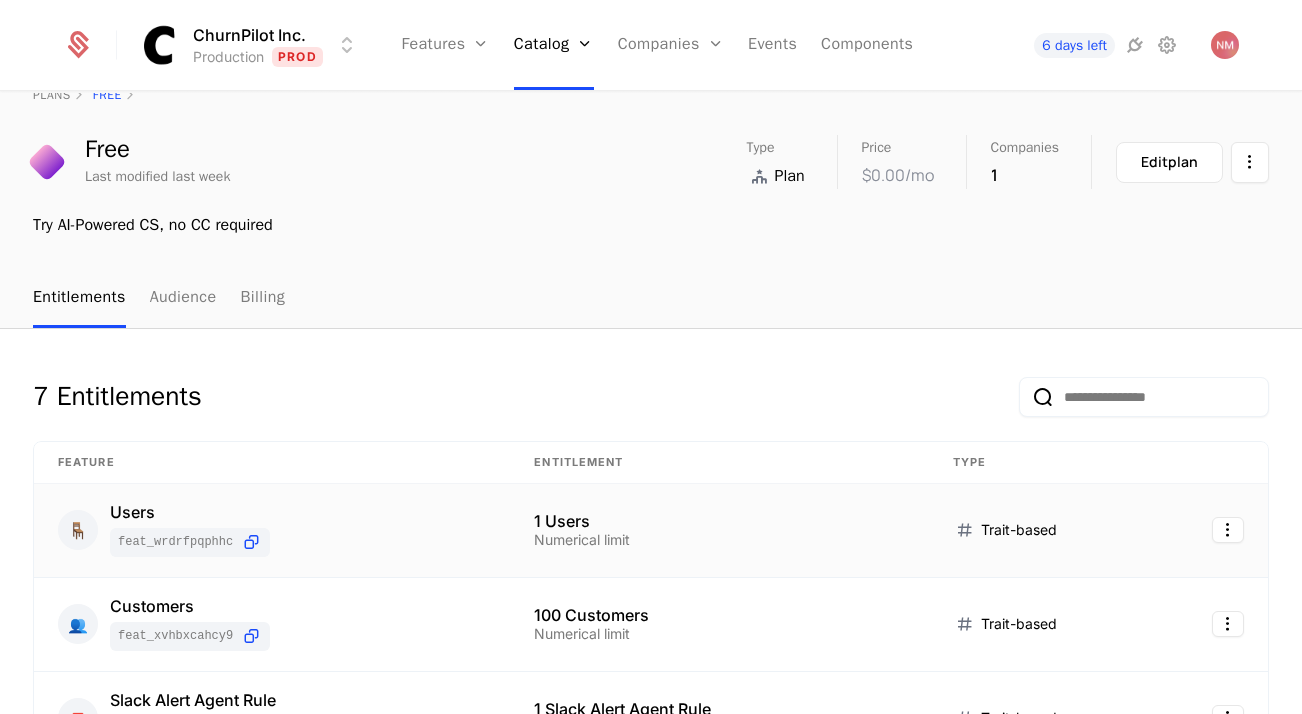 scroll, scrollTop: 0, scrollLeft: 0, axis: both 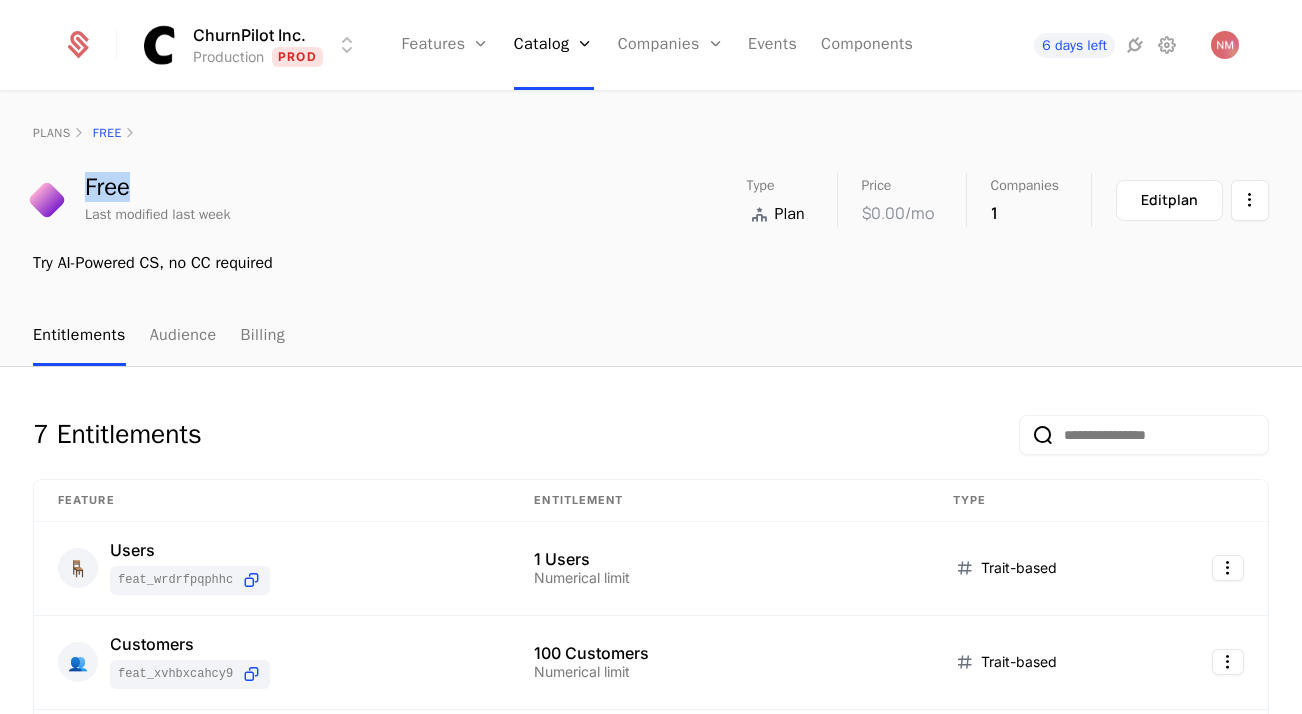 drag, startPoint x: 172, startPoint y: 186, endPoint x: 75, endPoint y: 187, distance: 97.00516 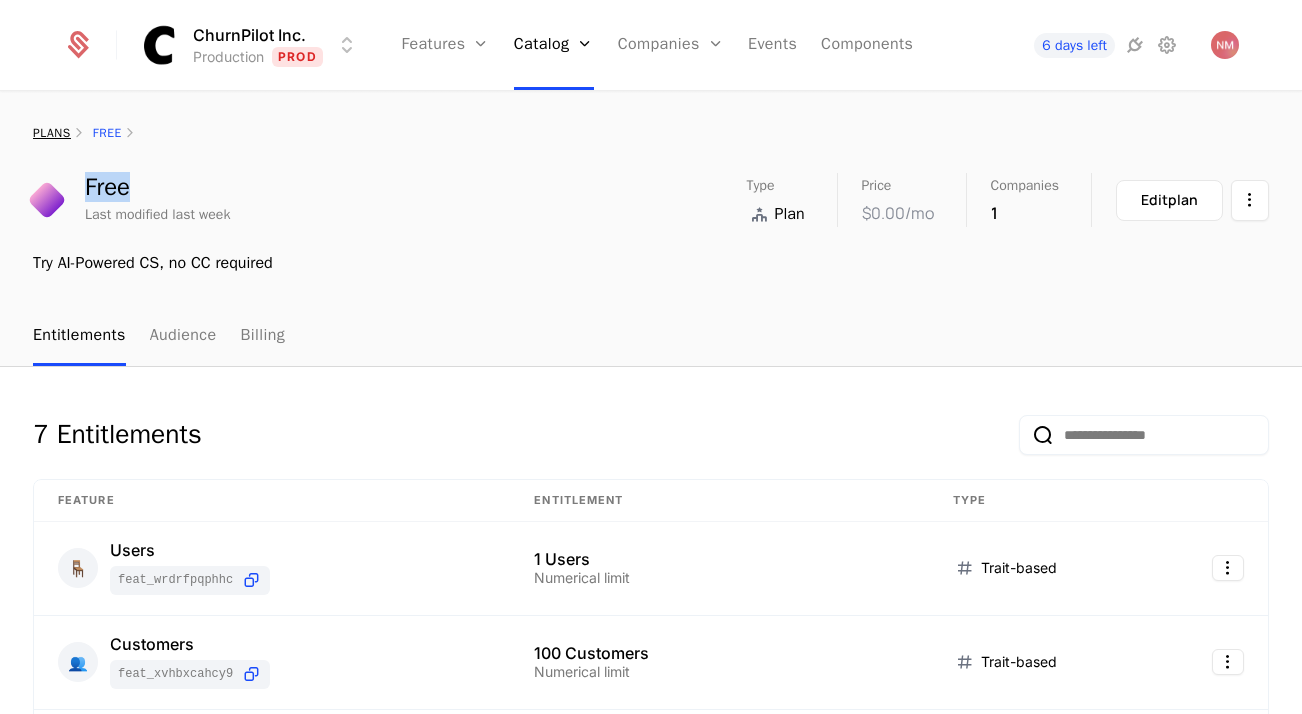 click on "plans" at bounding box center [52, 133] 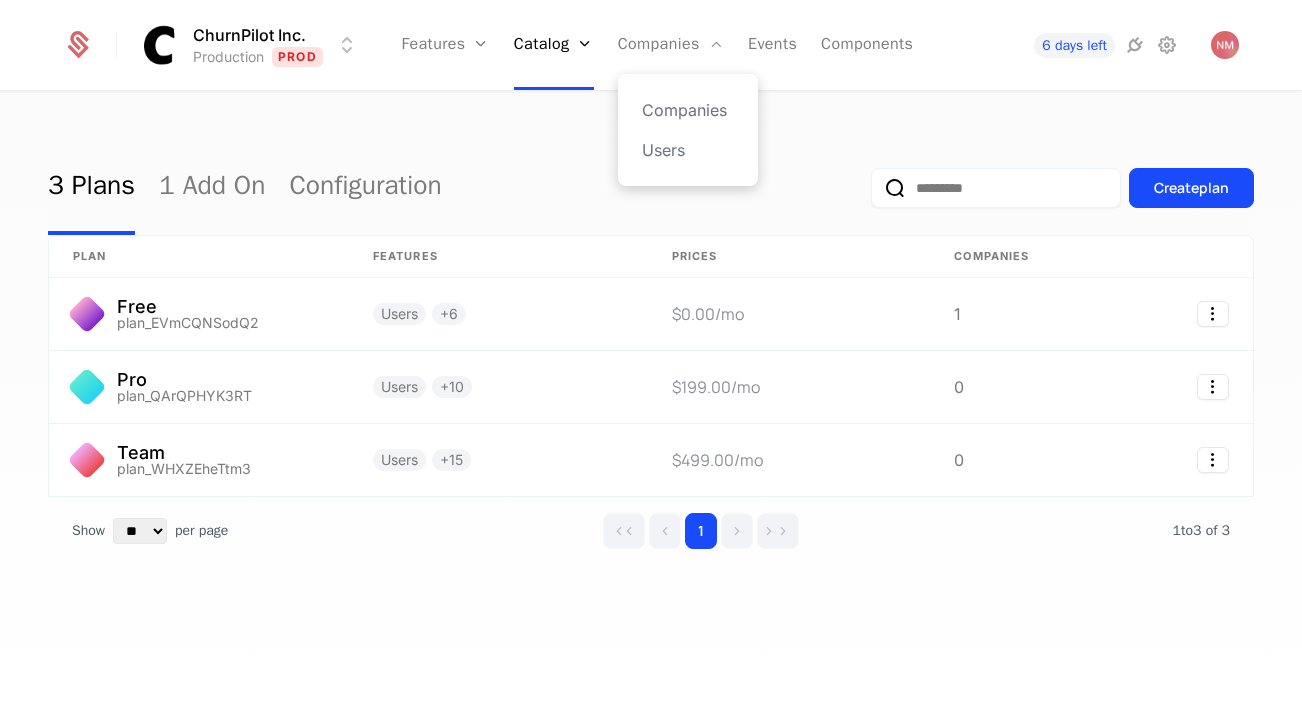 click on "Companies Users" at bounding box center [688, 130] 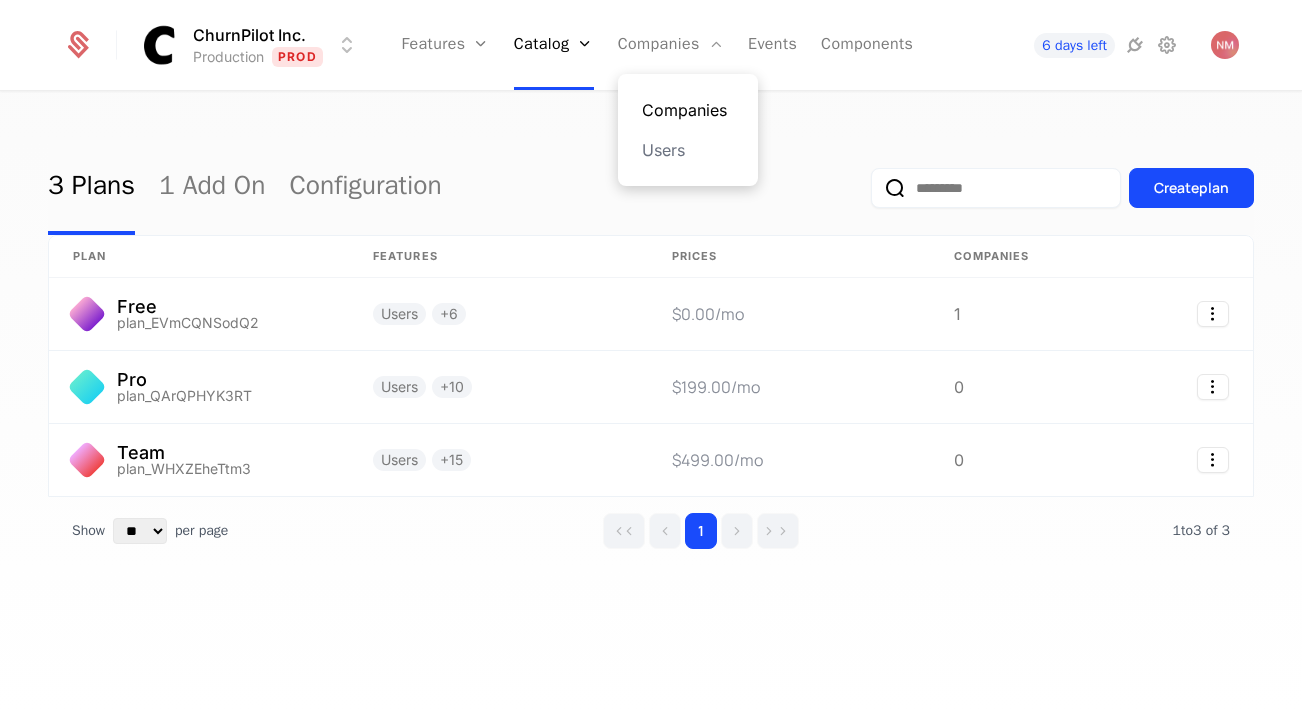 click on "Companies" at bounding box center (688, 110) 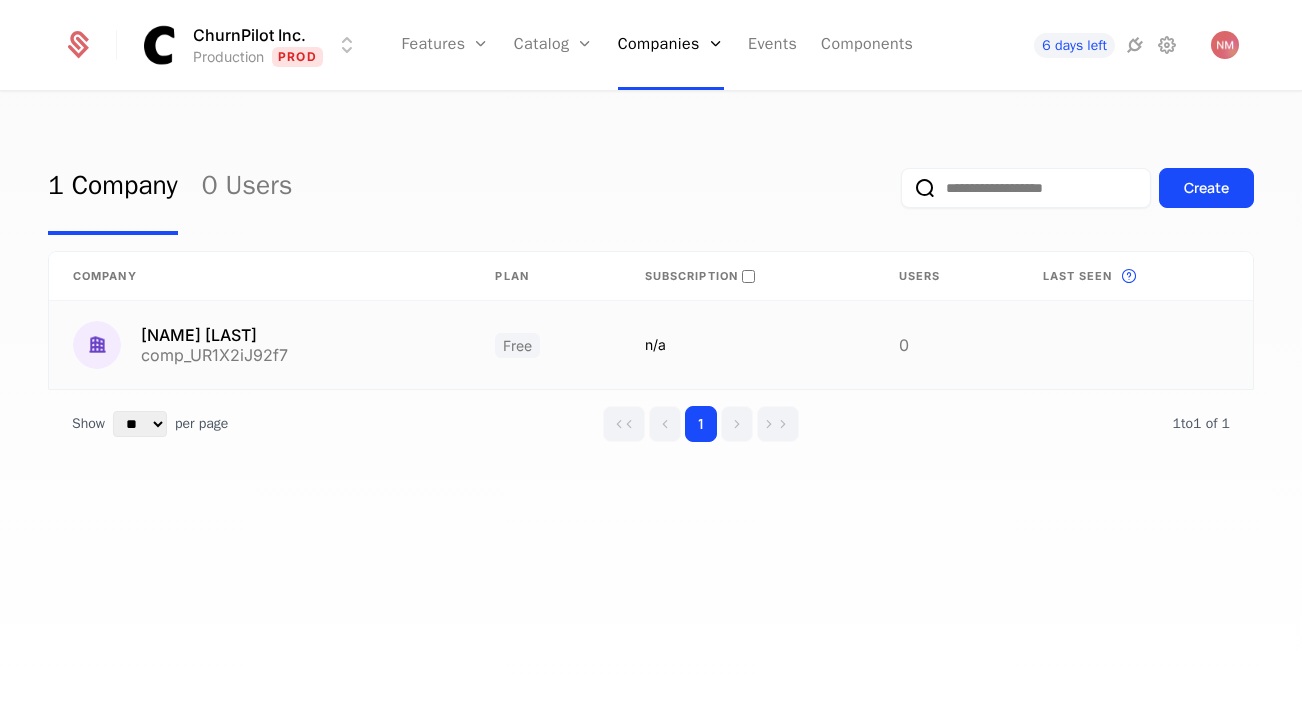 click on "Alexey Gerasimov comp_UR1X2iJ92f7" at bounding box center (260, 345) 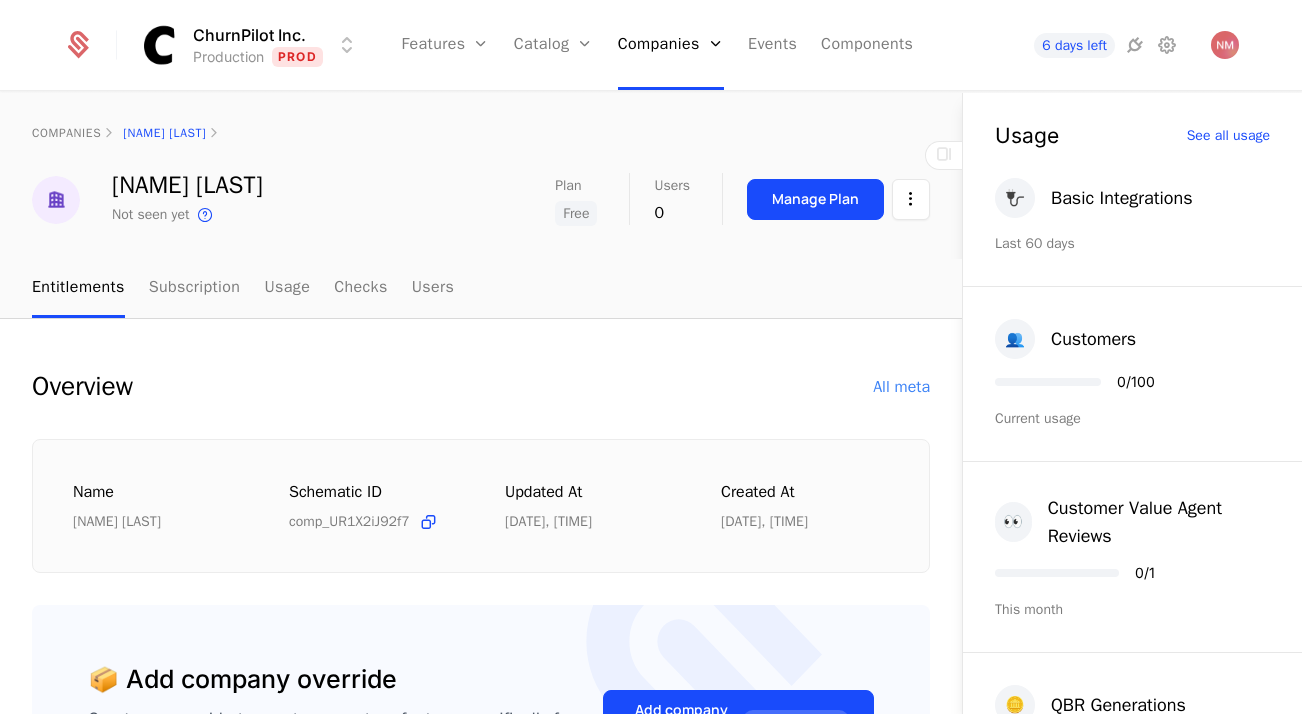 scroll, scrollTop: 5, scrollLeft: 0, axis: vertical 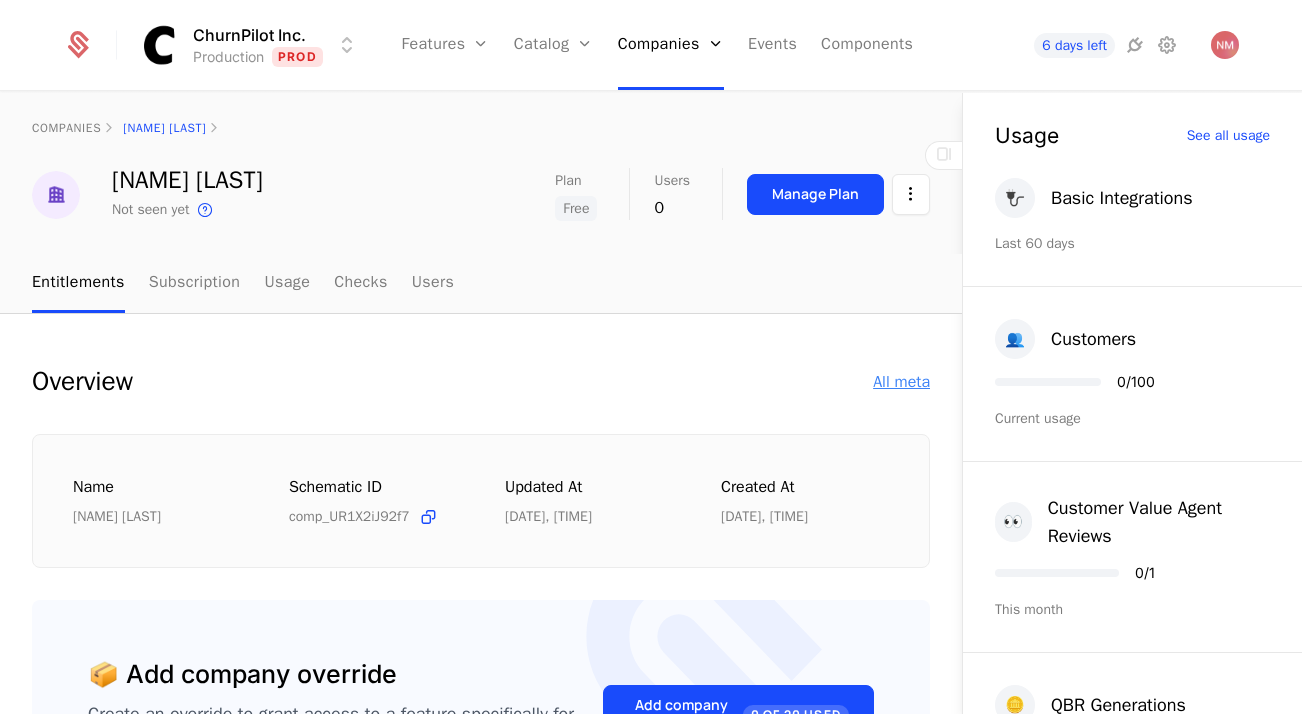 click on "All meta" at bounding box center [901, 382] 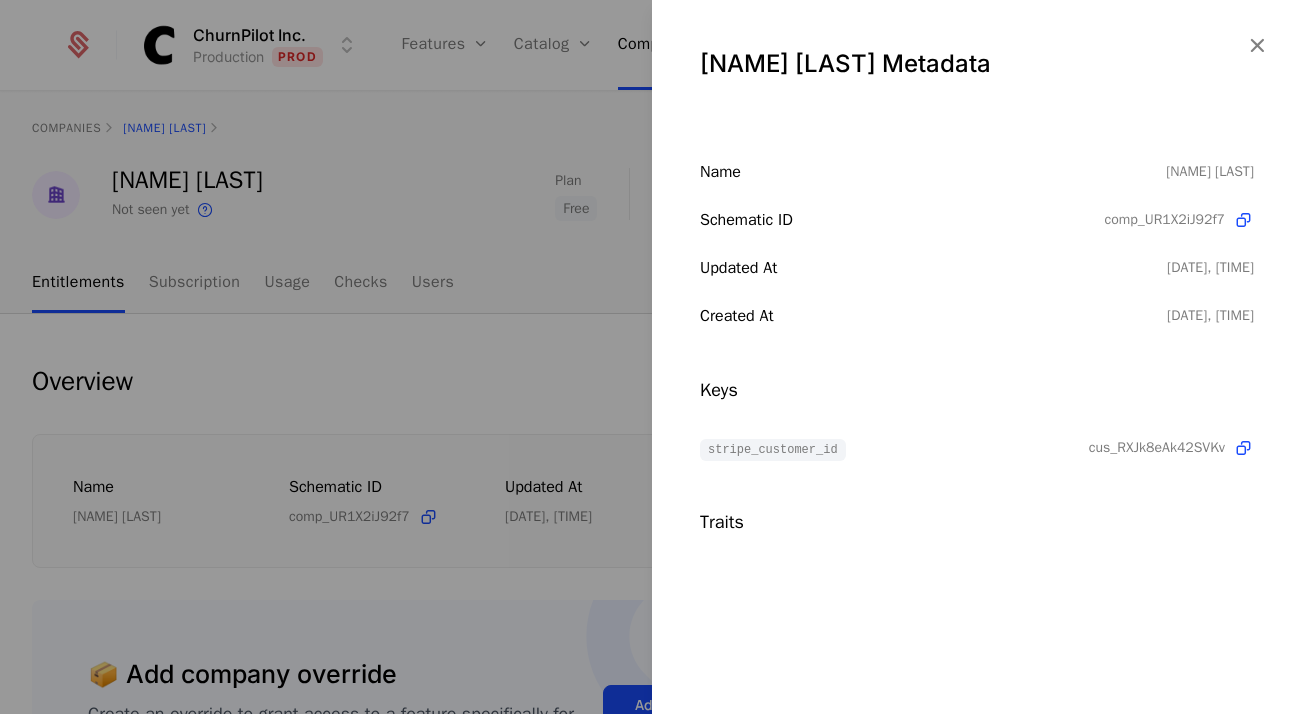 click on "cus_RXJk8eAk42SVKv" at bounding box center [1157, 448] 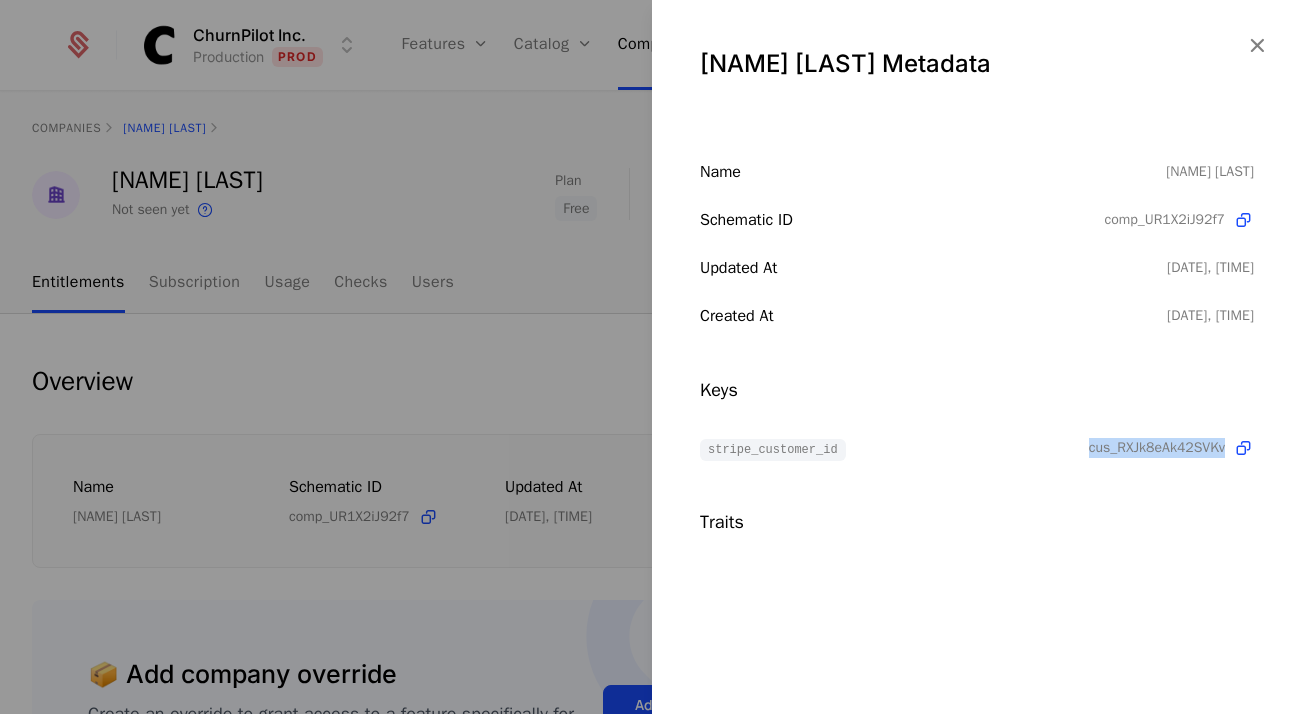 click on "cus_RXJk8eAk42SVKv" at bounding box center [1157, 448] 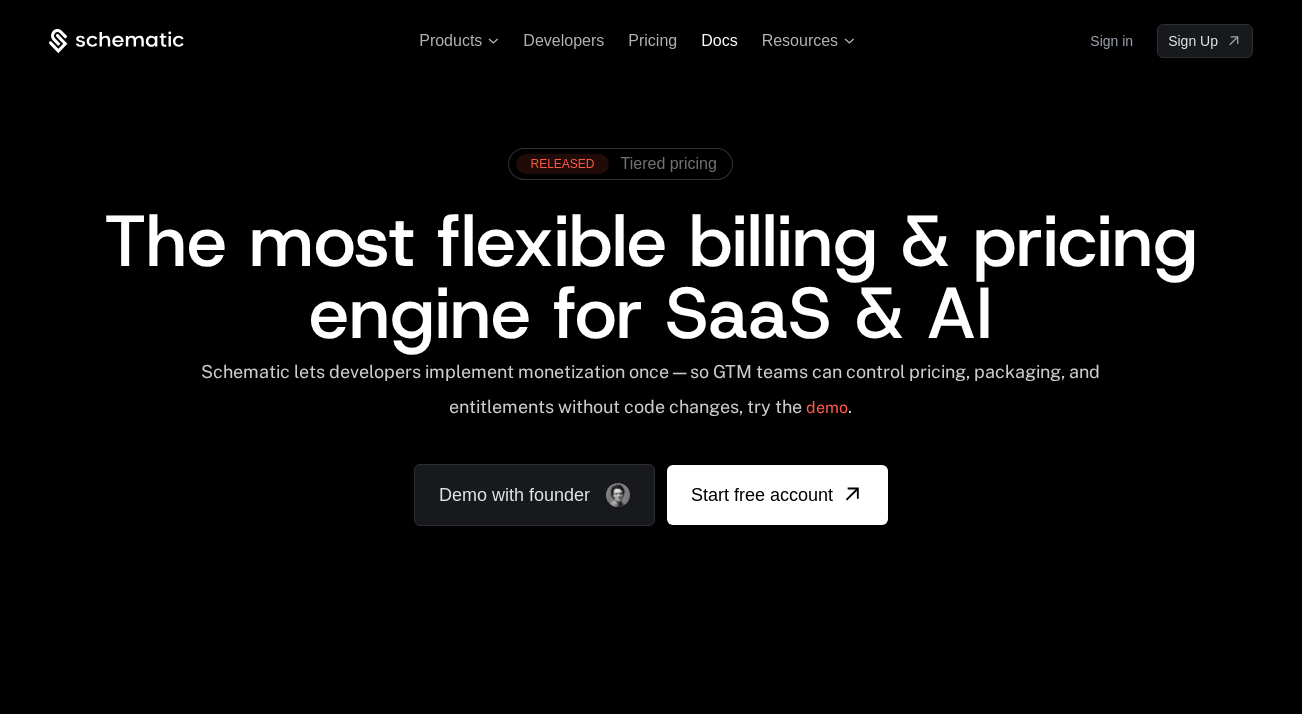 click on "Docs" at bounding box center (719, 40) 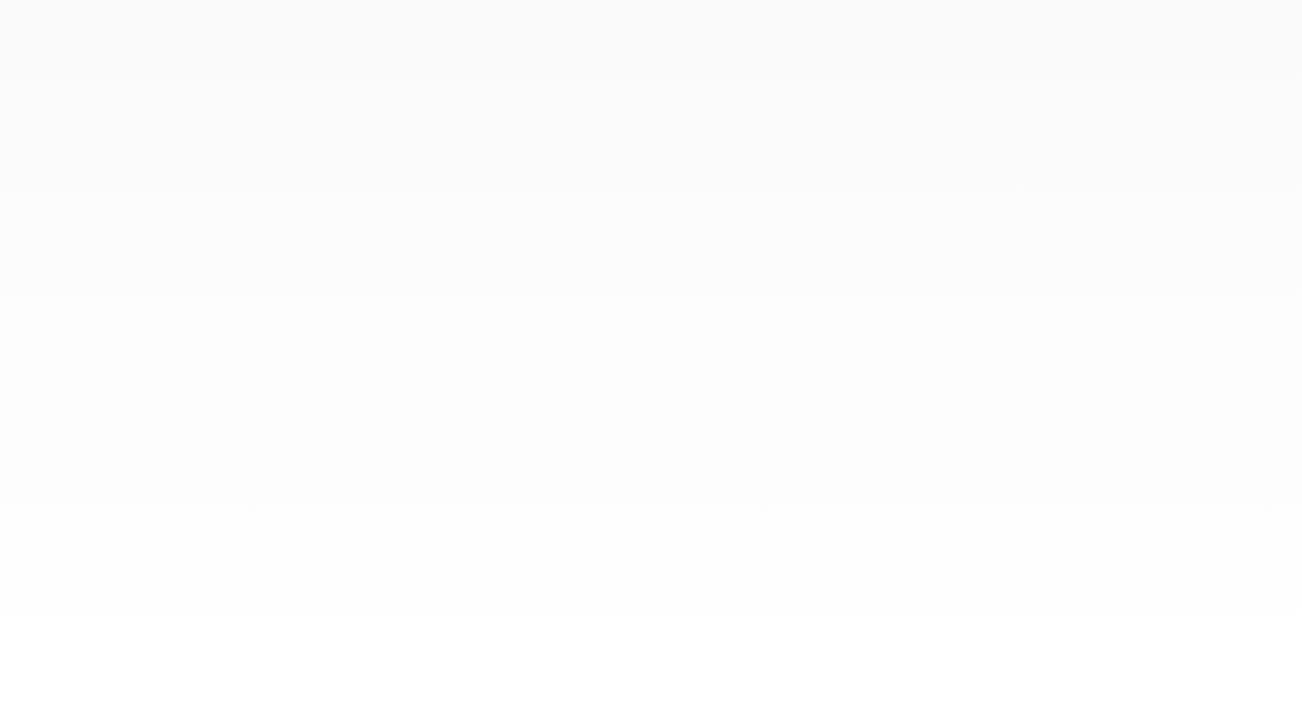 scroll, scrollTop: 0, scrollLeft: 0, axis: both 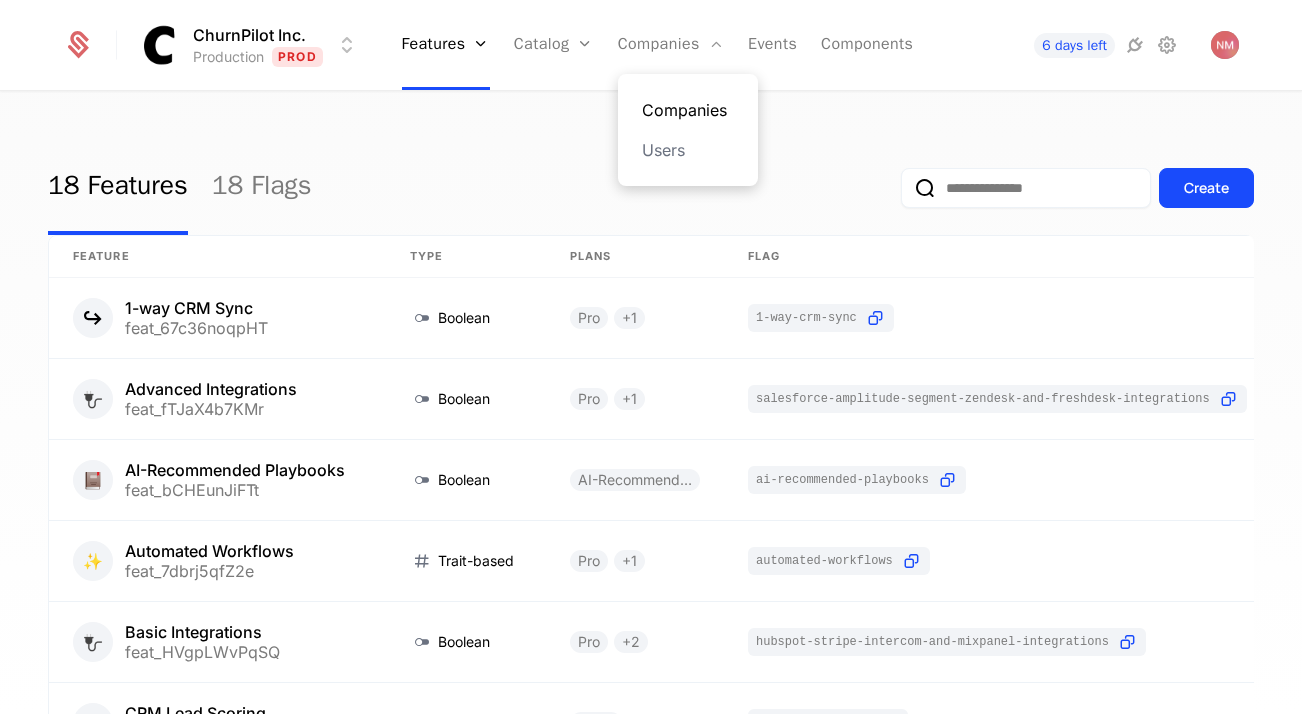 click on "Companies" at bounding box center [688, 110] 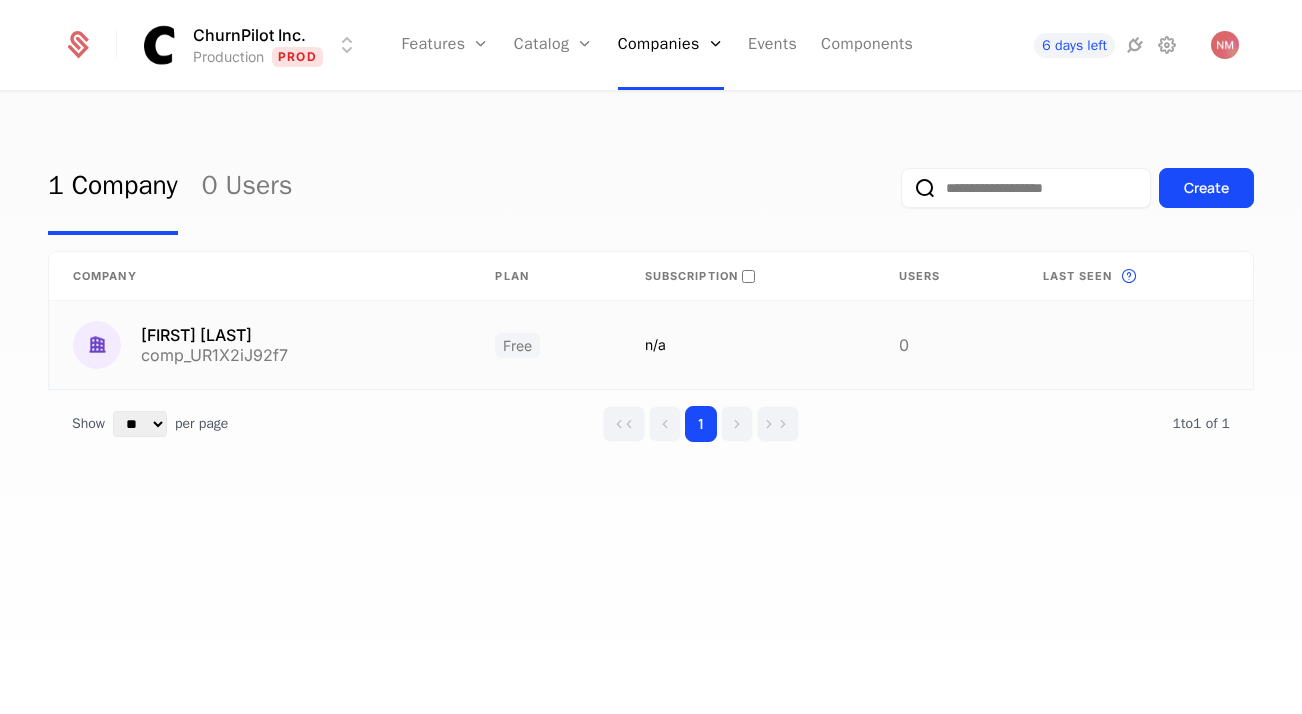 click on "Free" at bounding box center [545, 345] 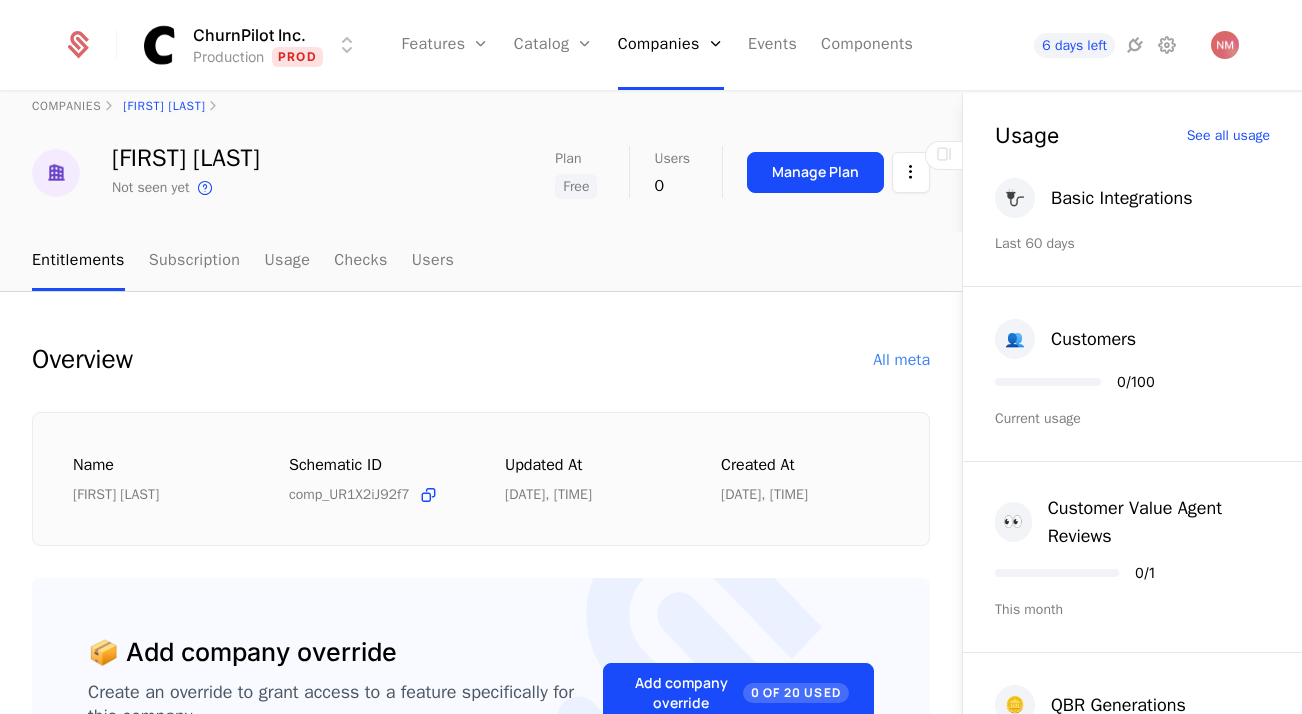 scroll, scrollTop: 81, scrollLeft: 0, axis: vertical 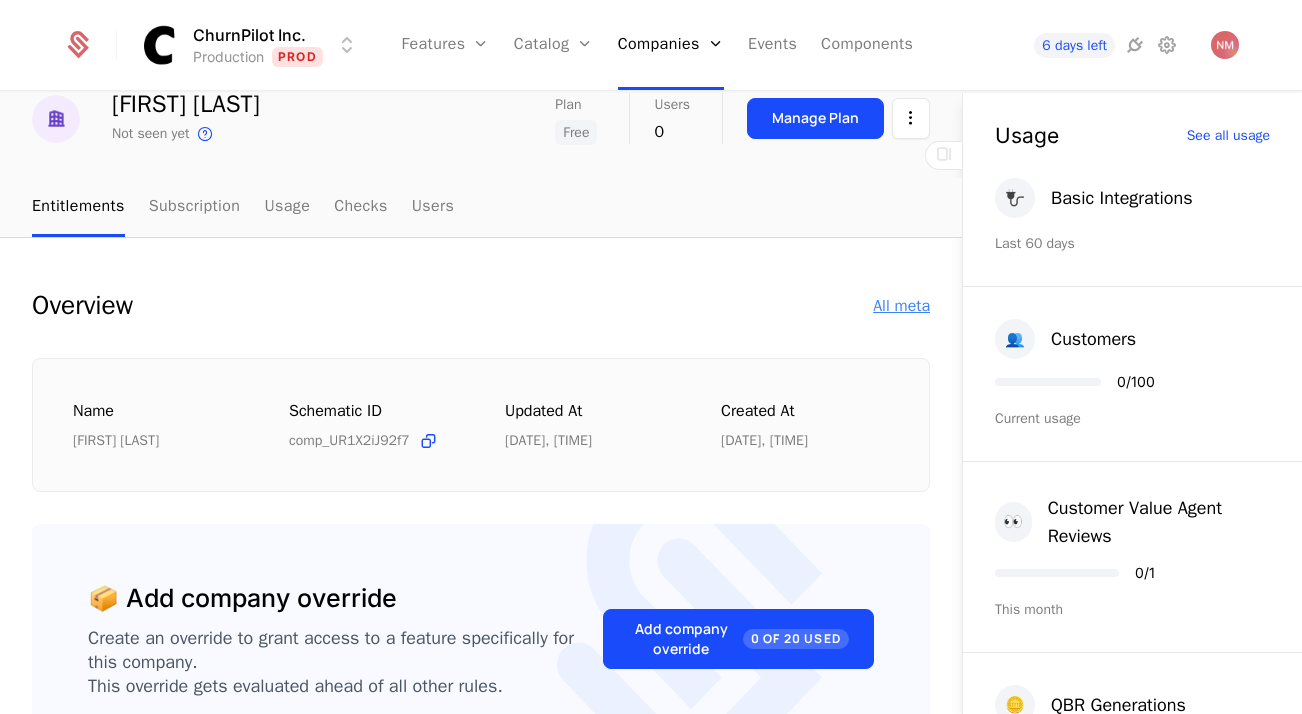 click on "All meta" at bounding box center (901, 306) 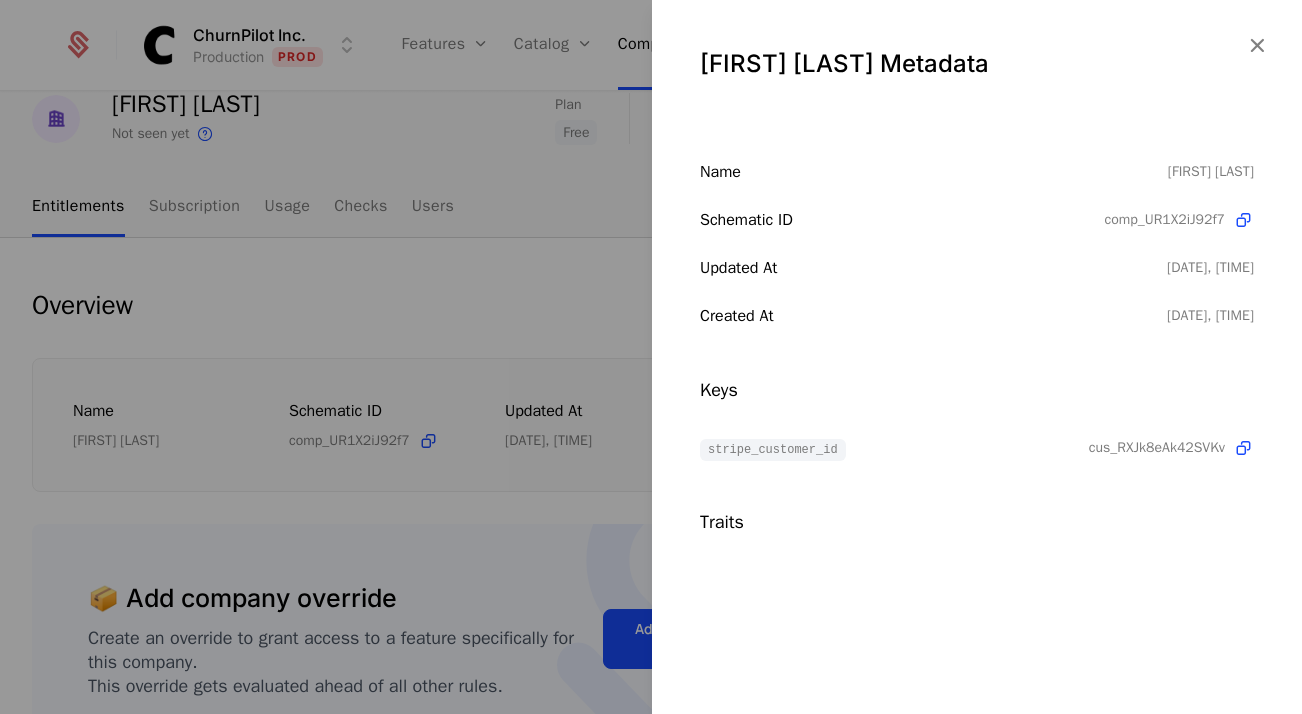 click at bounding box center [651, 357] 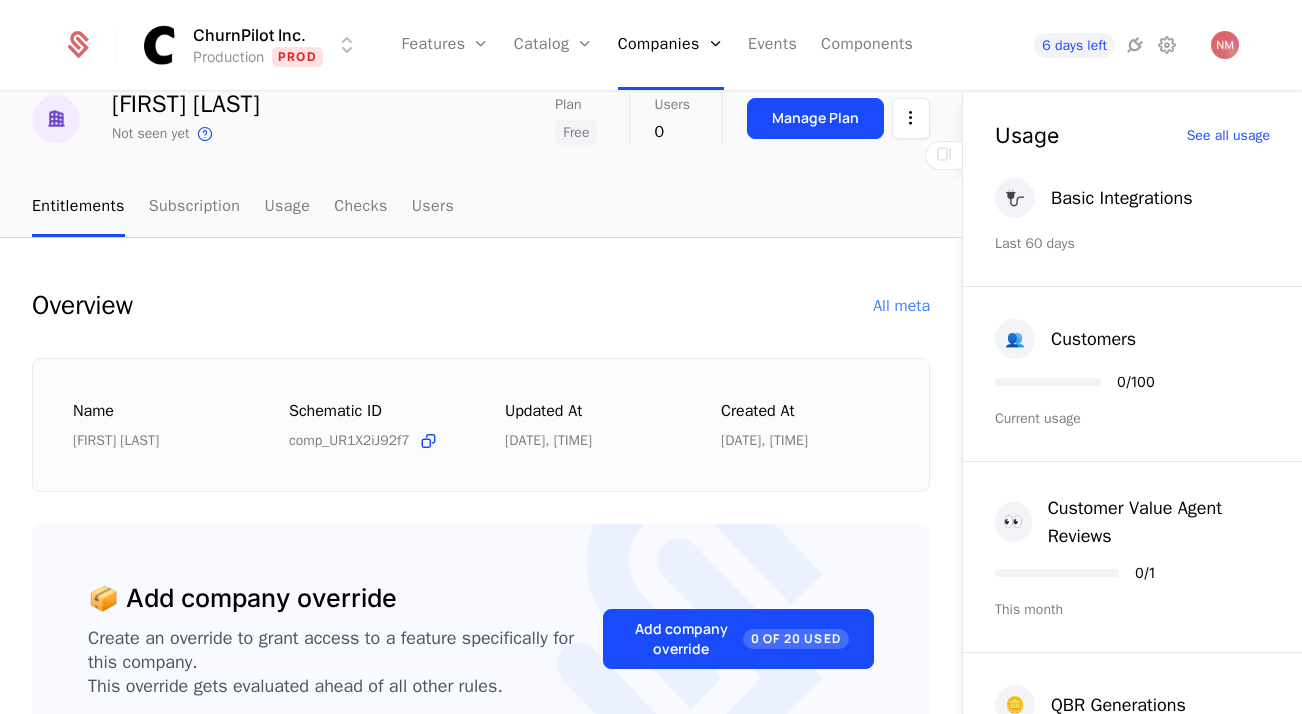 scroll, scrollTop: 0, scrollLeft: 0, axis: both 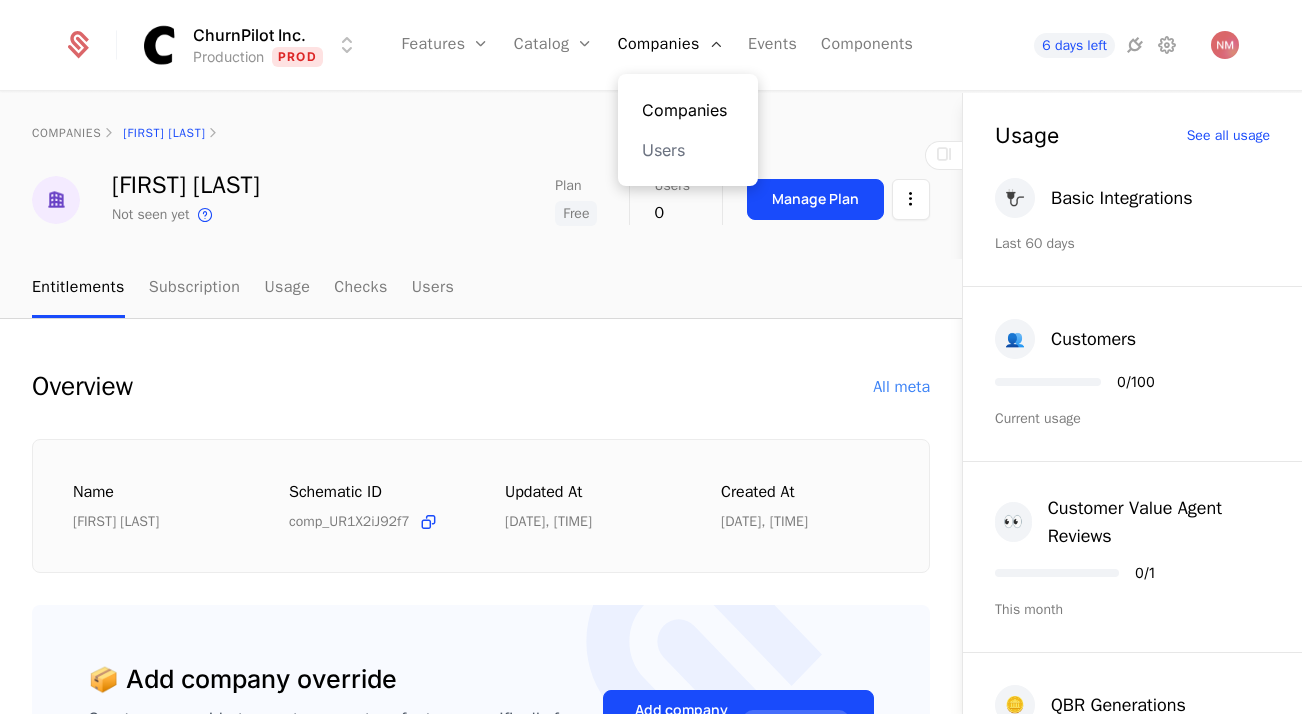 click on "Companies" at bounding box center (688, 110) 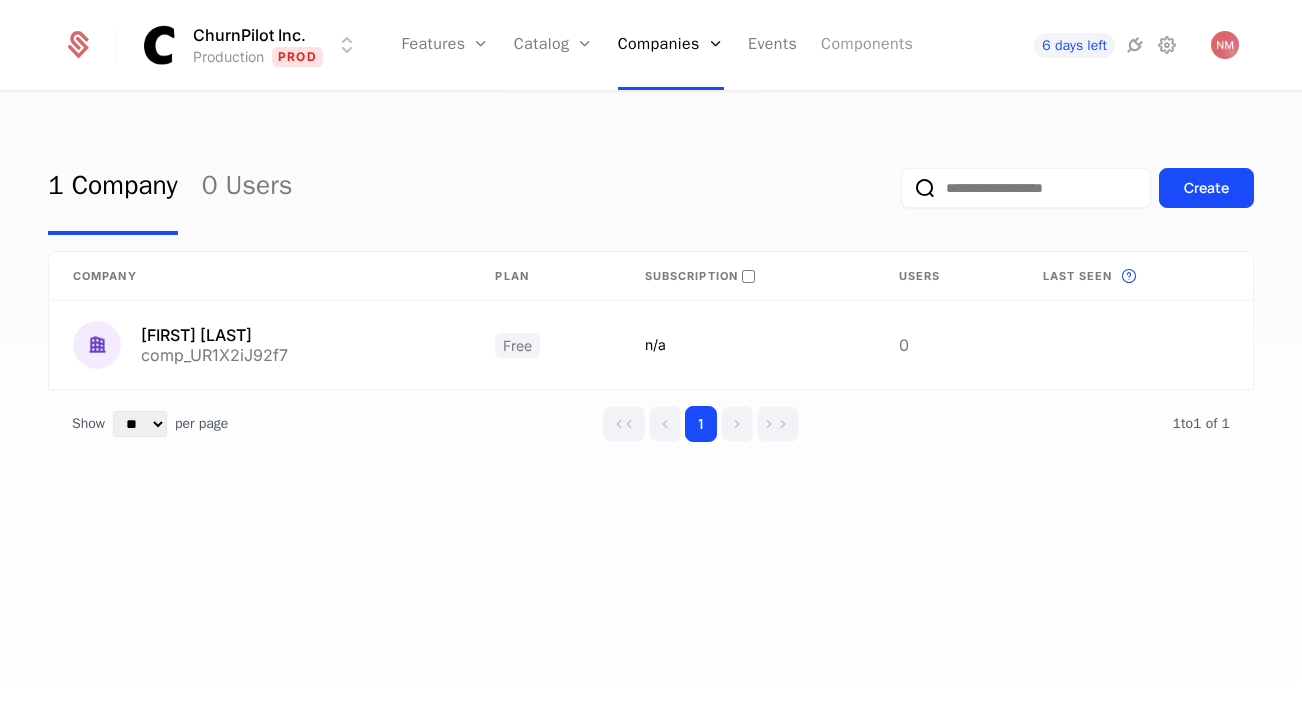 click on "Components" at bounding box center [867, 45] 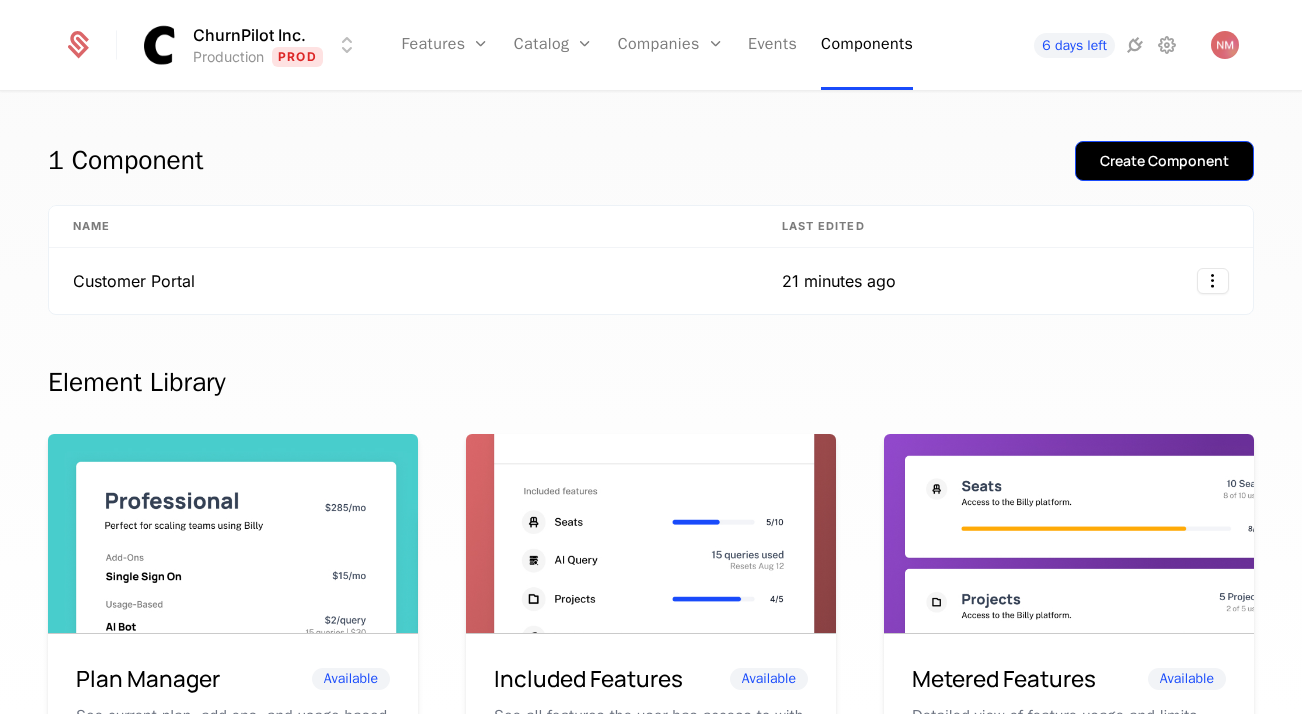 click on "Create Component" at bounding box center [1164, 161] 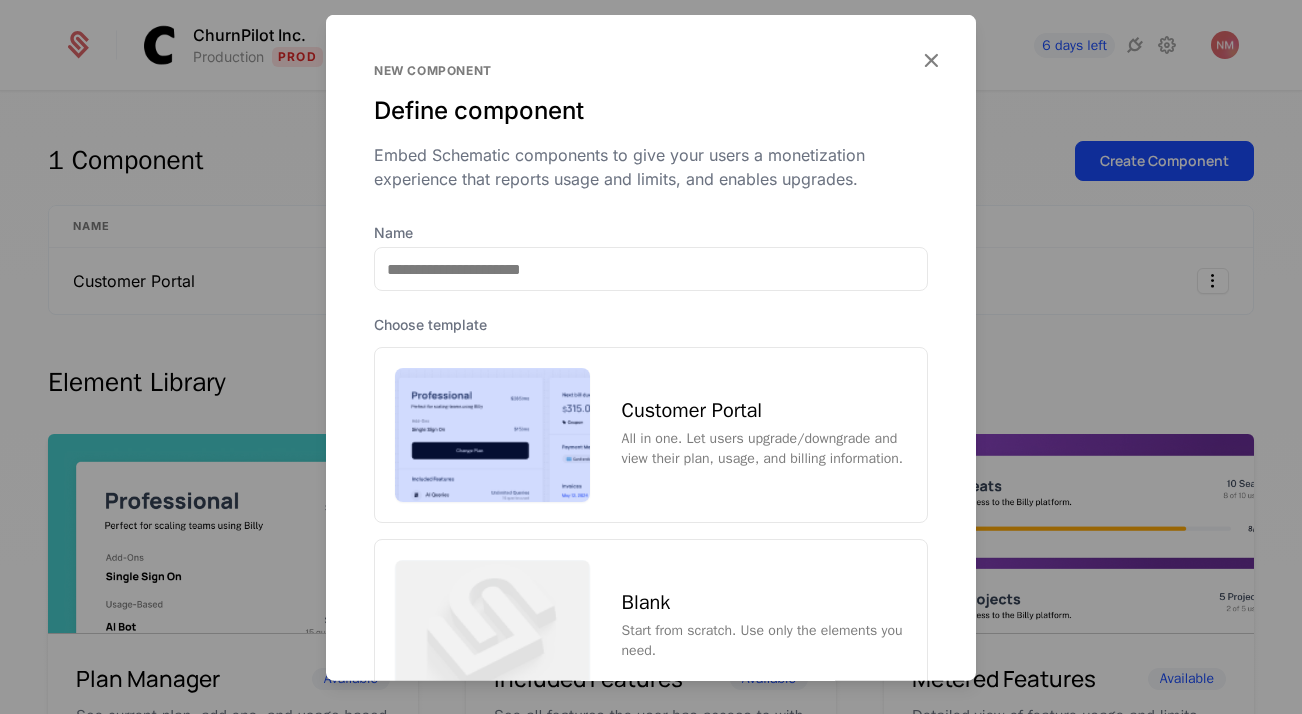 click on "All in one. Let users upgrade/downgrade and view their plan, usage, and billing information." at bounding box center (764, 449) 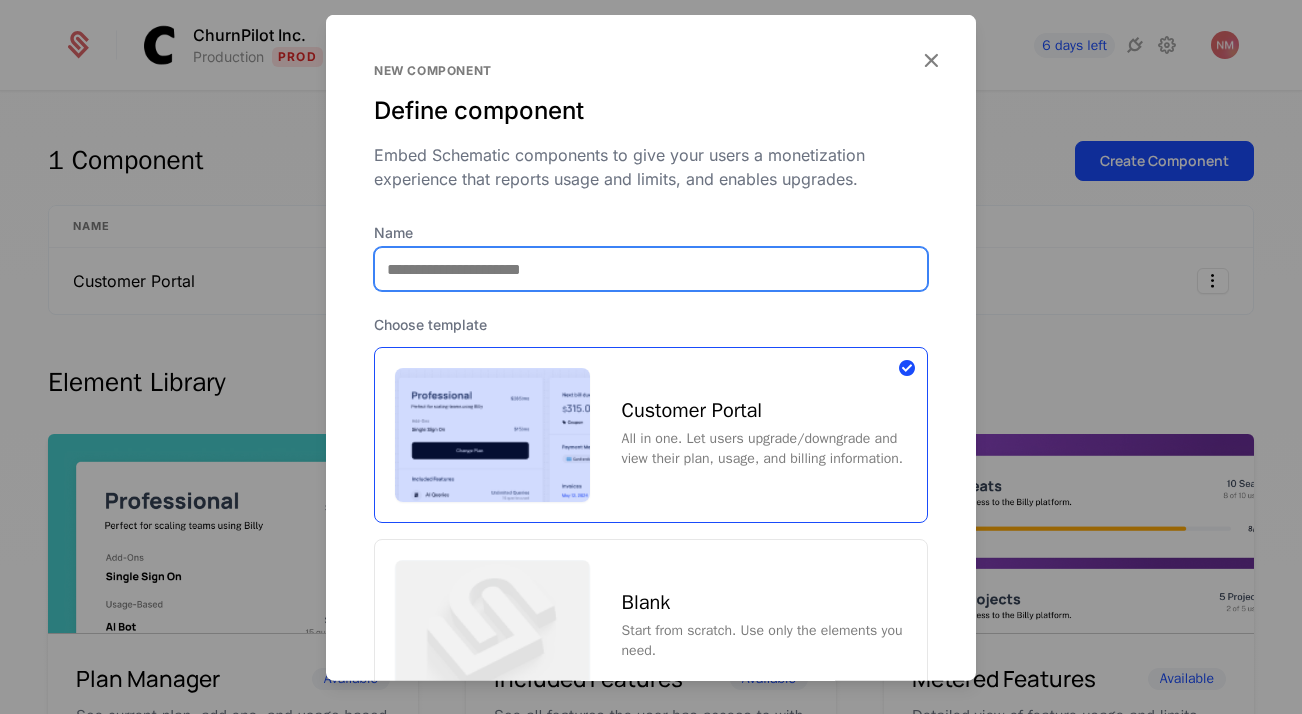 click on "Name" at bounding box center (651, 269) 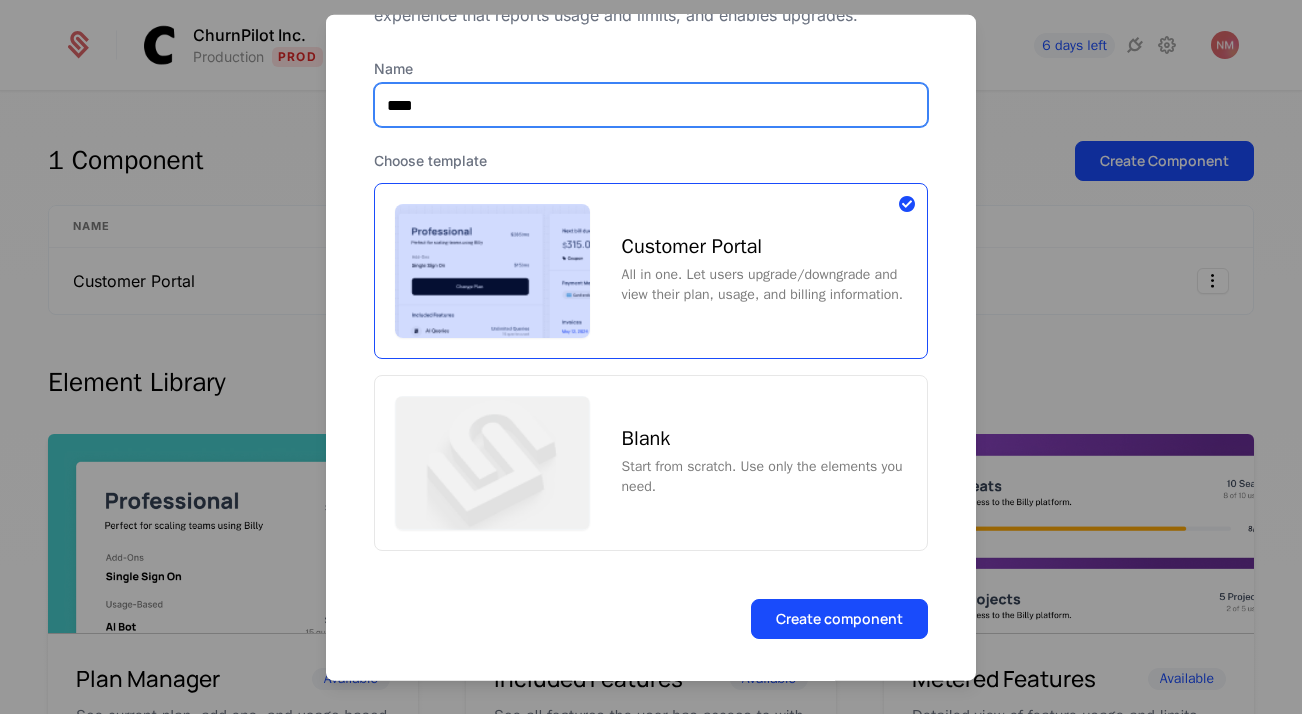 scroll, scrollTop: 169, scrollLeft: 0, axis: vertical 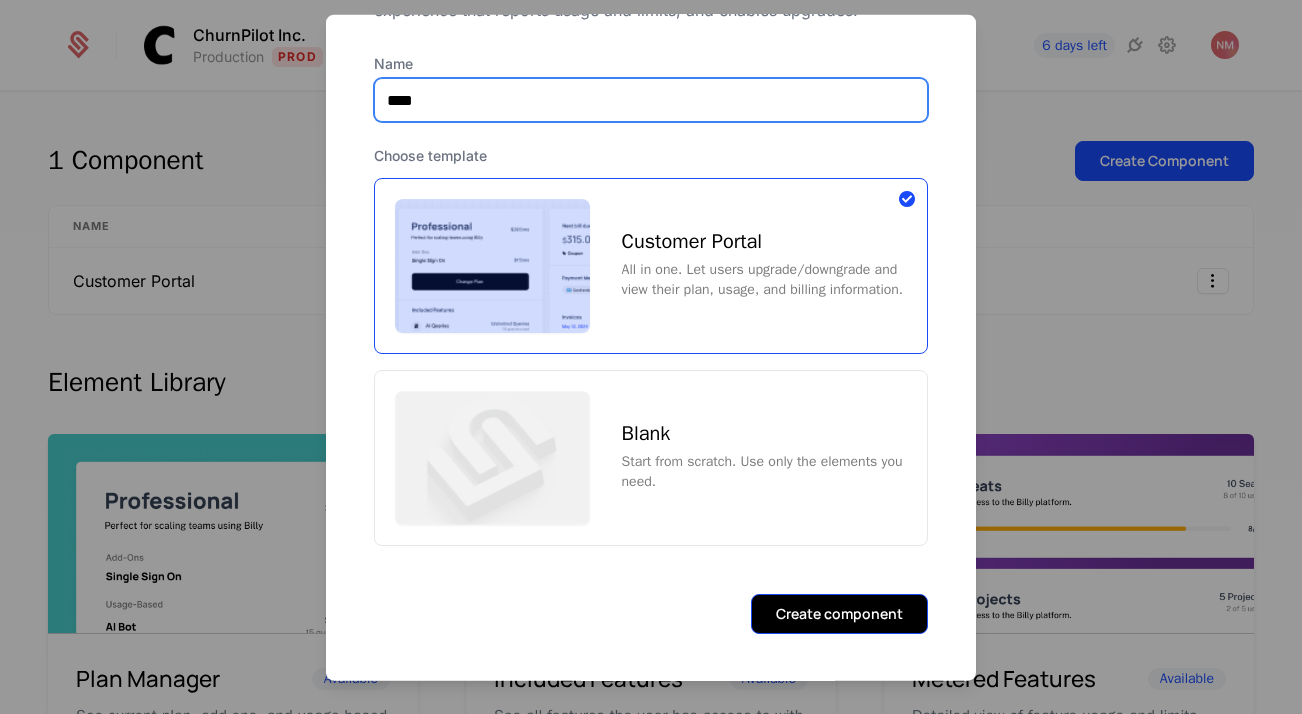 type on "****" 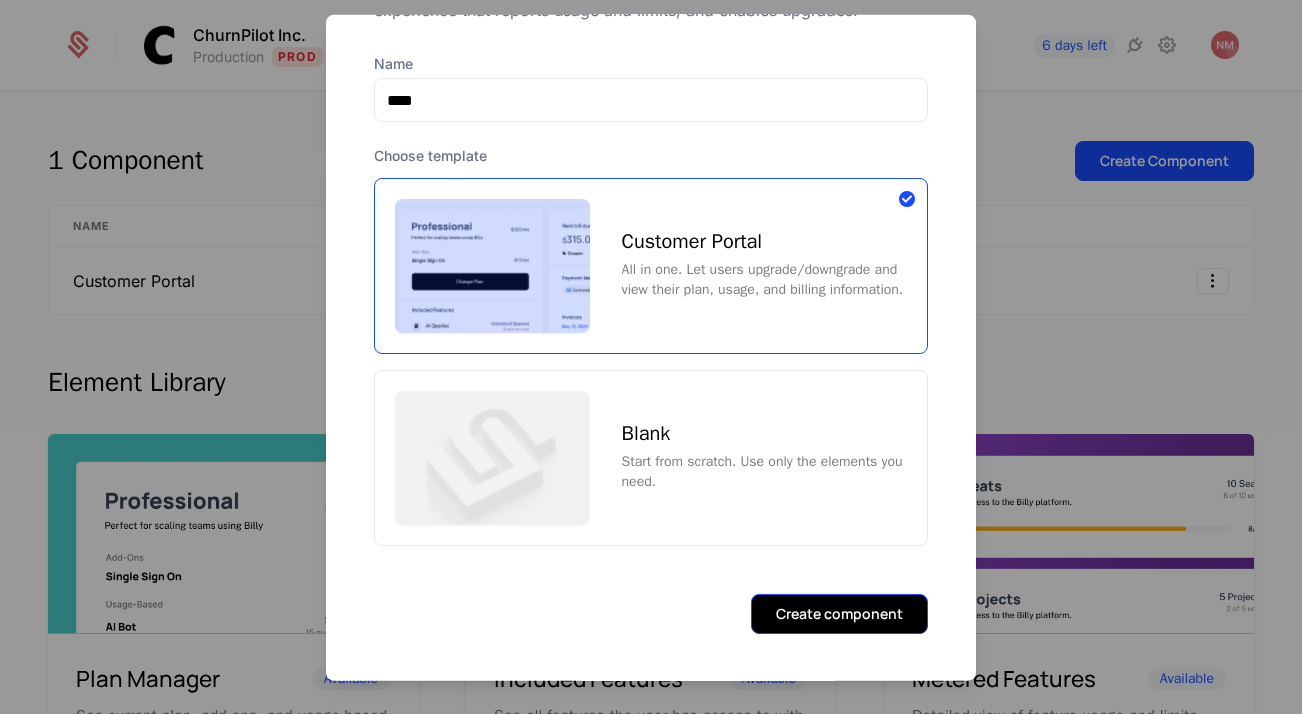 click on "Create component" at bounding box center (839, 613) 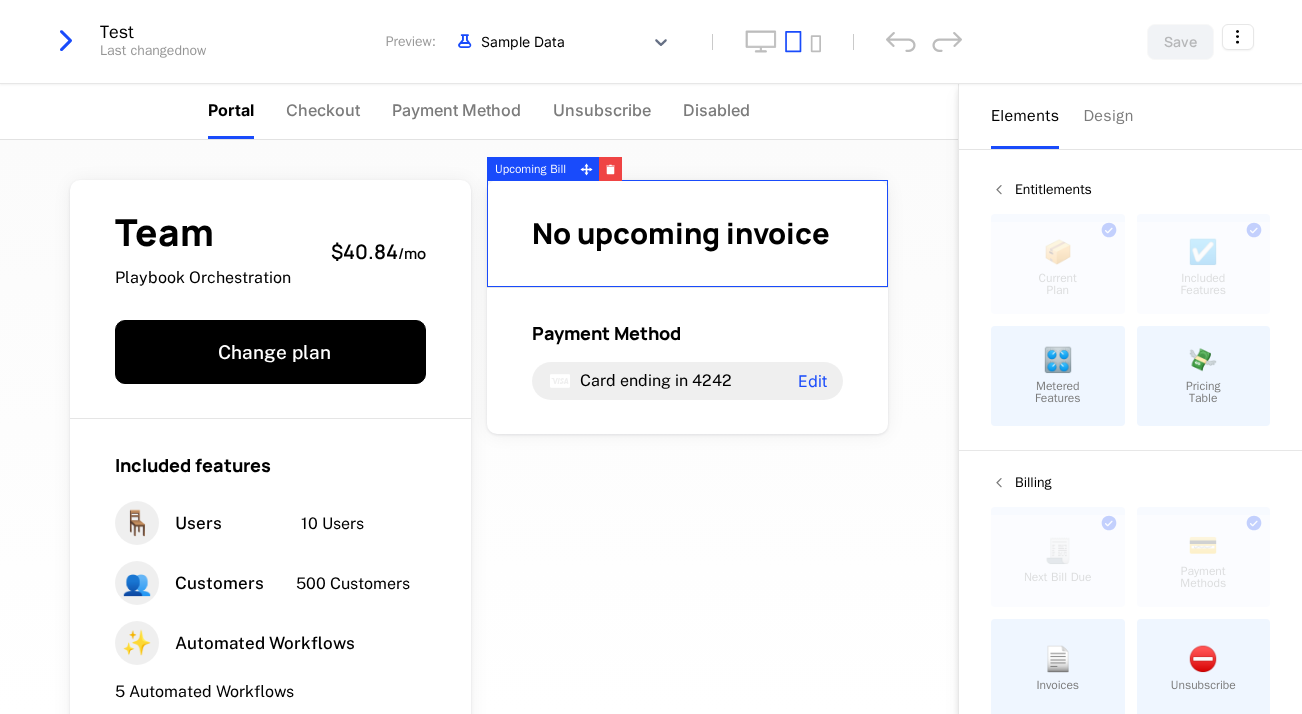 click on "🎛️" at bounding box center (1058, 360) 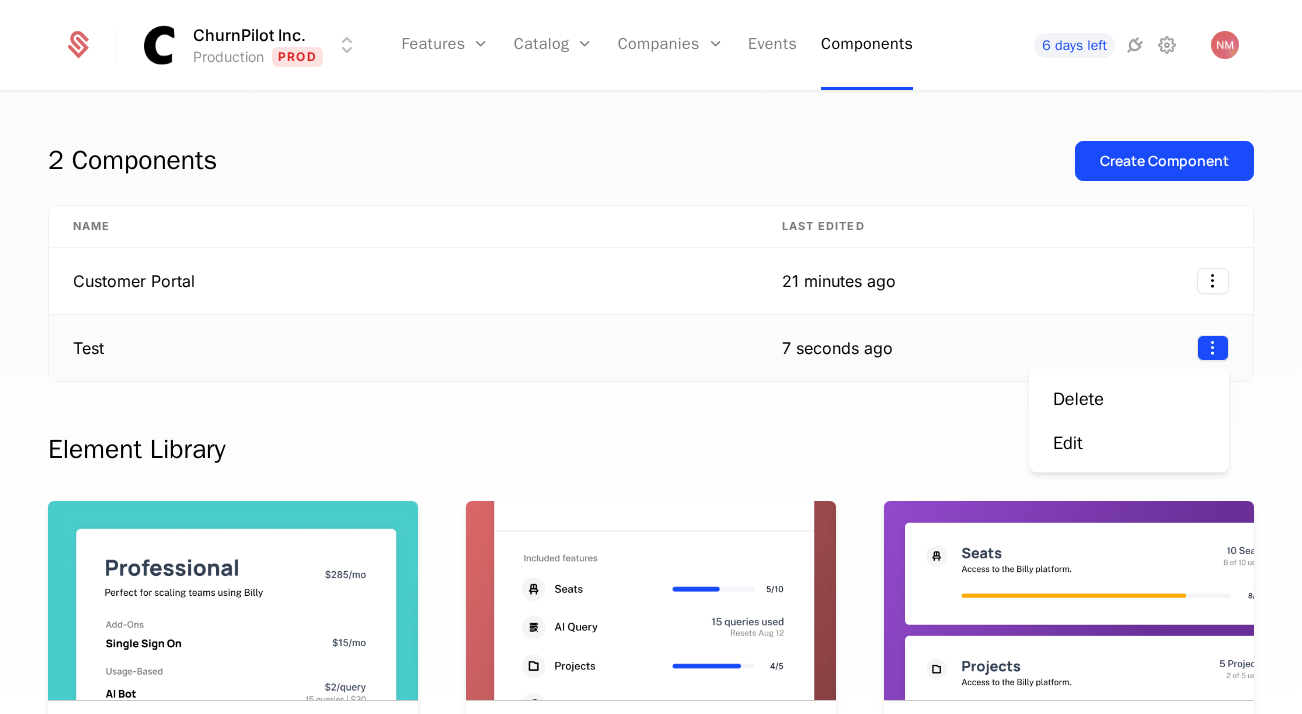 click on "ChurnPilot Inc. Production Prod Features Features Flags Catalog Plans Add Ons Configuration Companies Companies Users Events Components 6 days left 2 Components Create Component Name Last edited Customer Portal 21 minutes ago Test 7 seconds ago Element Library Plan Manager Available See current plan, add ons, and usage-based charges. Included Features Available See all features the user has access to with associated limits and usage Metered Features Available Detailed view of feature usage and limits with upgrade buttons. Plans Table Available Provide an intuitive upgrade path by surfacing current and live plans. Upcoming Bill Available See estimated upcoming bill based on current entitlements and usage. Invoices Available See a list of recent invoices sent to the user. Click to view detail. Payment Method Available See and easily edit current payment method on file. Usage Graphs Coming soon Show usage over time to surface usage trends. Public Pricing Page Coming soon
Best Viewed on Desktop ." at bounding box center [651, 357] 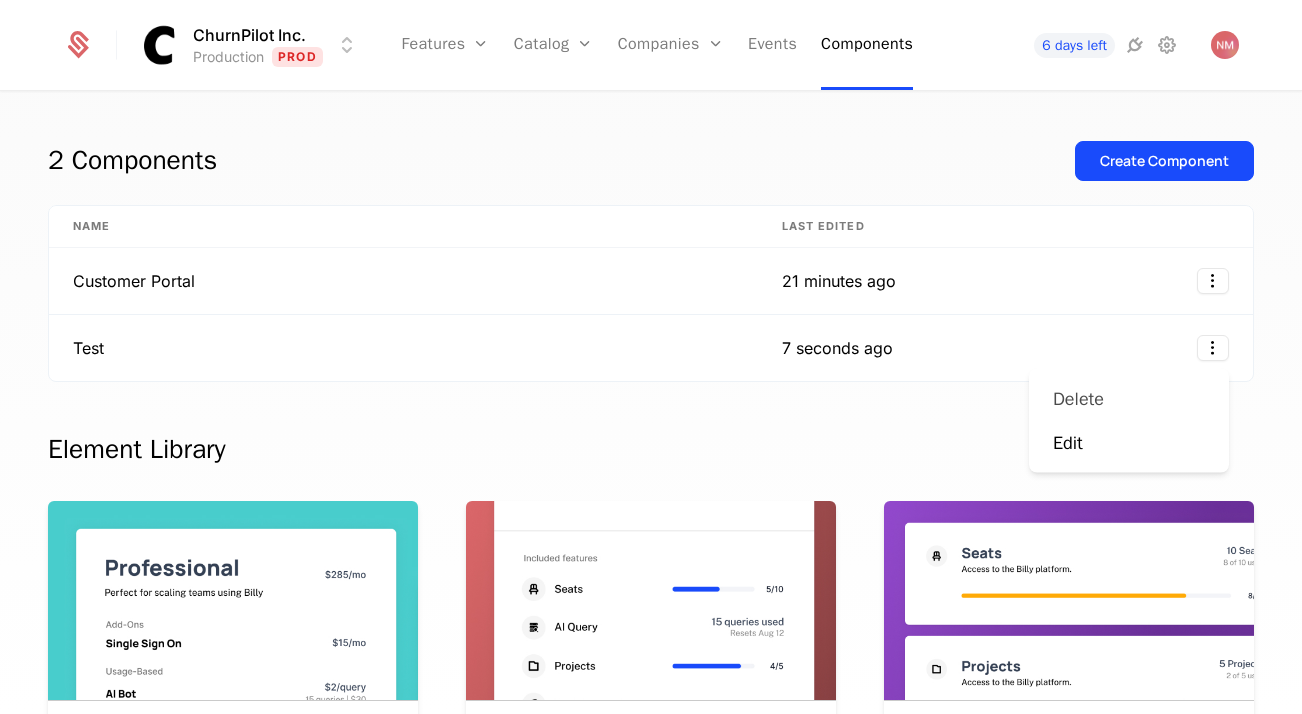 click on "Delete" at bounding box center (1129, 399) 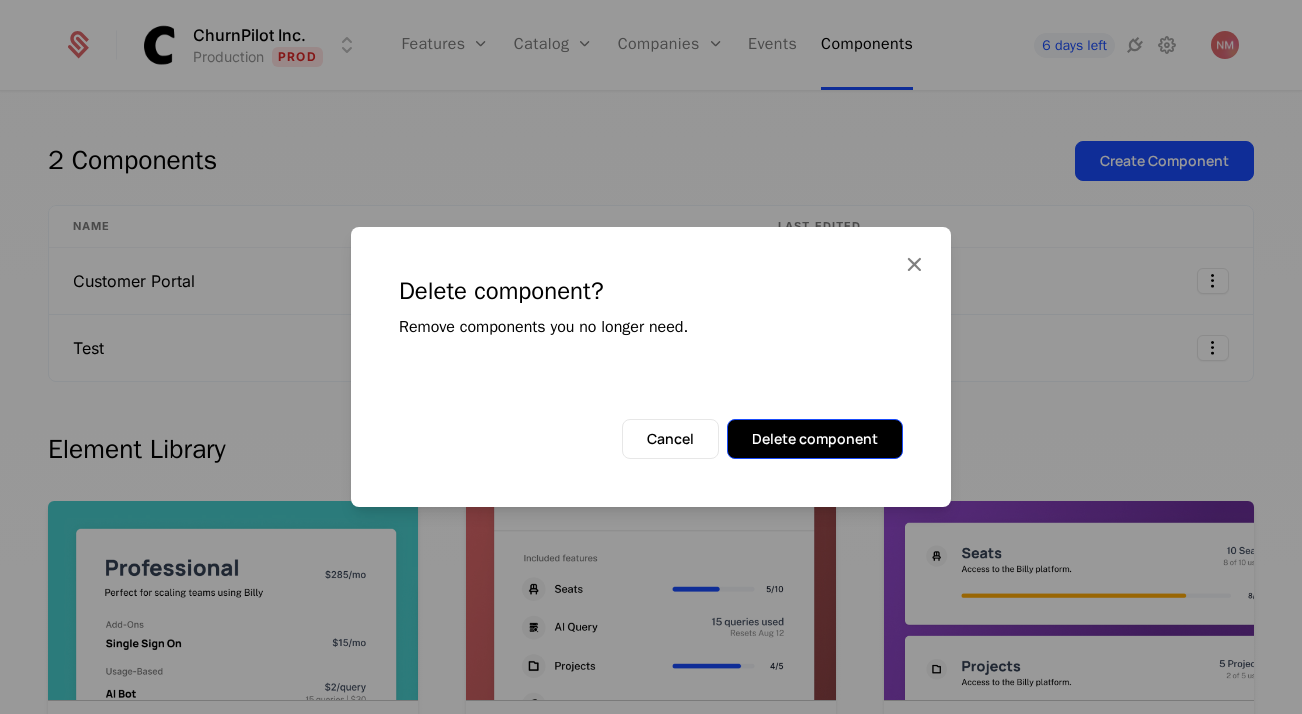 click on "Delete component" at bounding box center [815, 439] 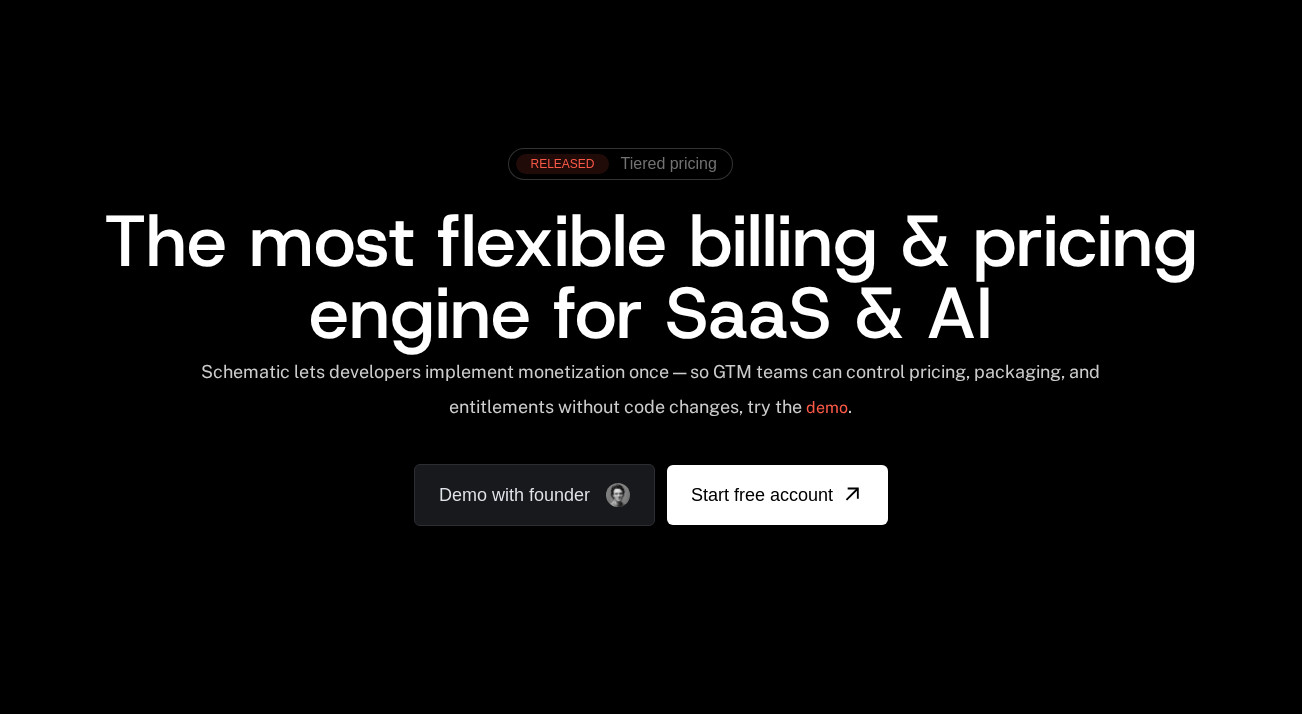 scroll, scrollTop: 0, scrollLeft: 0, axis: both 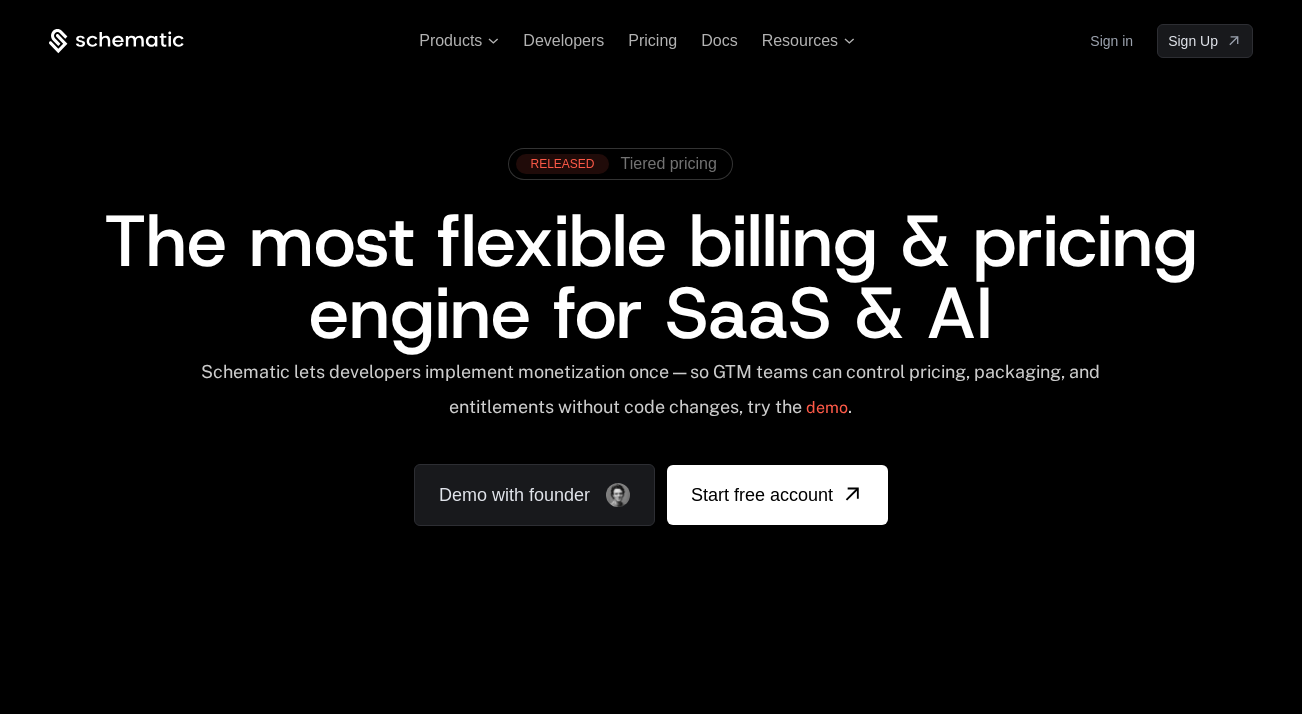 click on "Sign in" at bounding box center (1111, 41) 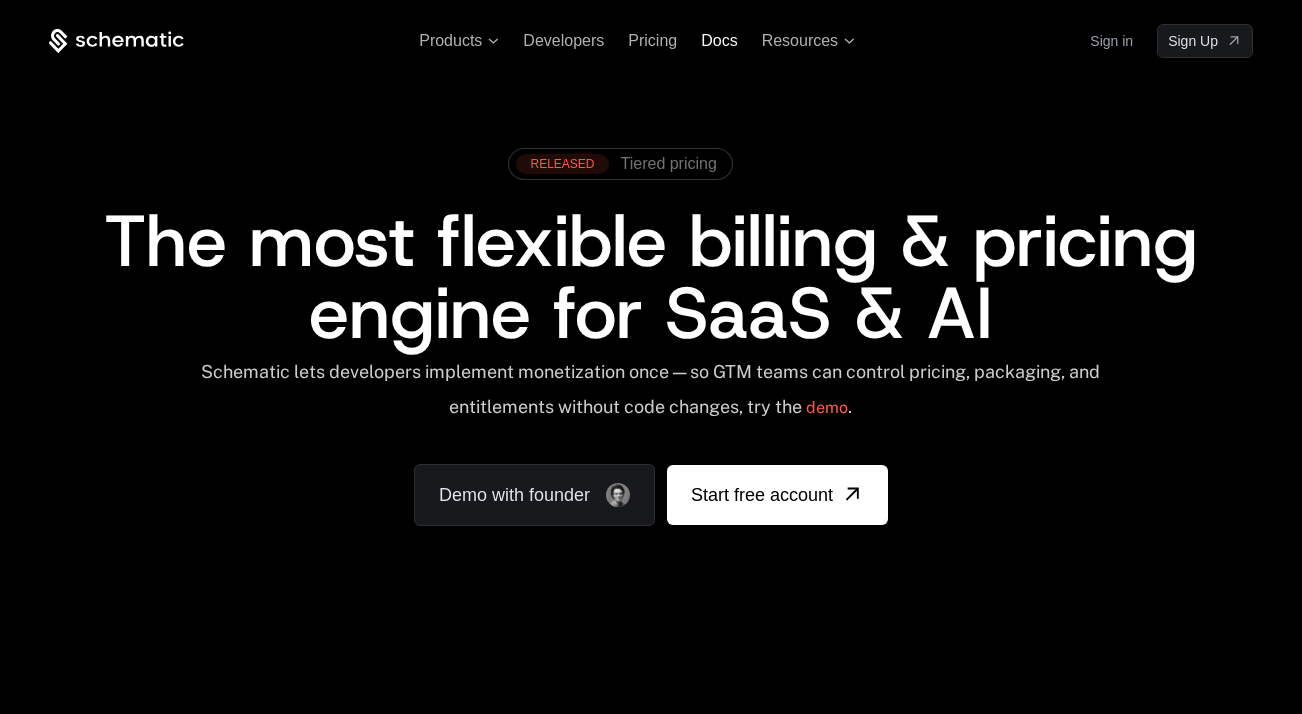 click on "Docs" at bounding box center (719, 40) 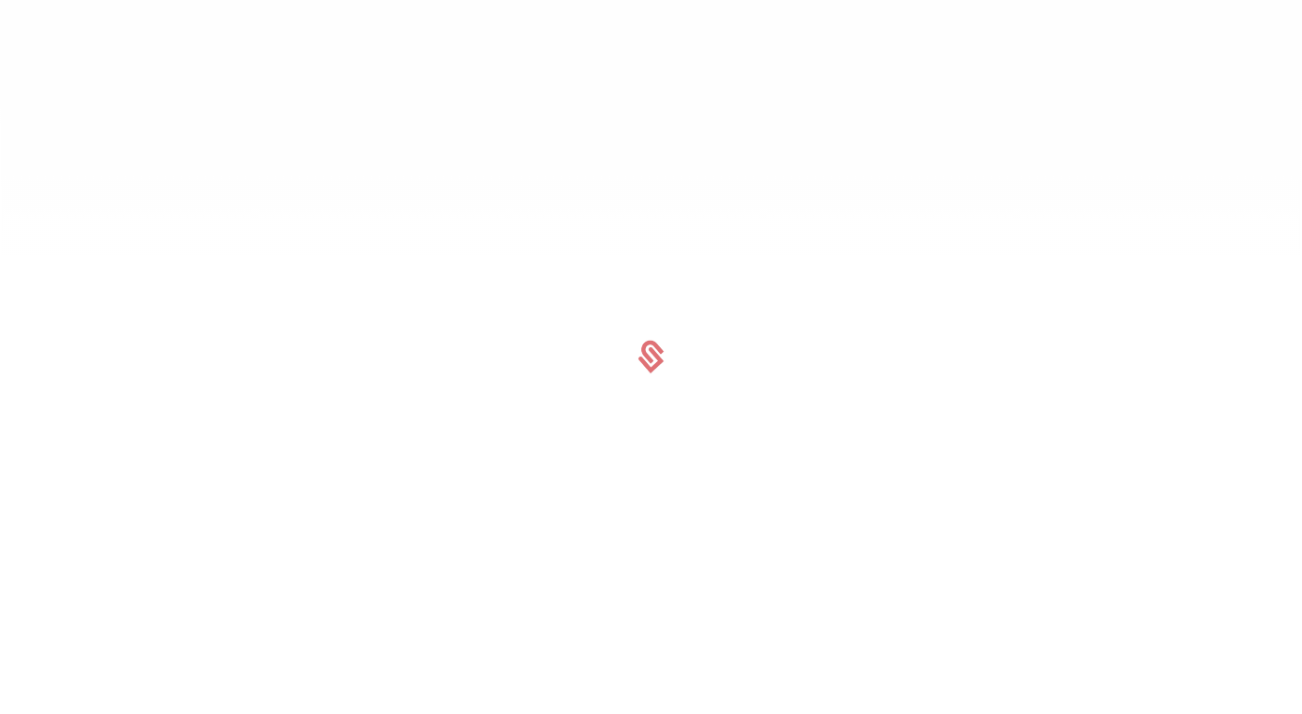 scroll, scrollTop: 0, scrollLeft: 0, axis: both 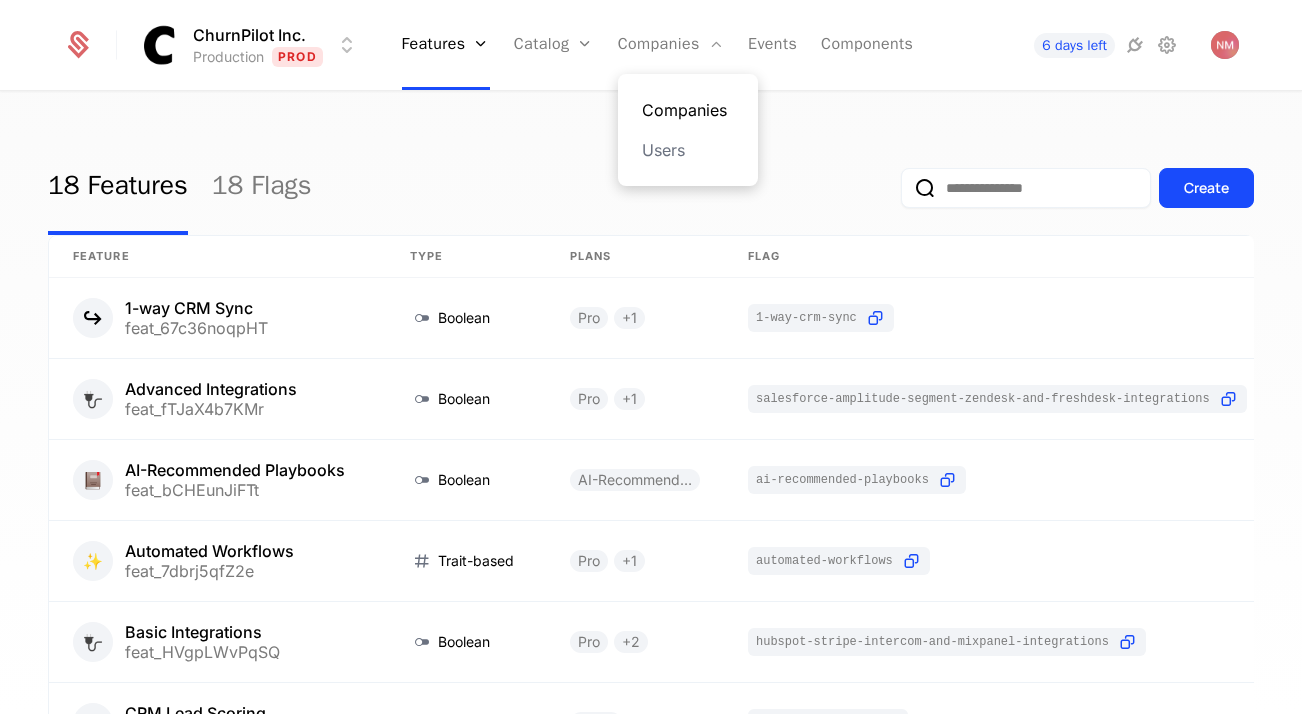 click on "Companies" at bounding box center (688, 110) 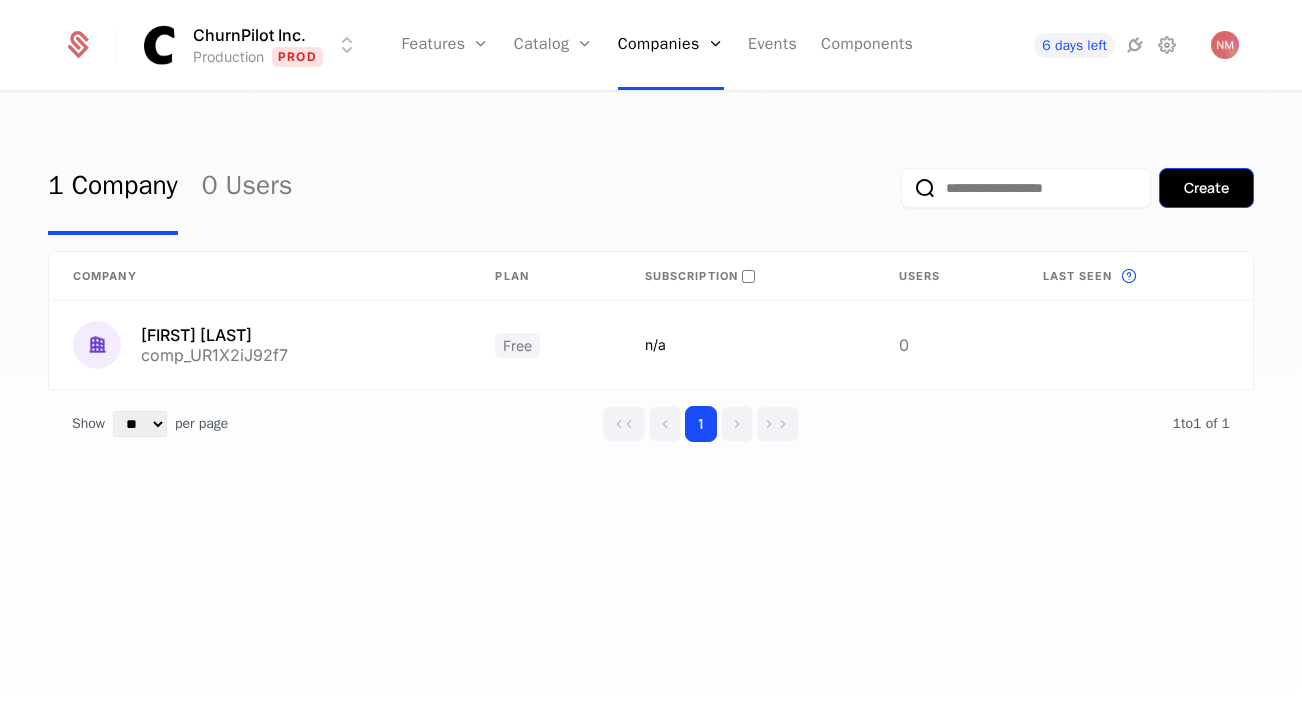 click on "Create" at bounding box center (1206, 188) 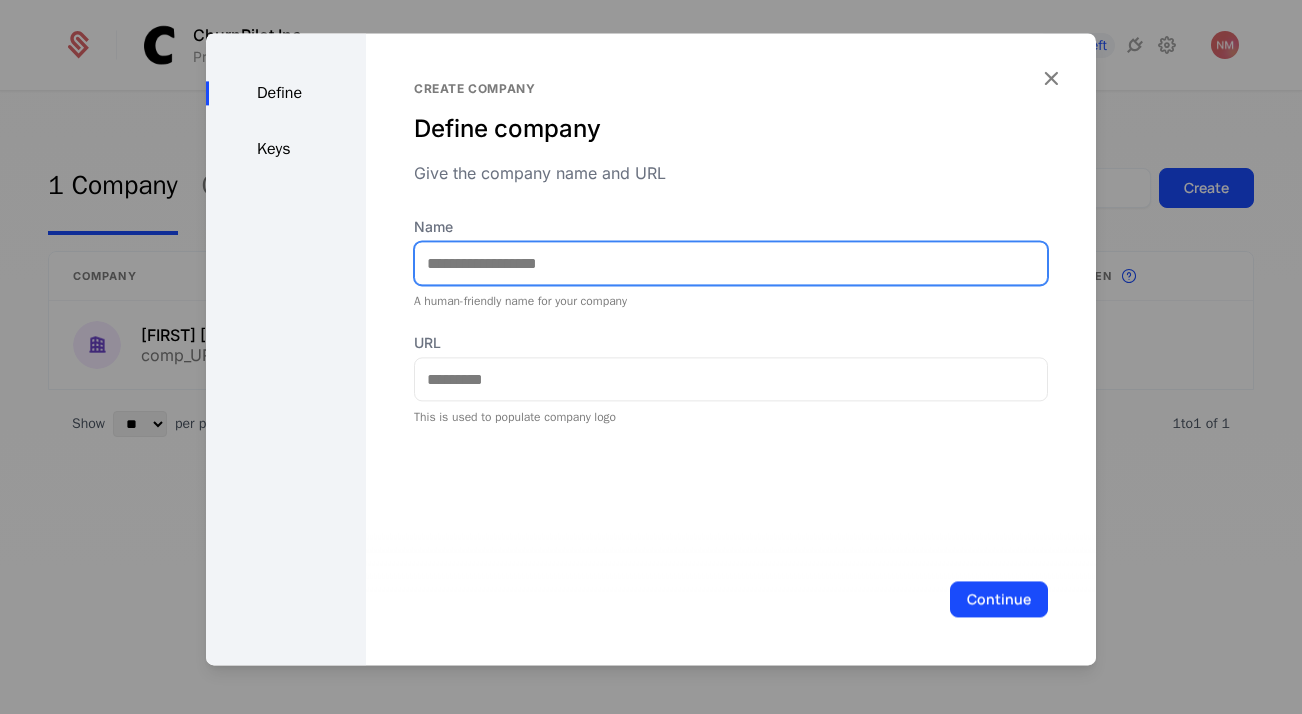 click on "Name" at bounding box center [731, 263] 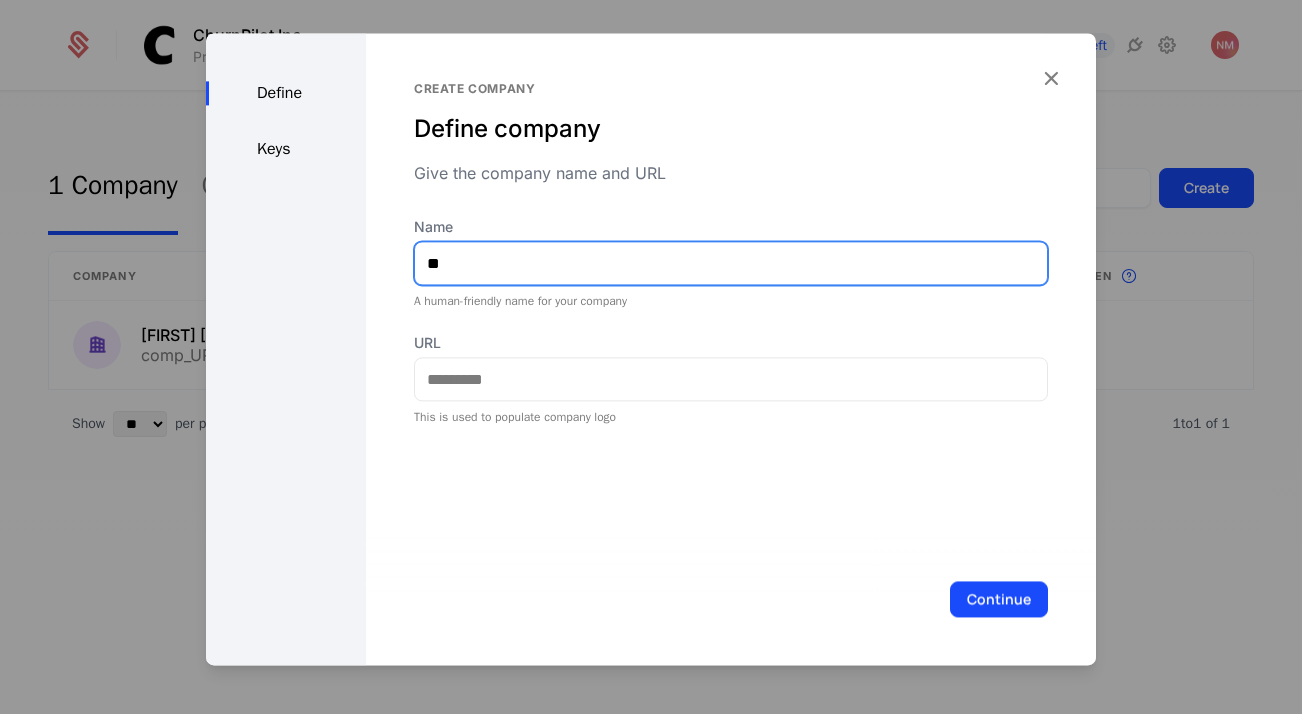 type on "*" 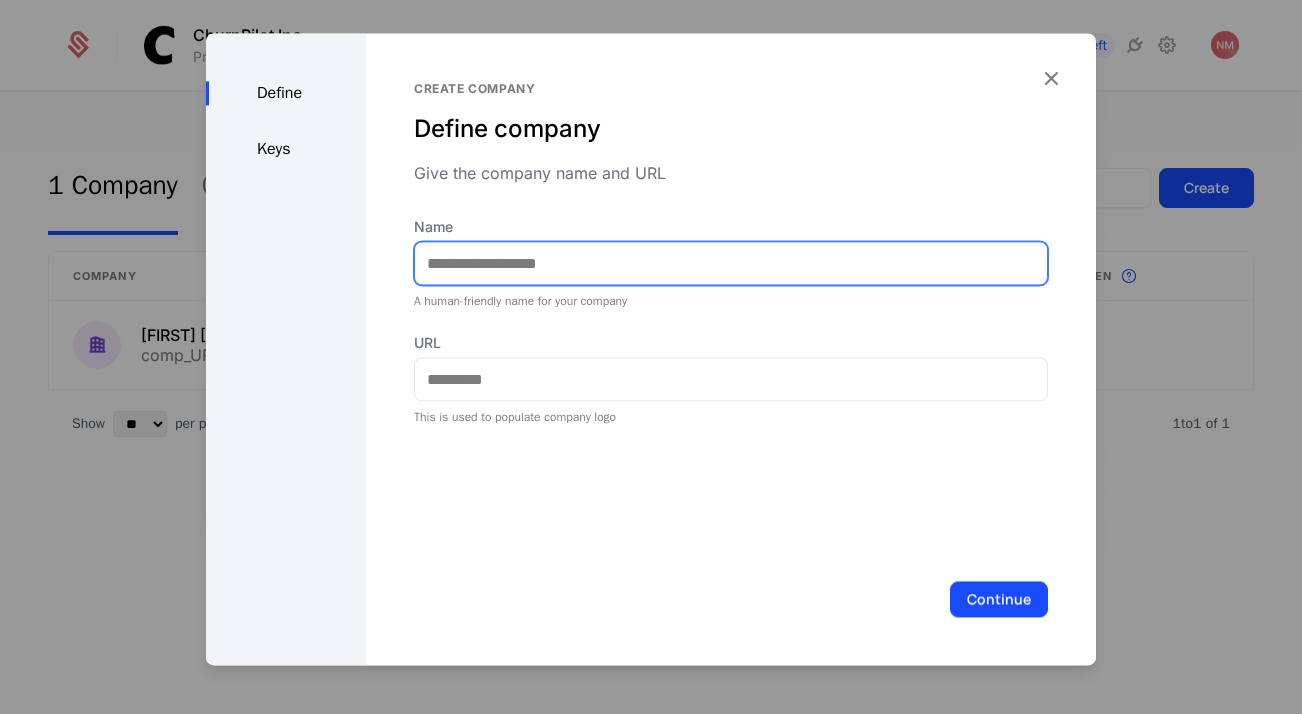 type on "*" 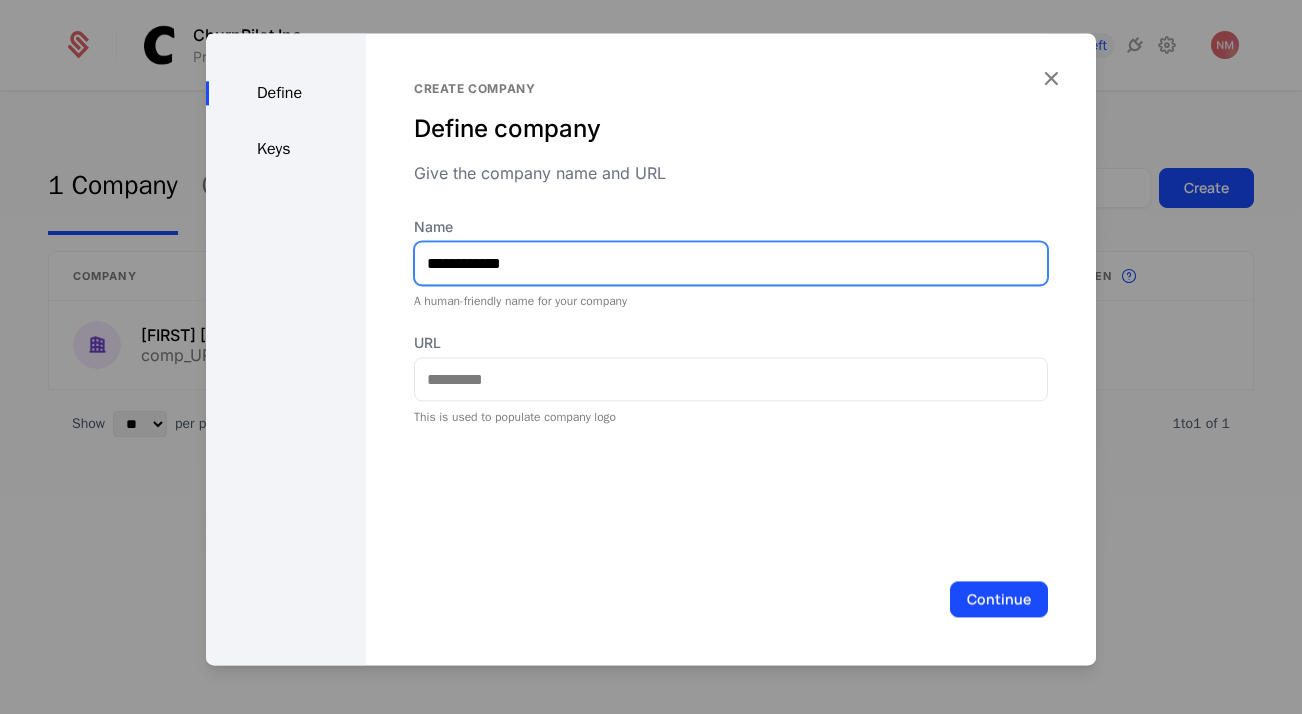 type on "**********" 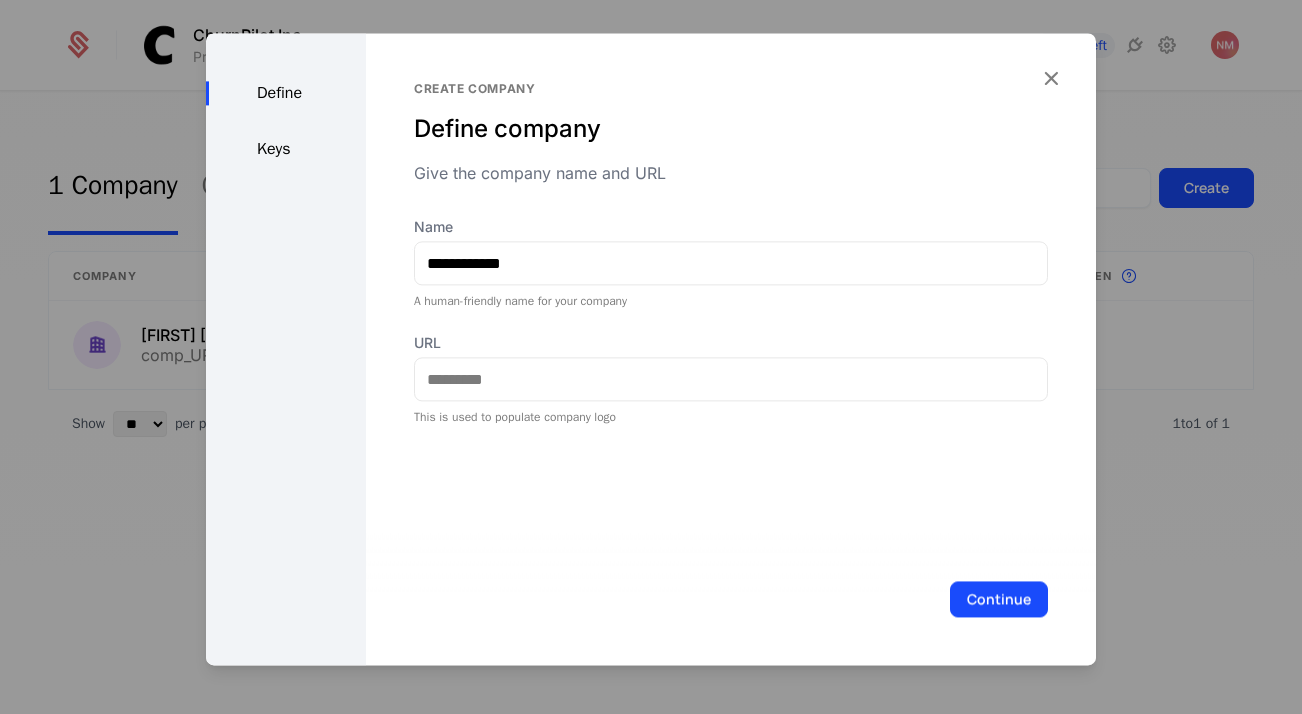 click on "URL This is used to populate company logo" at bounding box center (731, 379) 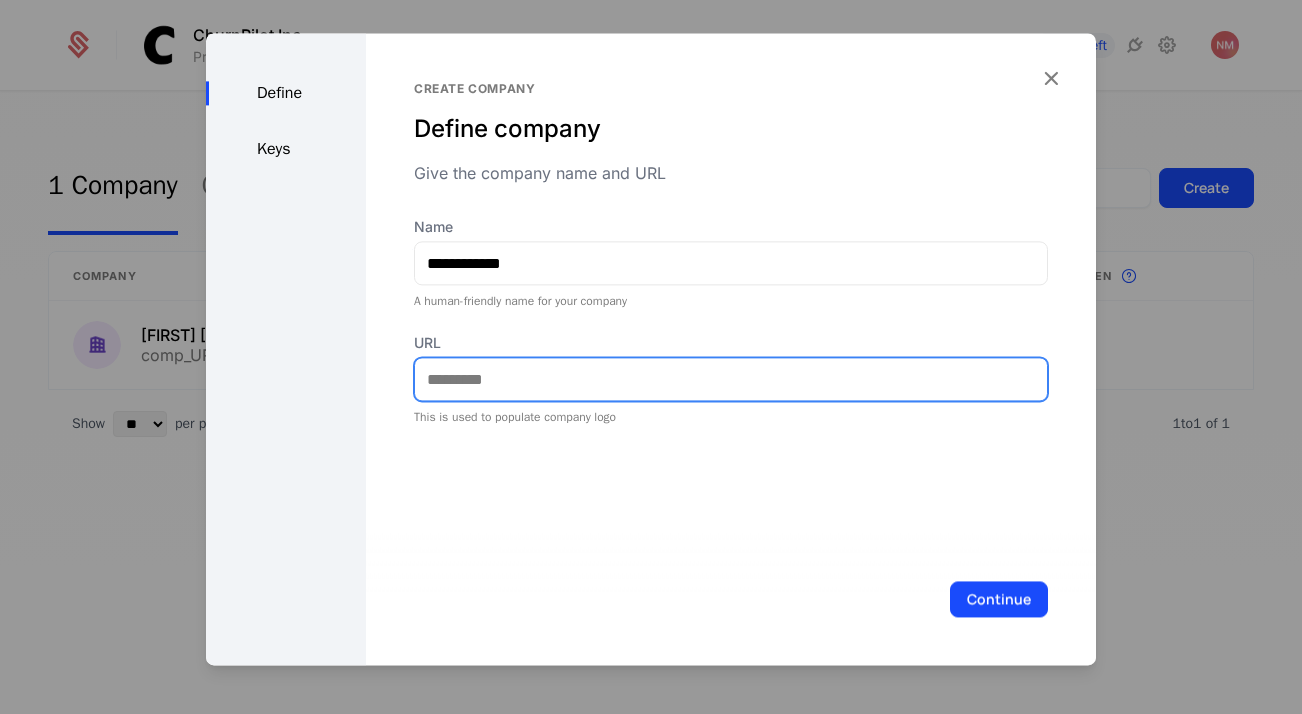 click on "URL" at bounding box center (731, 379) 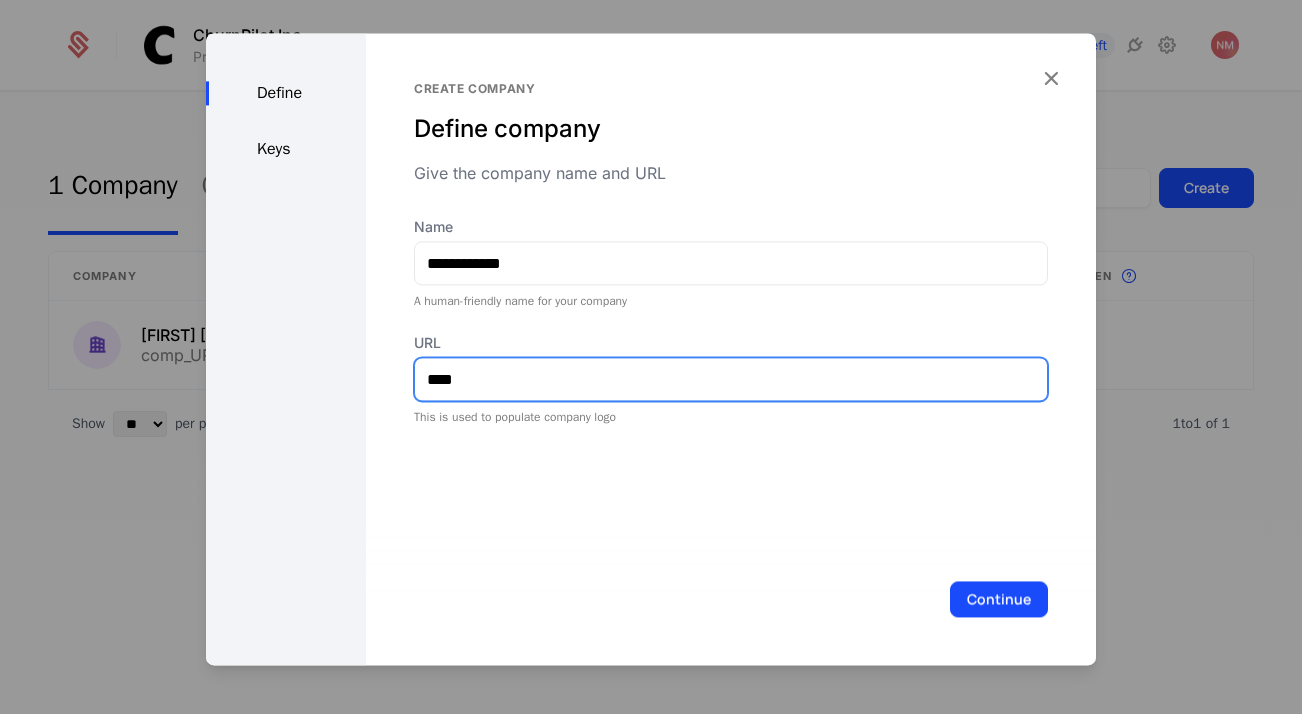type on "****" 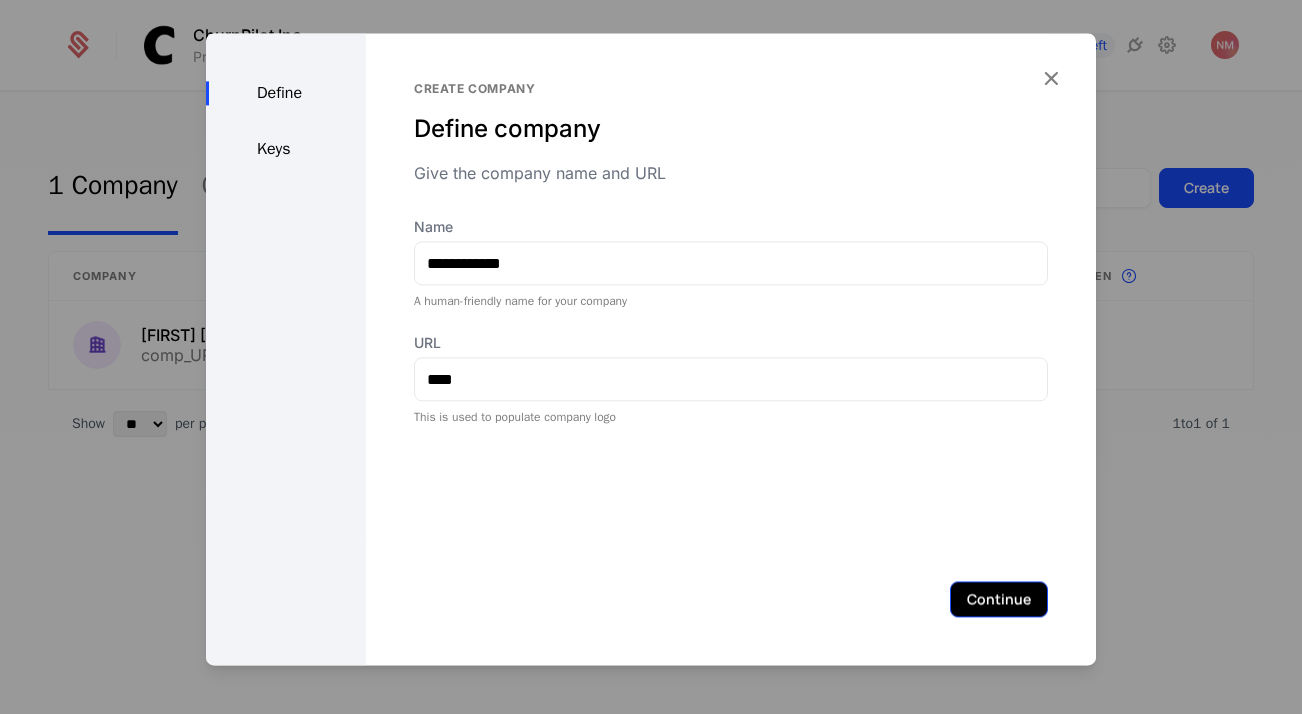 click on "Continue" at bounding box center (999, 599) 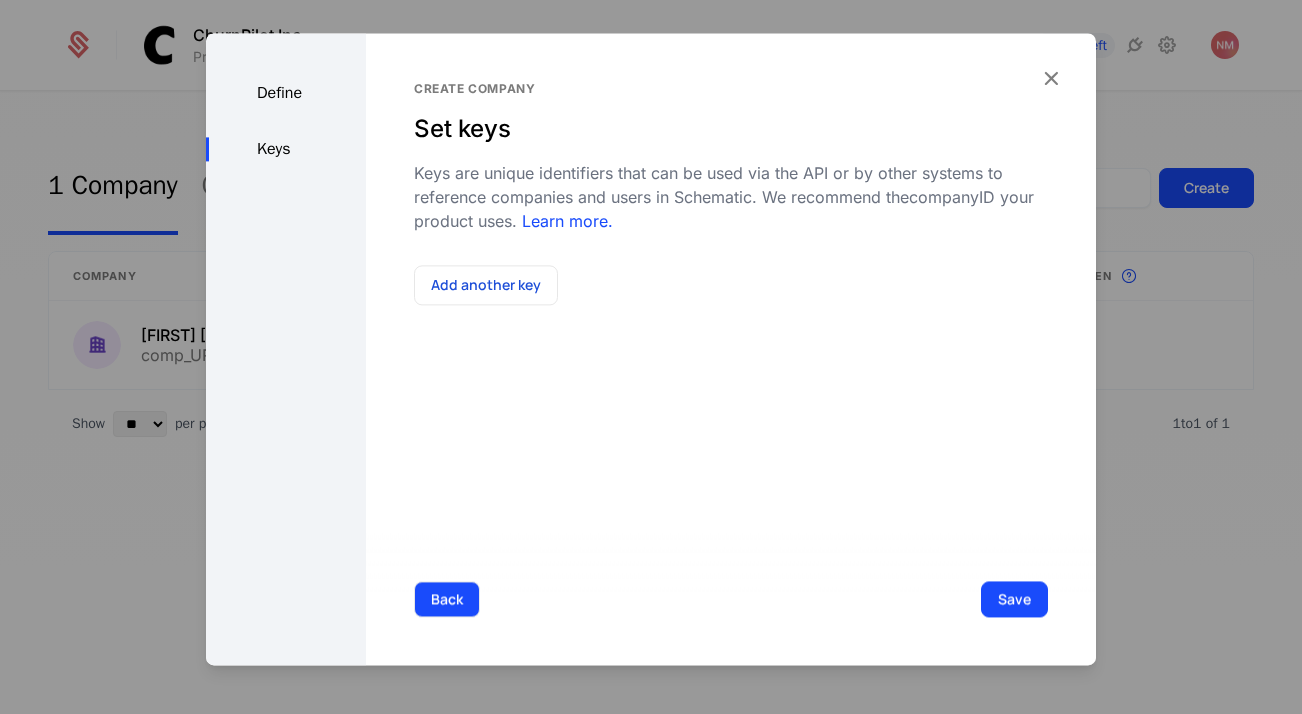click on "Back" at bounding box center [447, 599] 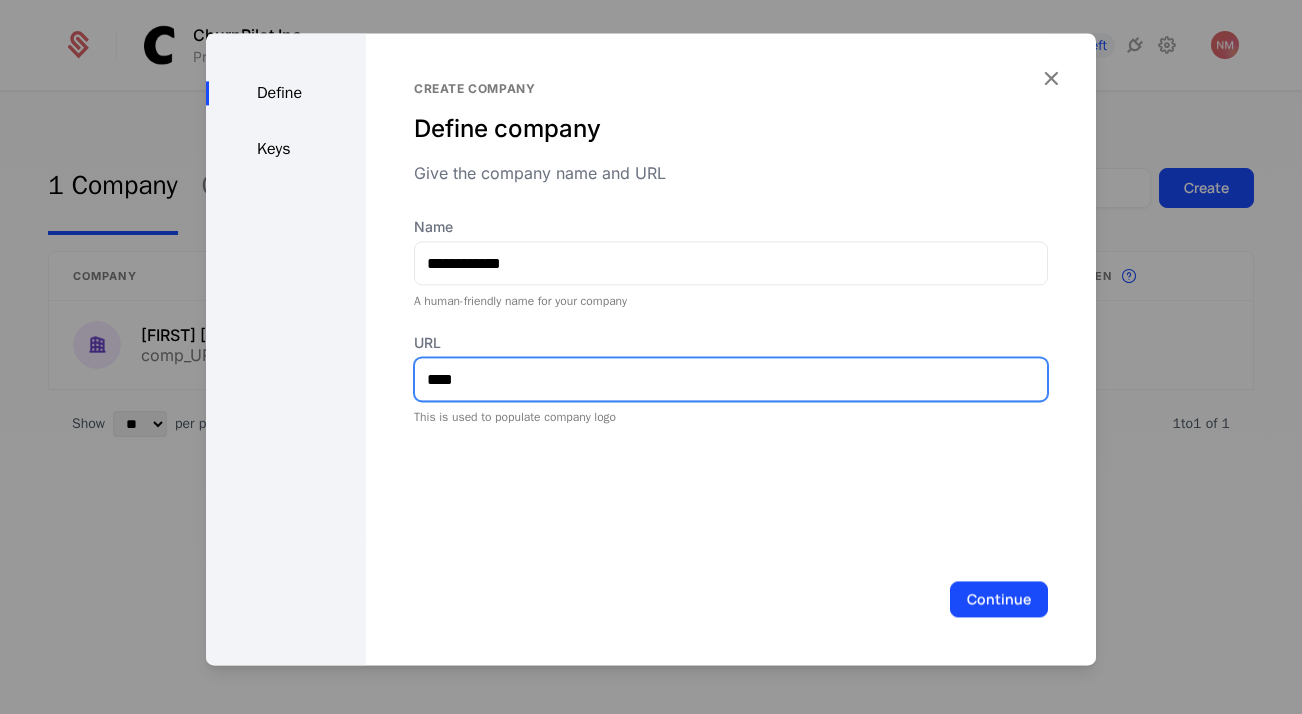 click on "****" at bounding box center [731, 379] 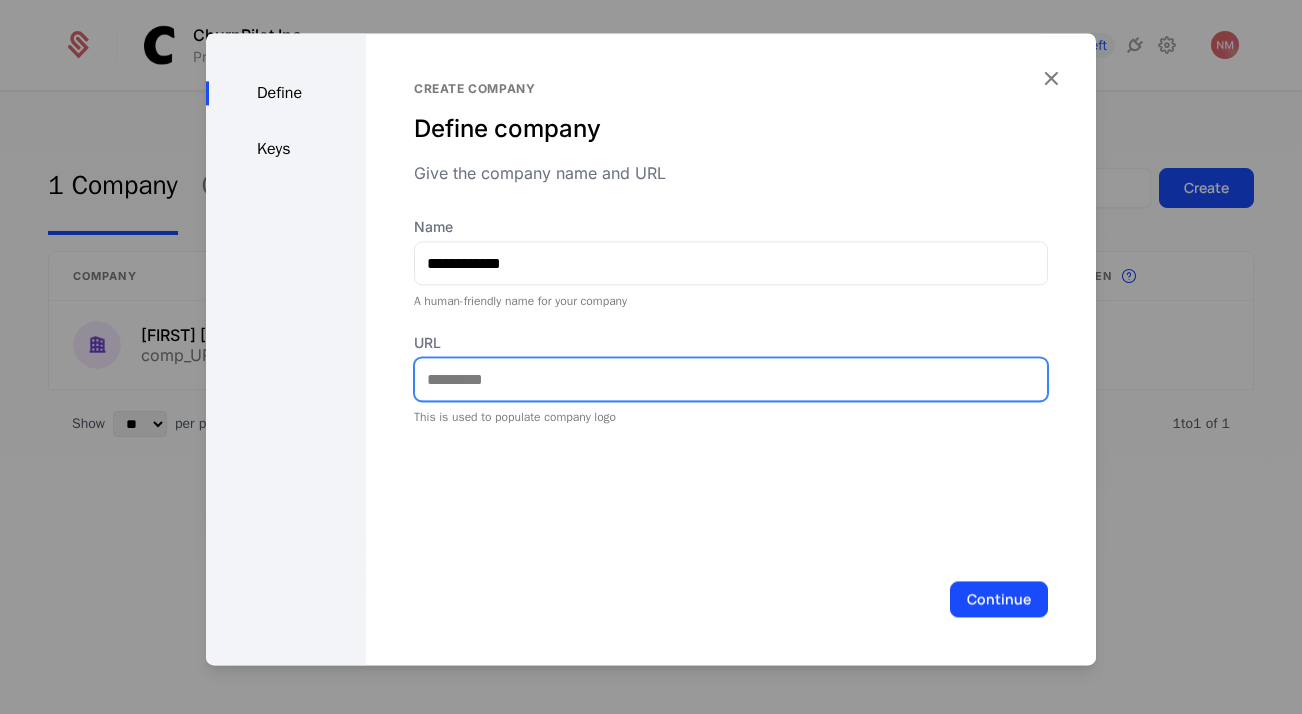 type 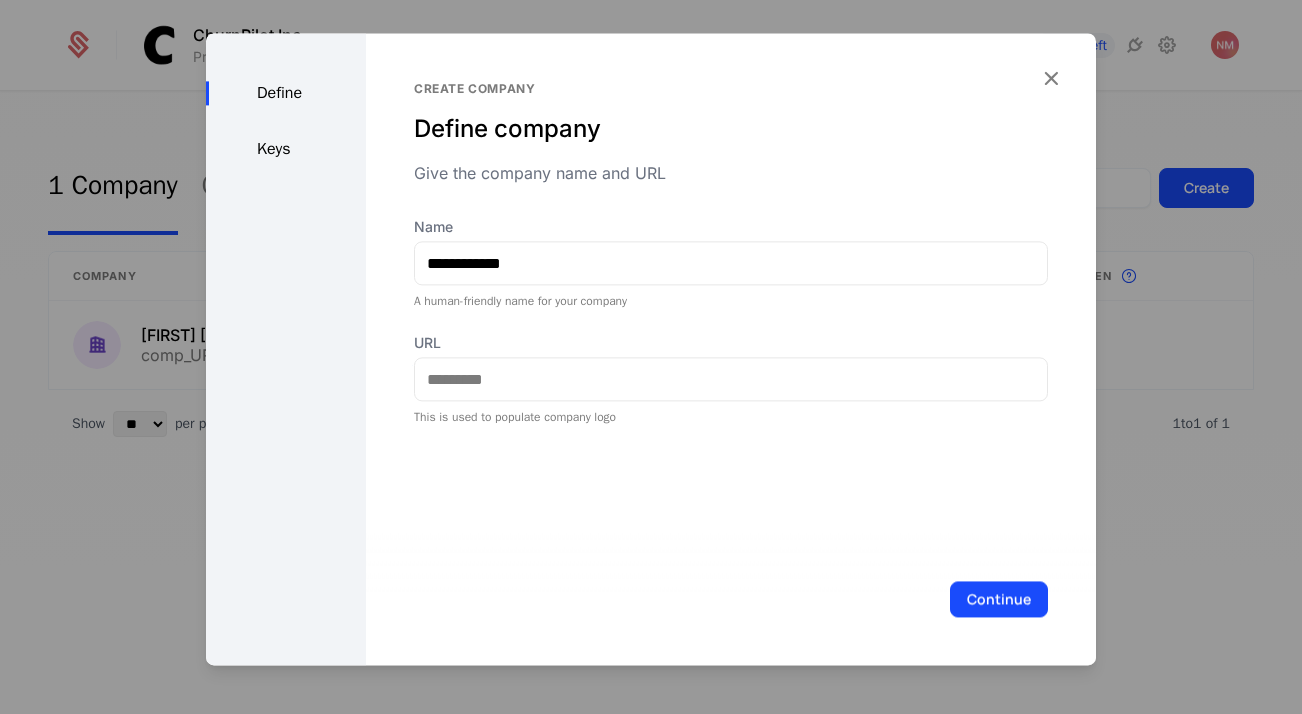 click on "Continue" at bounding box center (731, 599) 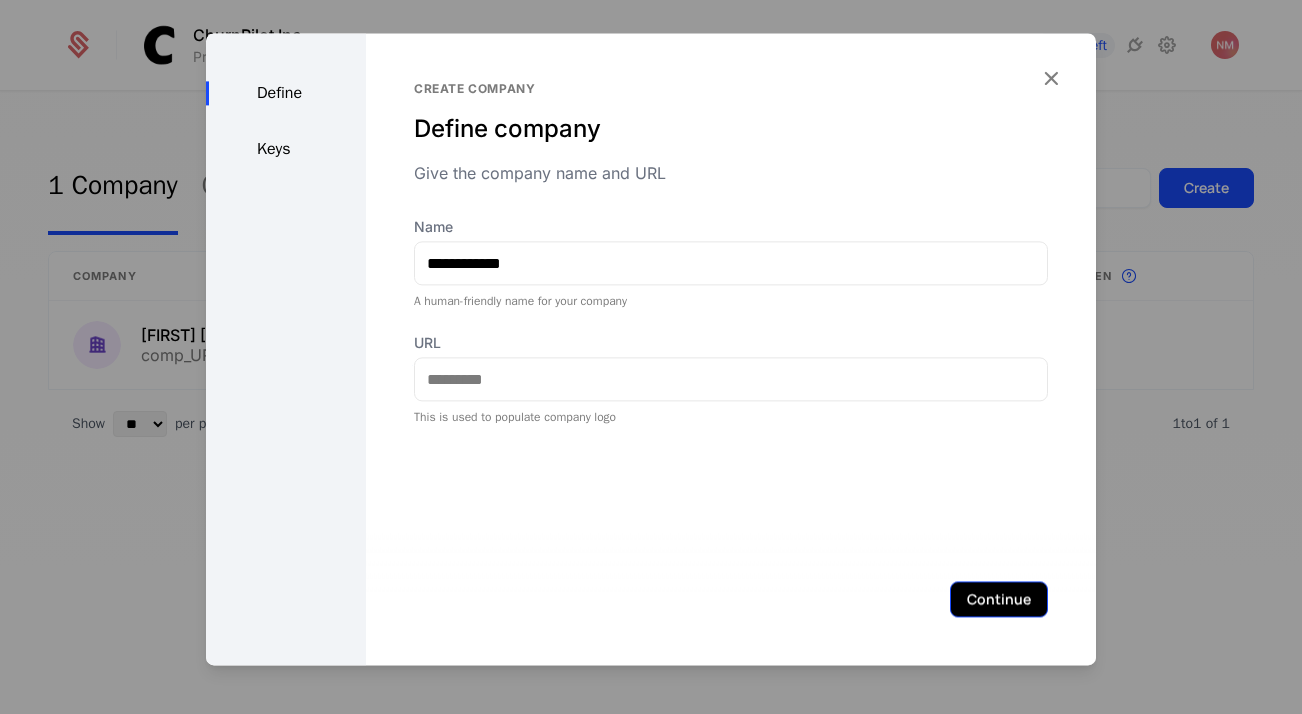 click on "Continue" at bounding box center [999, 599] 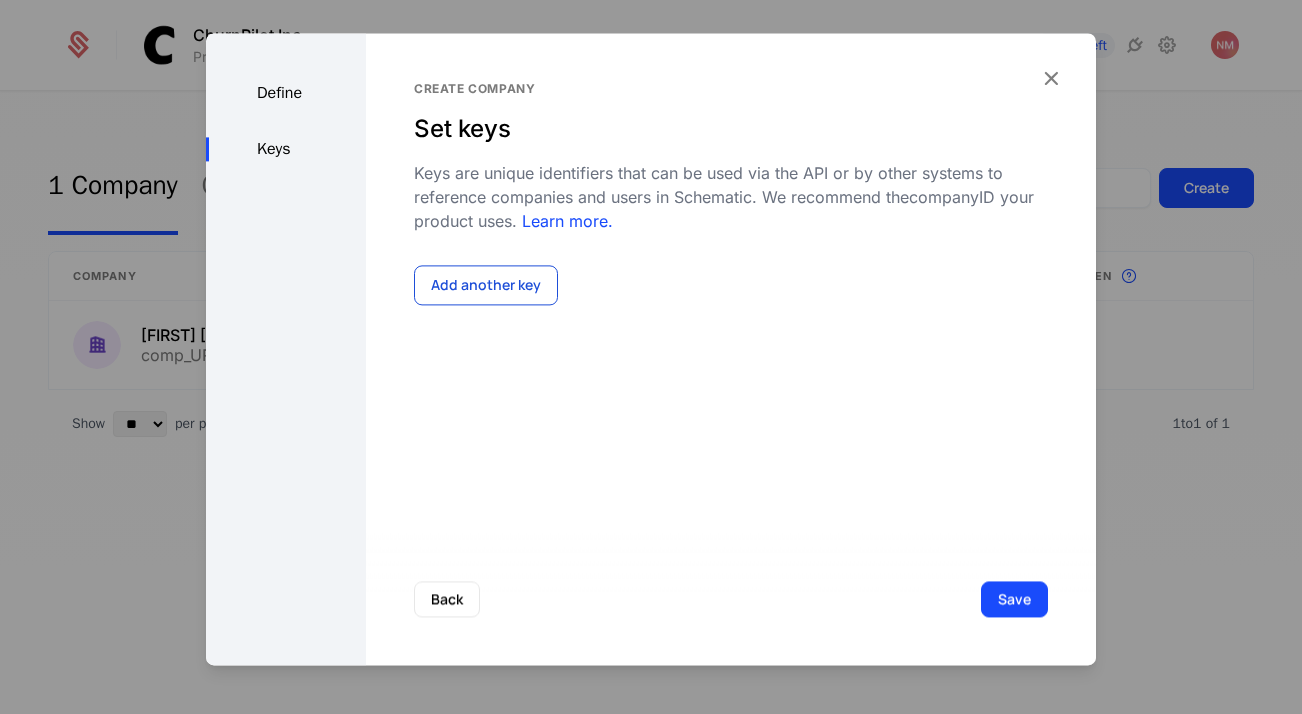 click on "Add another key" at bounding box center [486, 285] 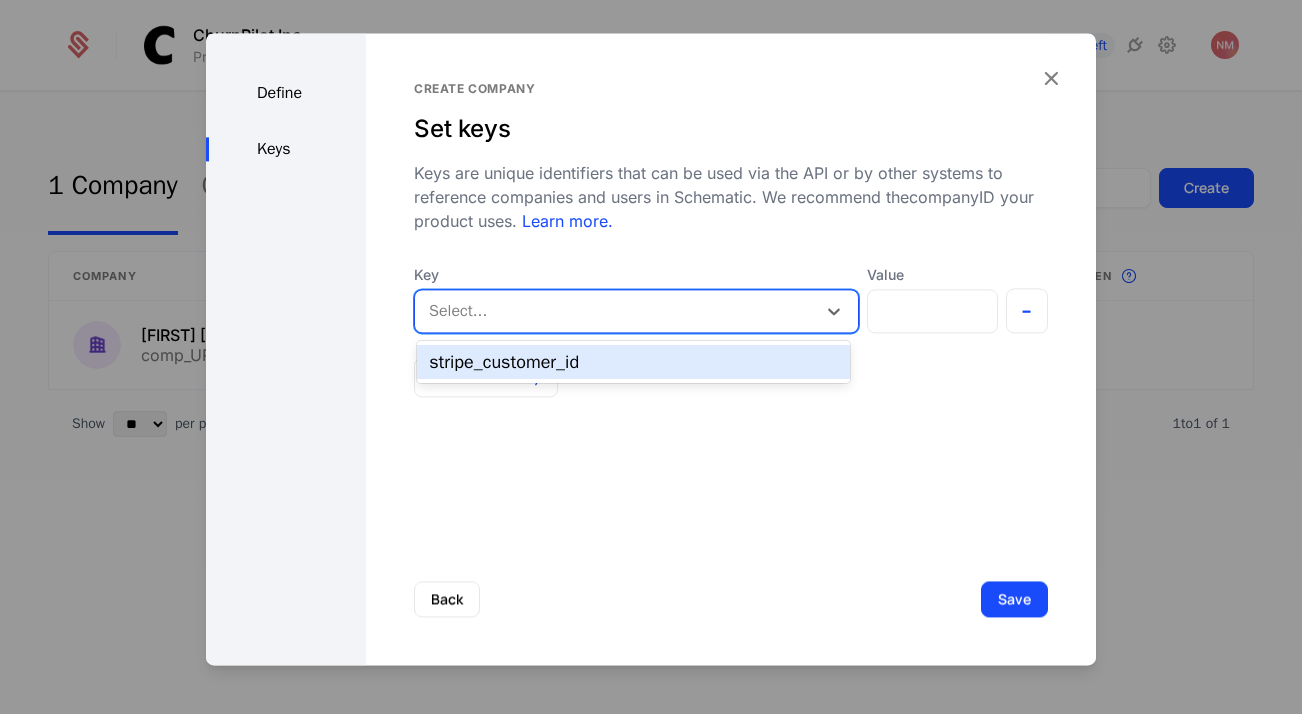 click at bounding box center (615, 311) 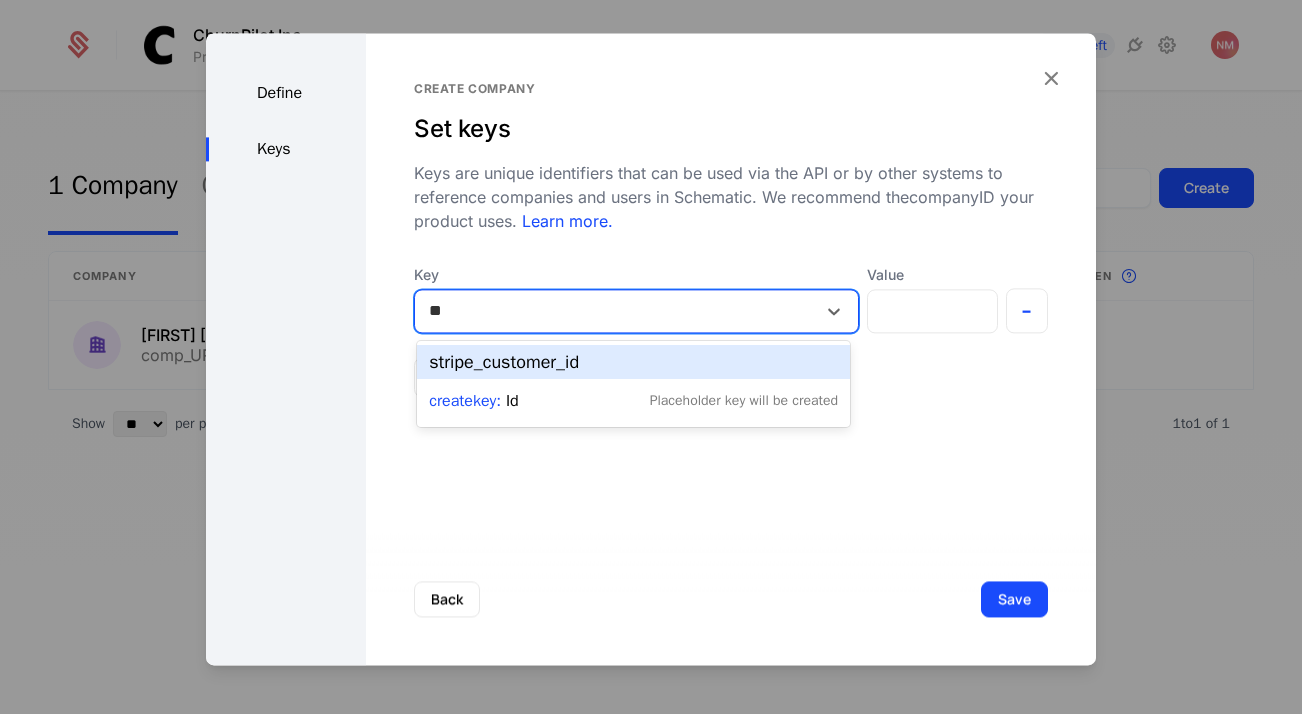 type on "*" 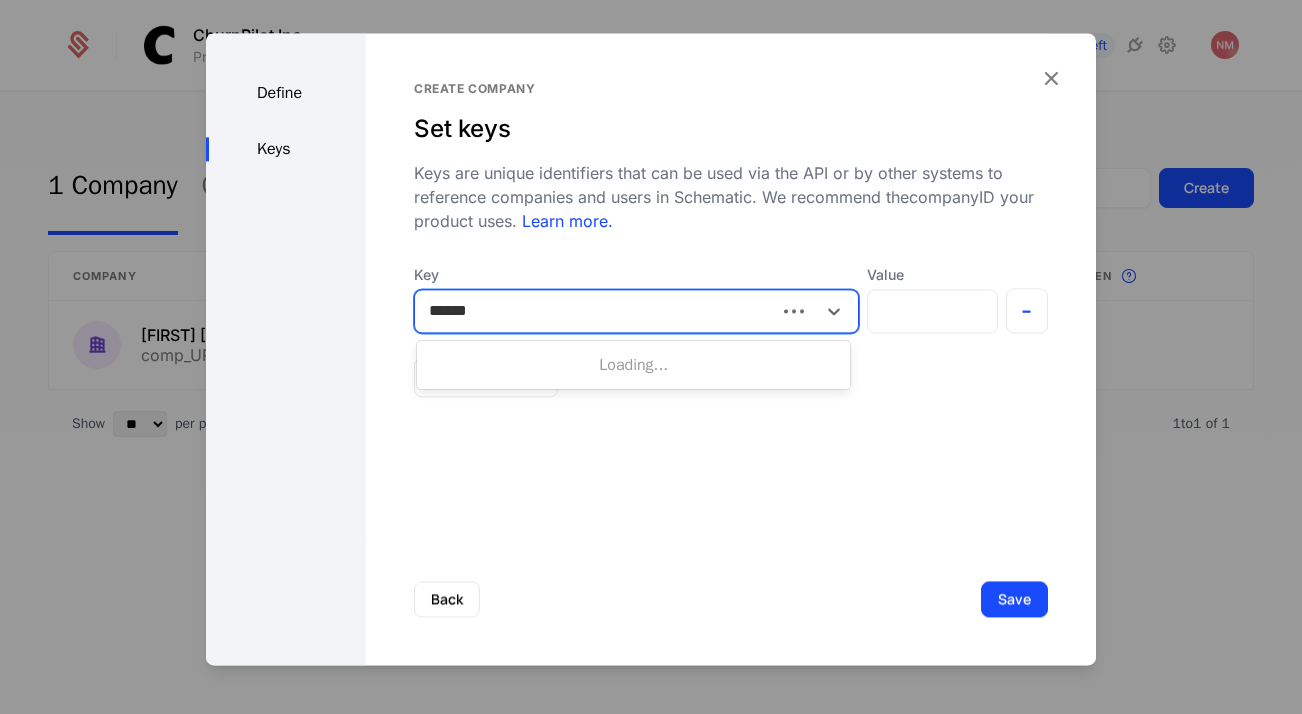 type on "*******" 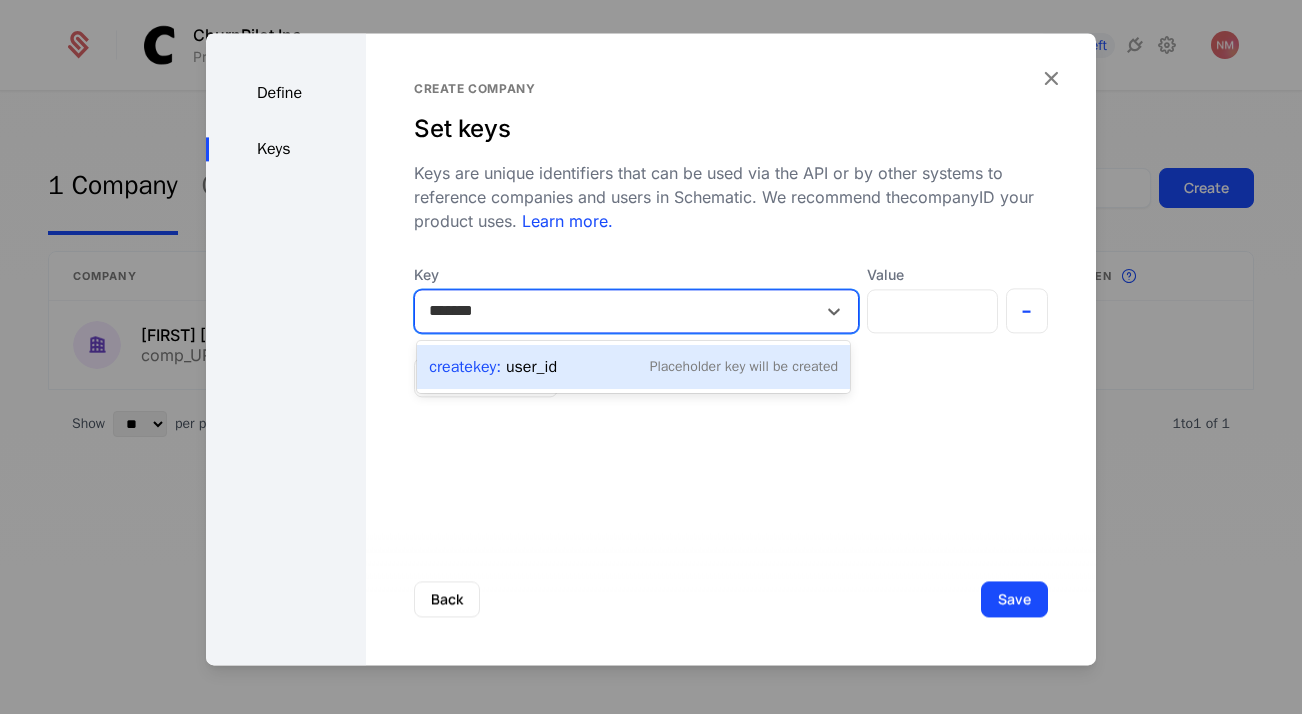 click on "Create  Key :   user_id" at bounding box center (493, 367) 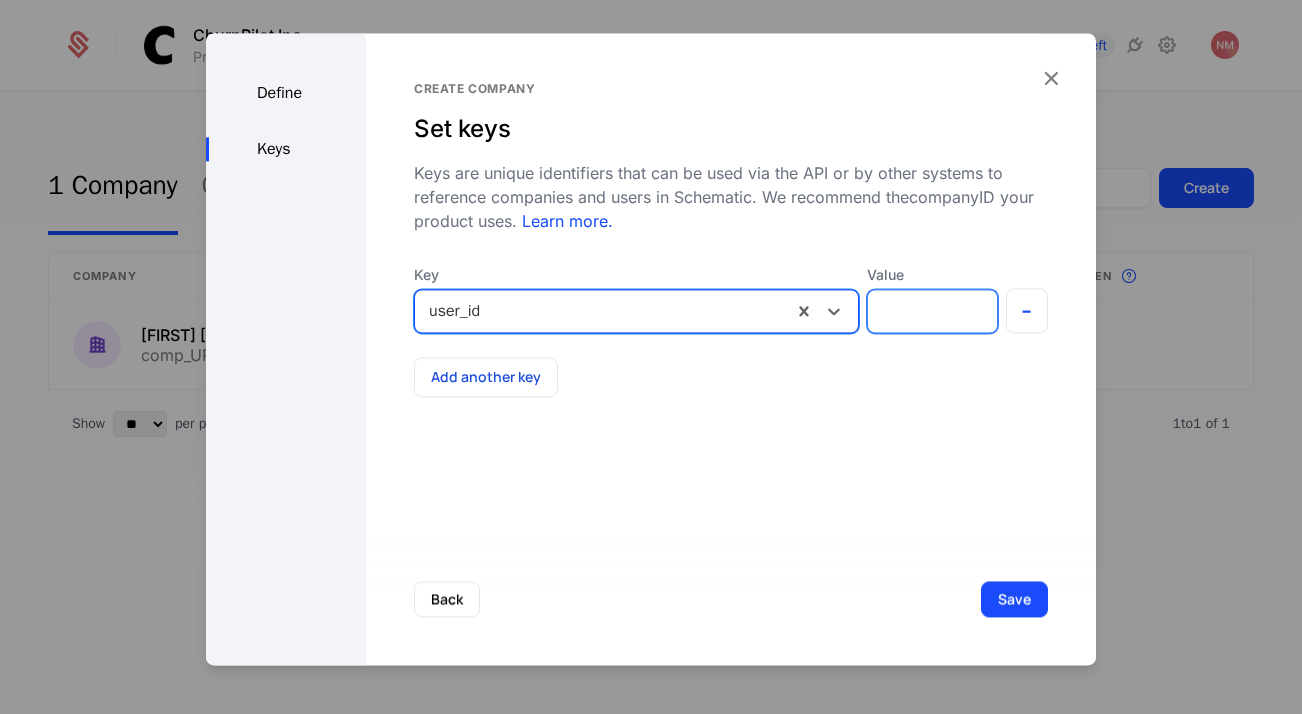click on "Value" at bounding box center (932, 311) 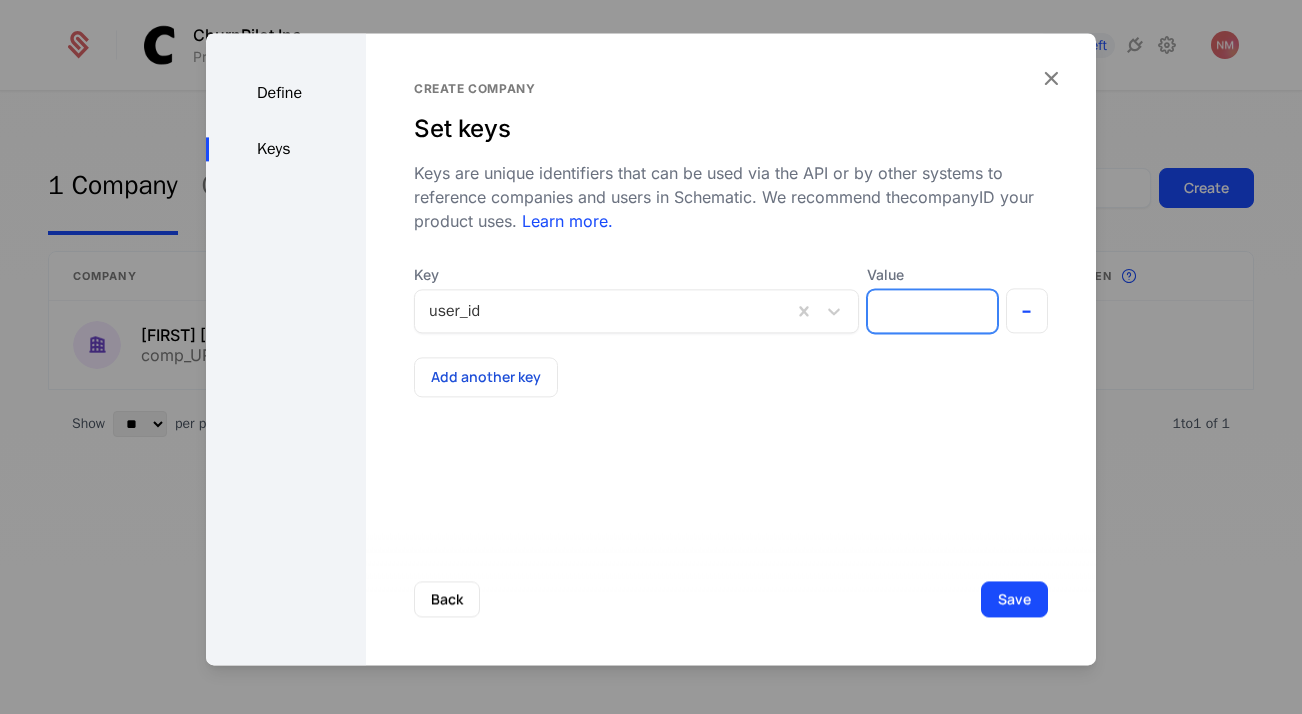 type on "*" 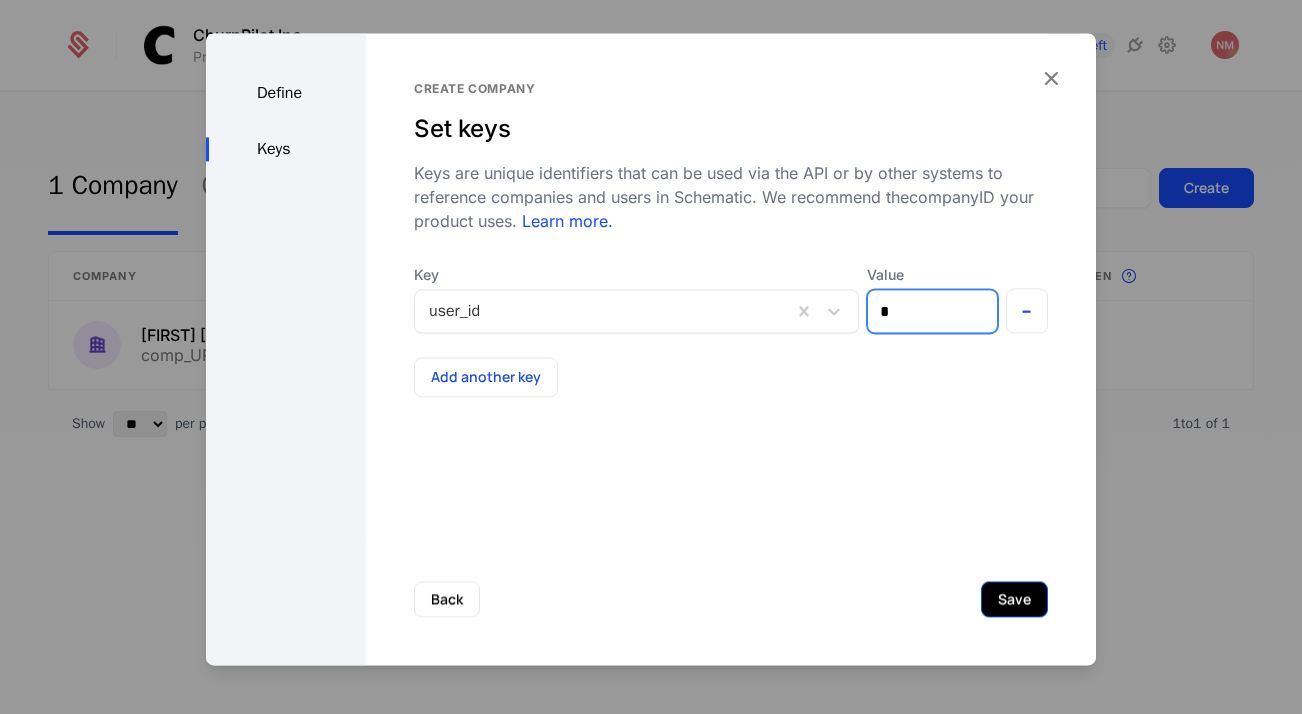type on "*" 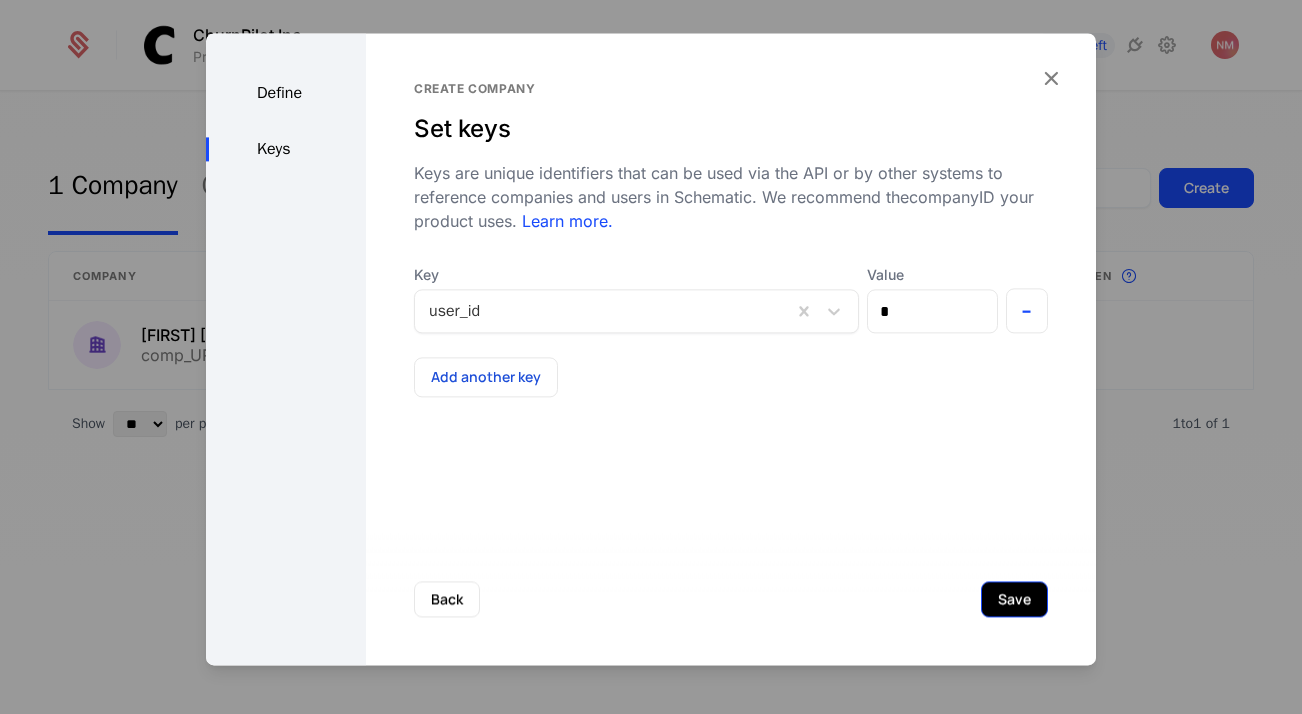 click on "Save" at bounding box center [1014, 599] 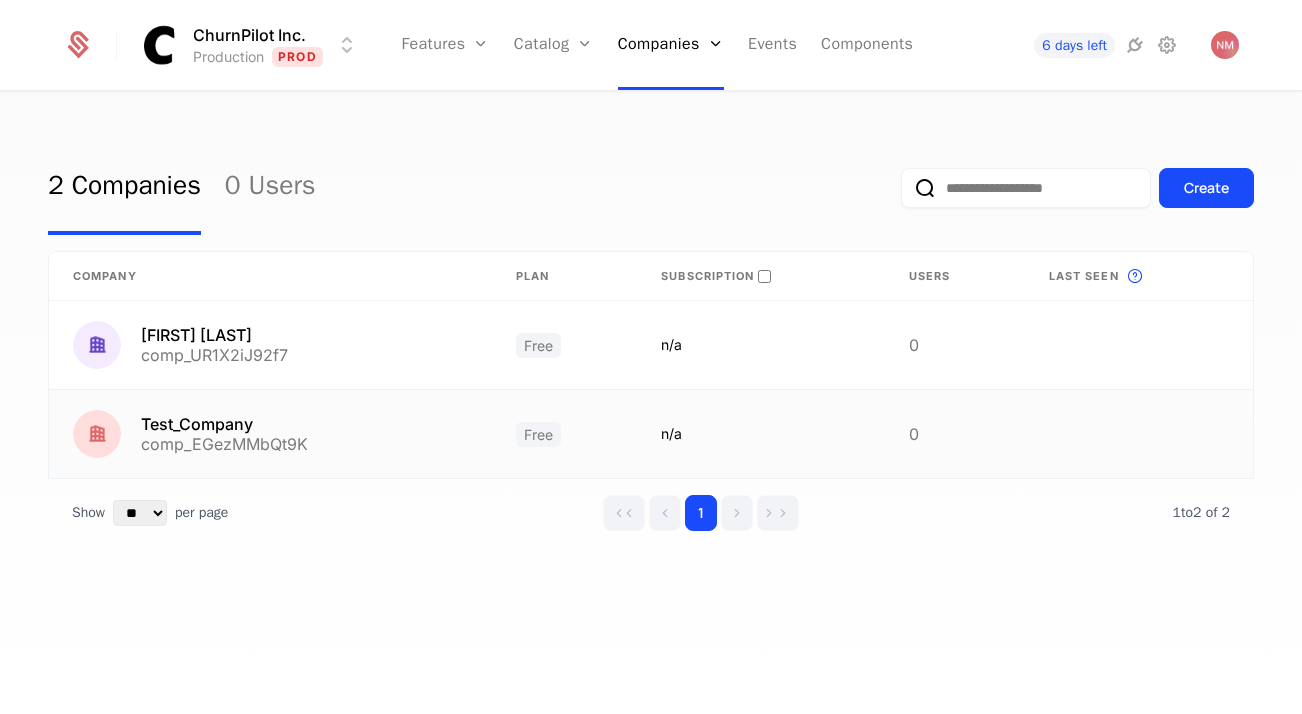 click on "Test_Company comp_EGezMMbQt9K" at bounding box center (270, 434) 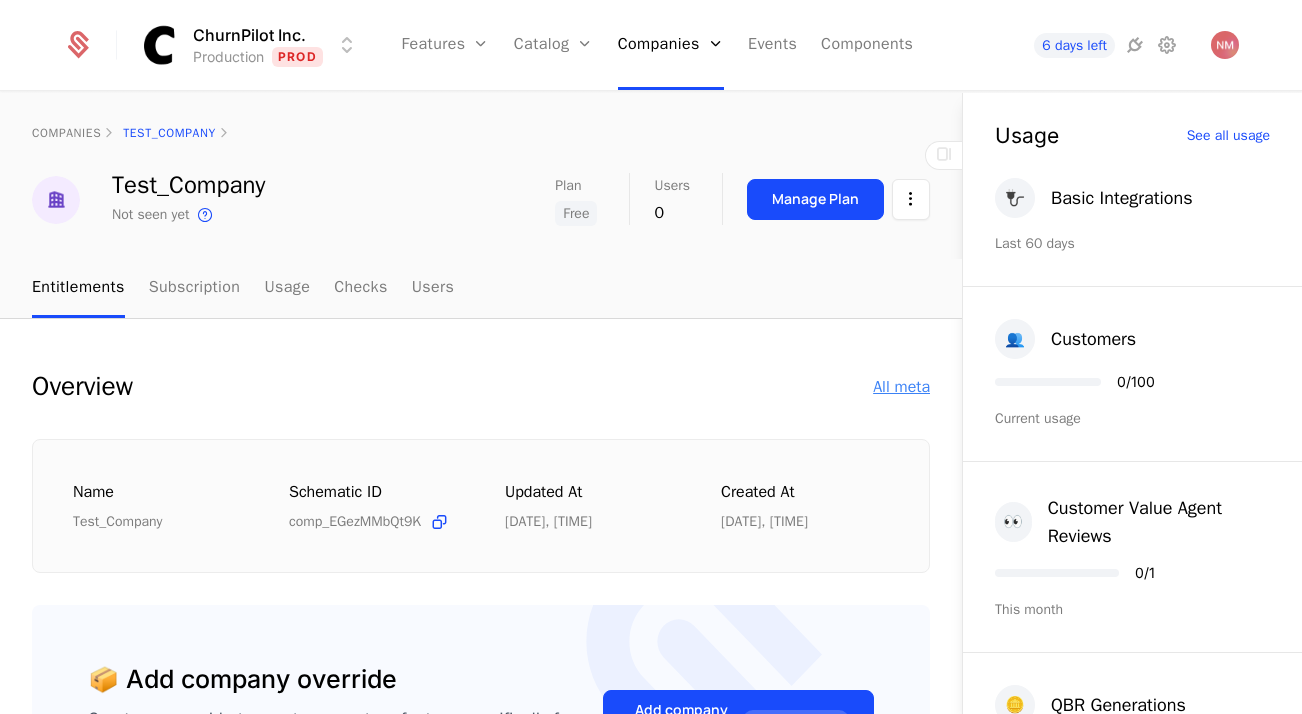 click on "All meta" at bounding box center [901, 387] 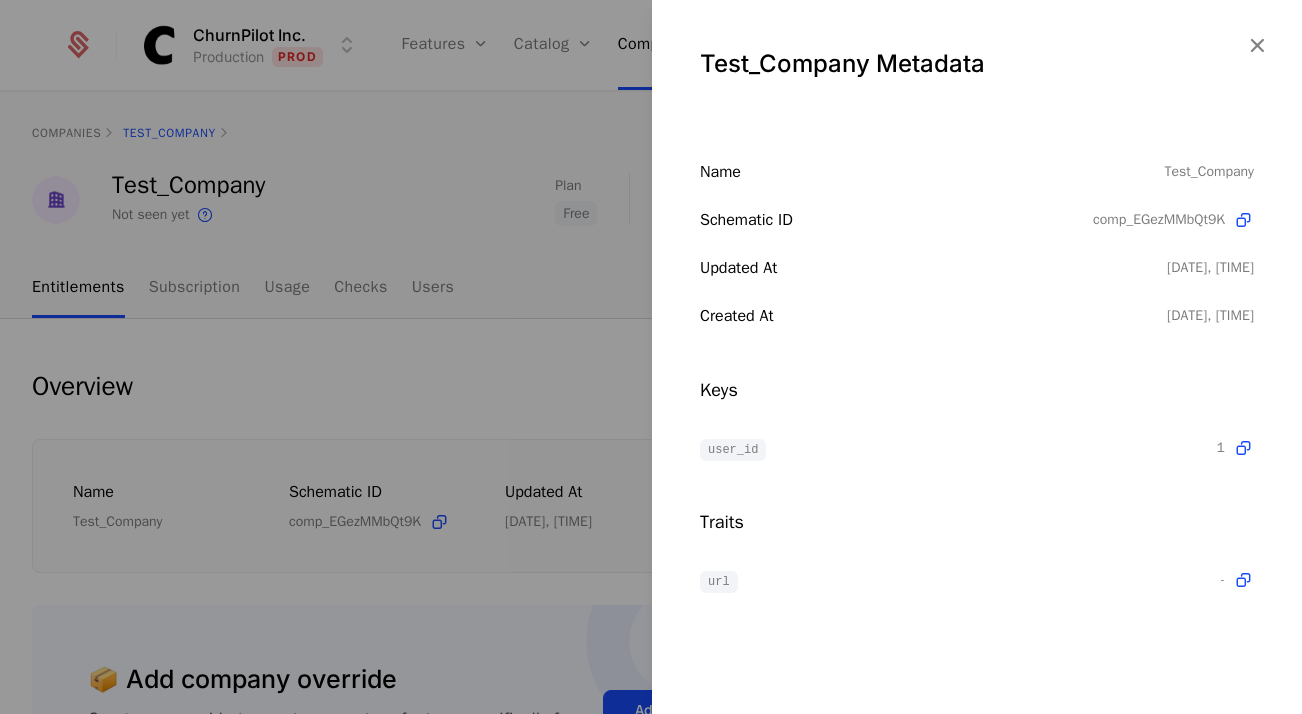 click at bounding box center (651, 357) 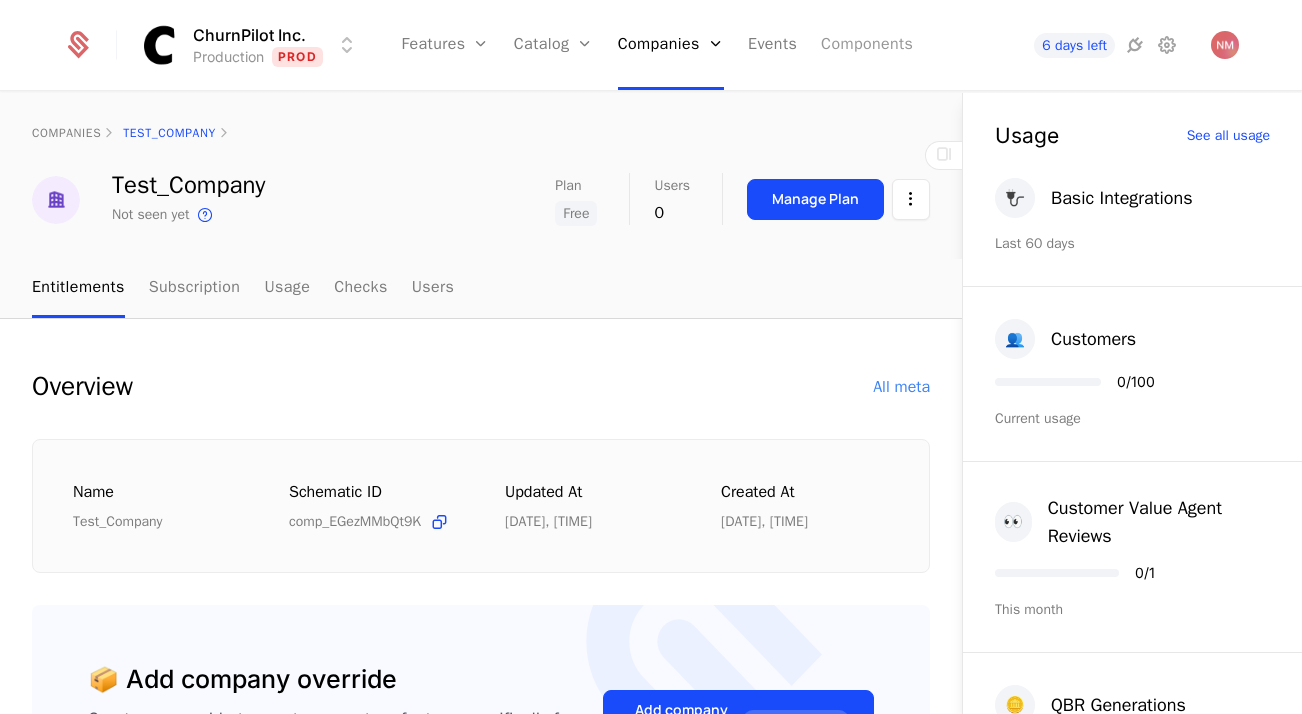 click on "Components" at bounding box center [867, 45] 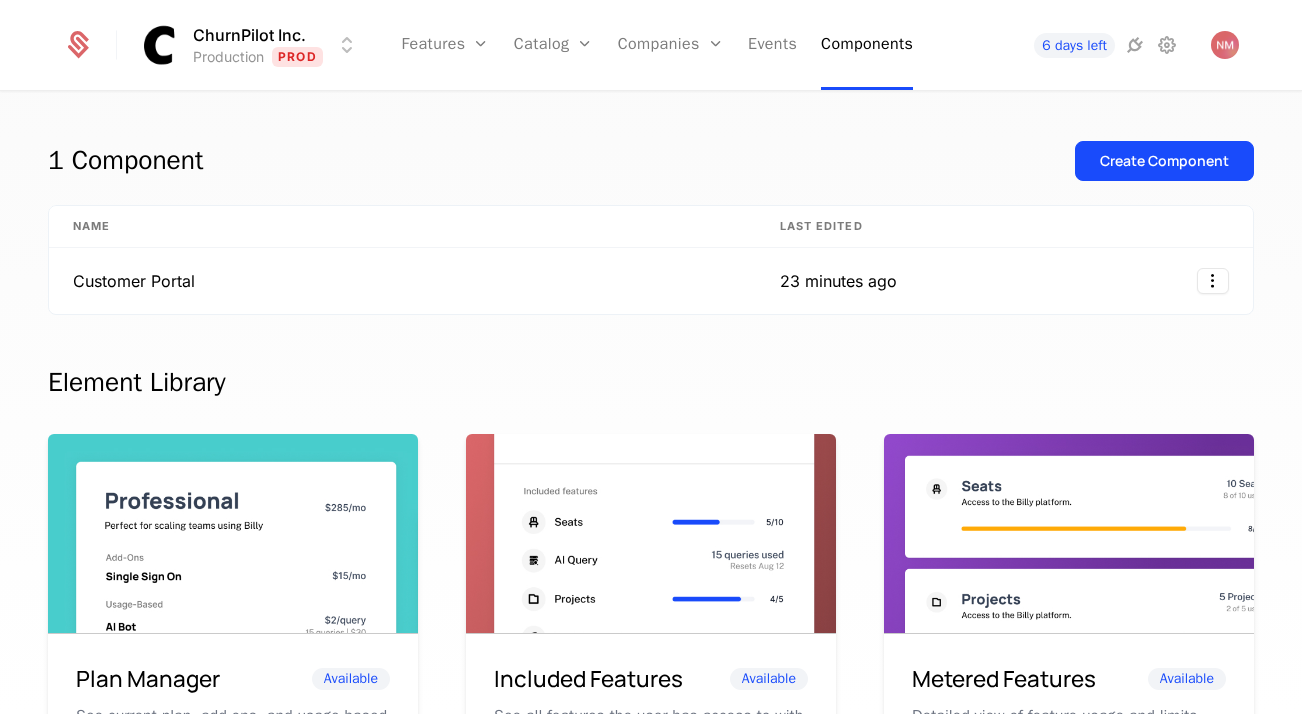 click on "1 Component Create Component Name Last edited Customer Portal 23 minutes ago Element Library Plan Manager Available See current plan, add ons, and usage-based charges. Included Features Available See all features the user has access to with associated limits and usage Metered Features Available Detailed view of feature usage and limits with upgrade buttons. Plans Table Available Provide an intuitive upgrade path by surfacing current and live plans. Upcoming Bill Available See estimated upcoming bill based on current entitlements and usage. Invoices Available See a list of recent invoices sent to the user. Click to view detail. Payment Method Available See and easily edit current payment method on file. Usage Graphs Coming soon Show usage over time to surface usage trends. Public Pricing Page Coming soon Embed a fully feature pricing table on your marketing site." at bounding box center [651, 886] 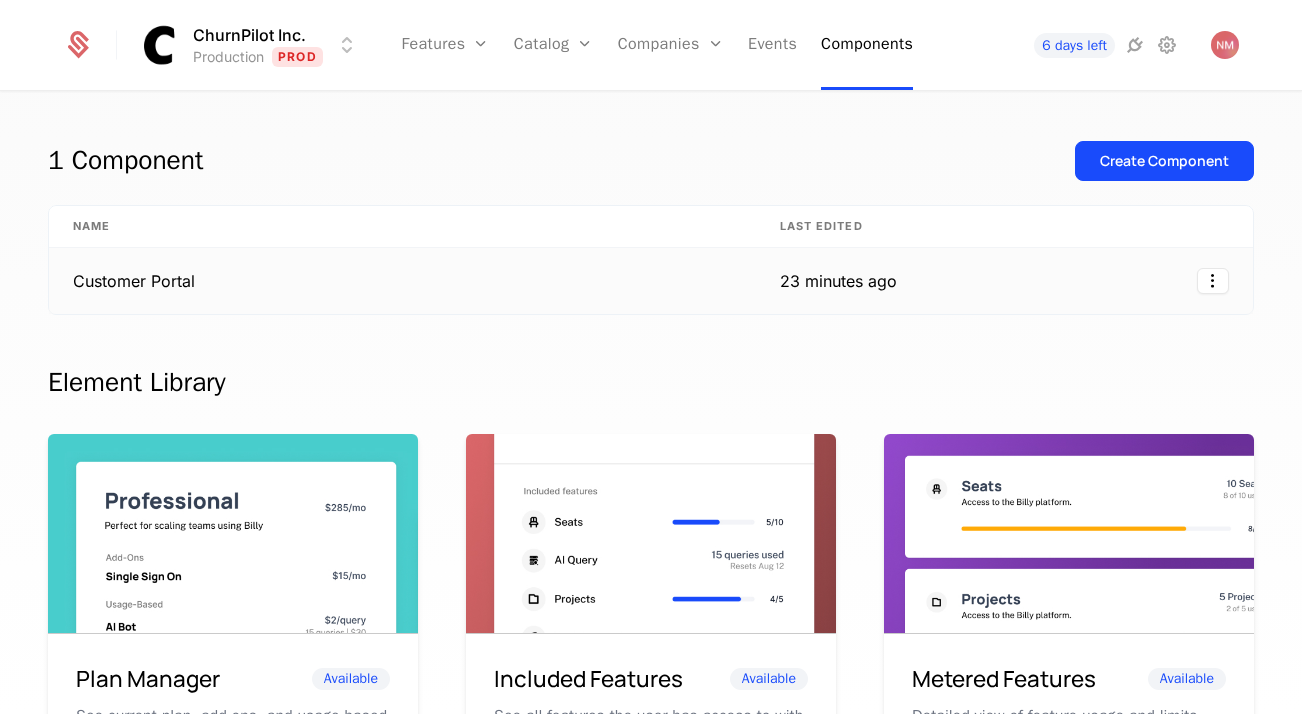 click on "23 minutes ago" at bounding box center [838, 281] 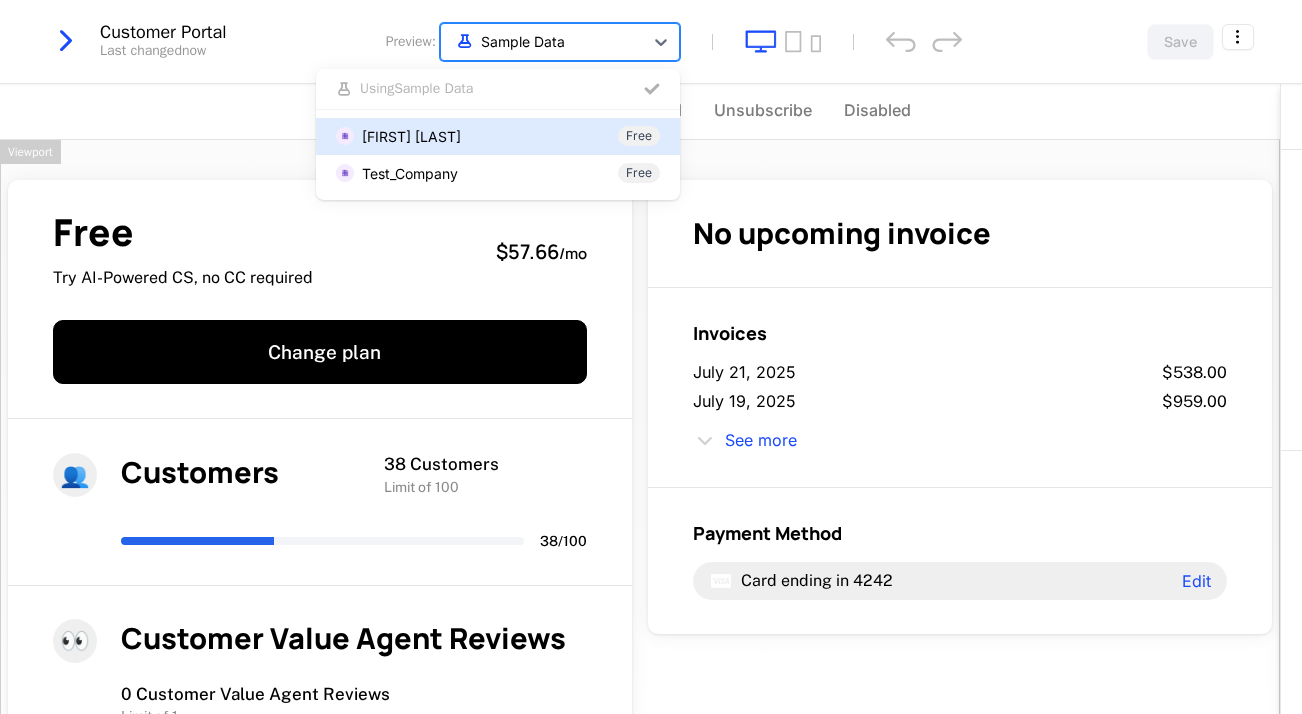 click at bounding box center [542, 41] 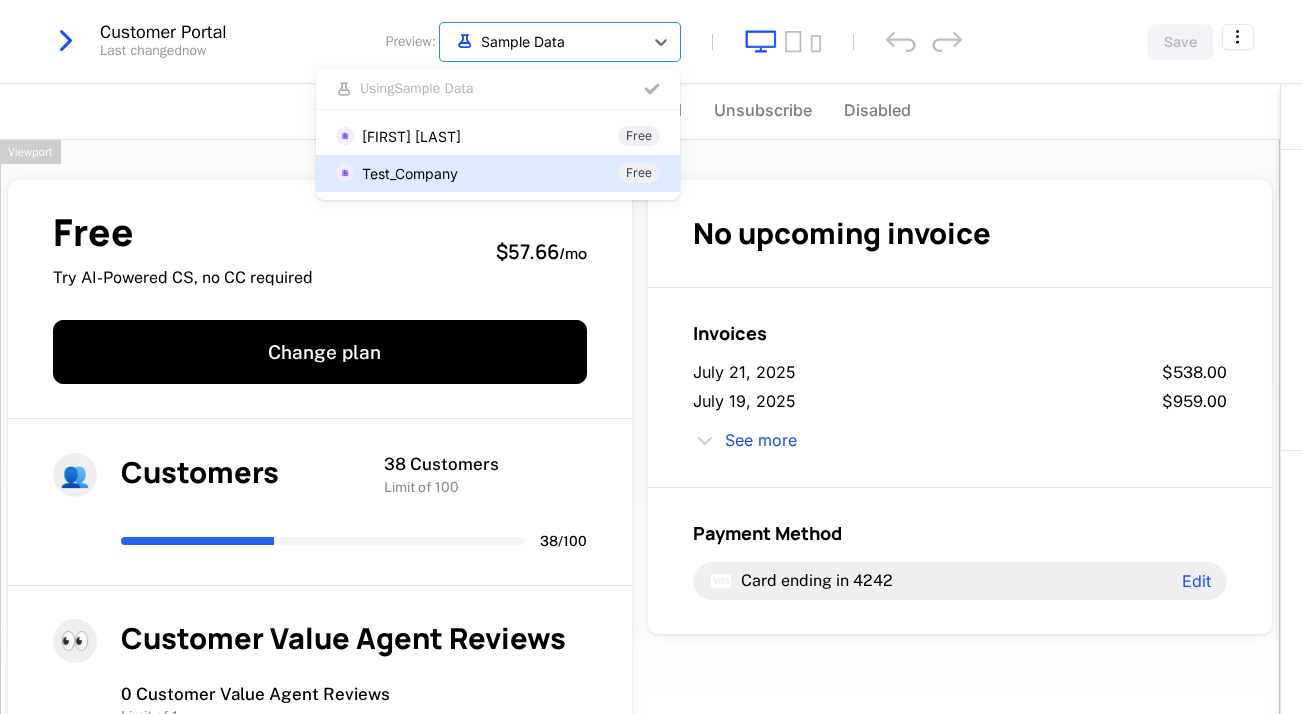 click on "Test_Company Free" at bounding box center [498, 173] 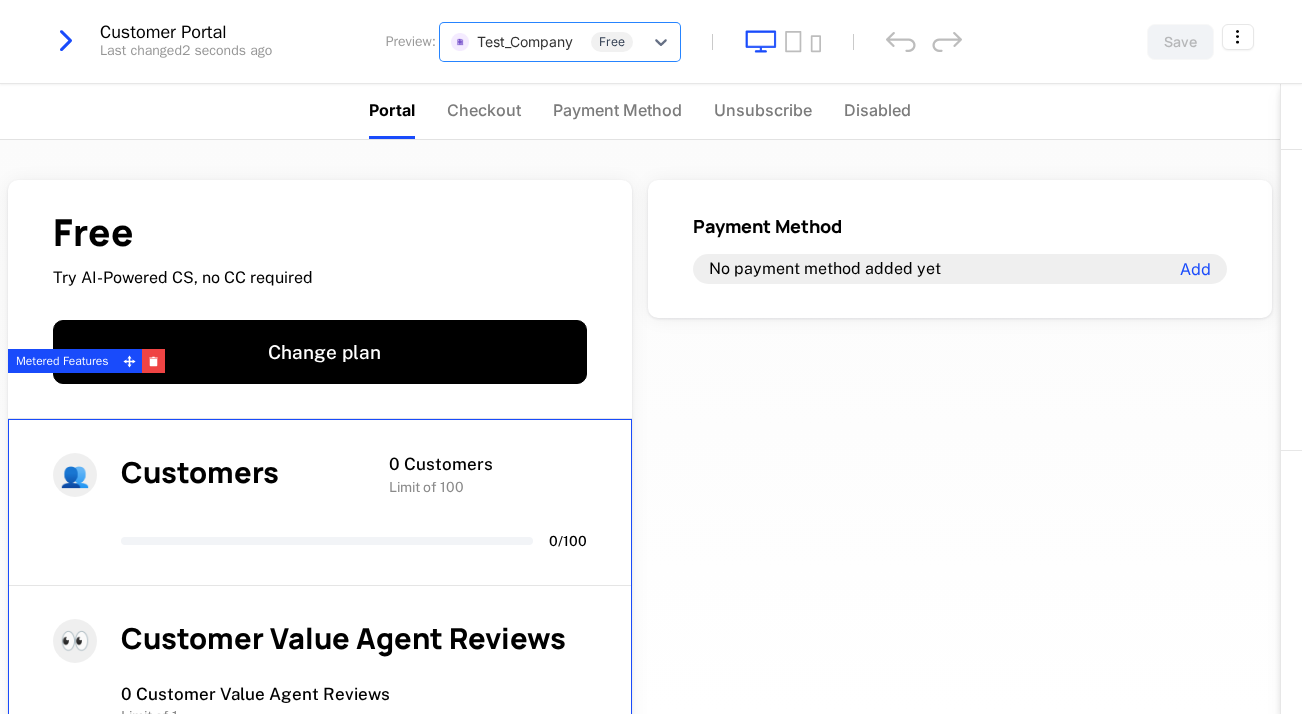scroll, scrollTop: 55, scrollLeft: 0, axis: vertical 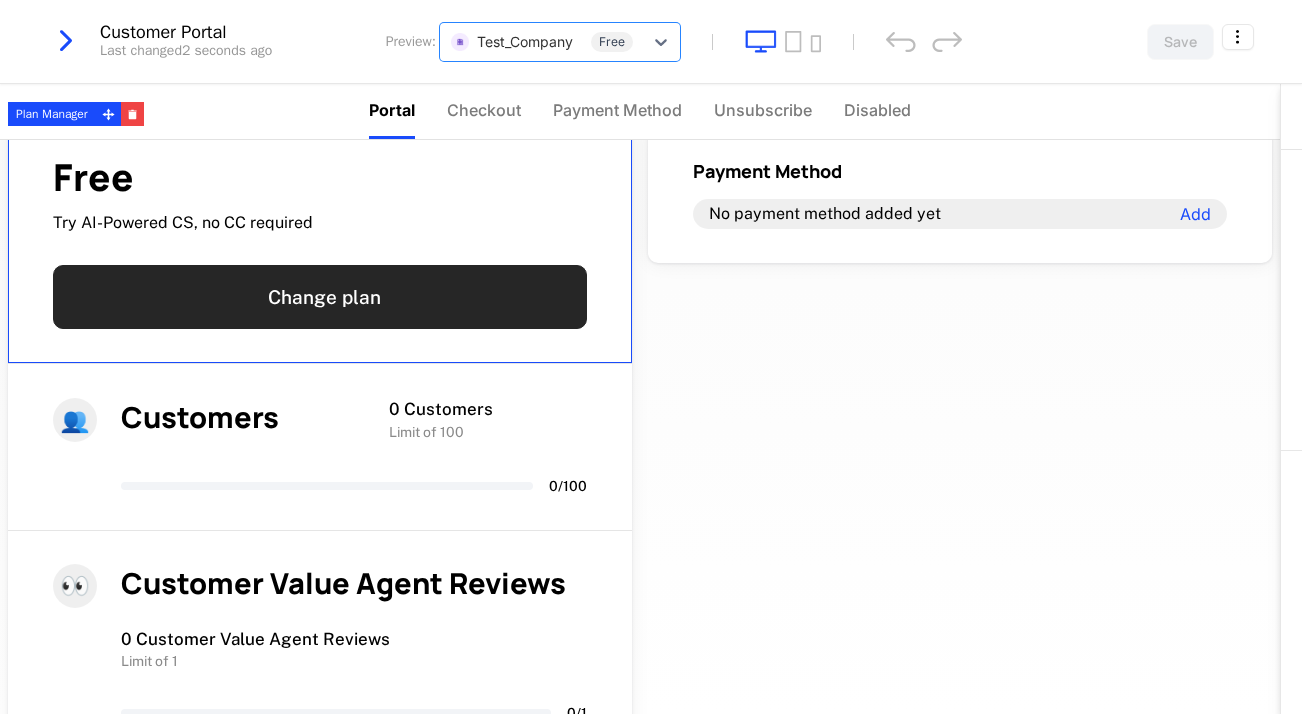 click on "Change plan" at bounding box center (320, 297) 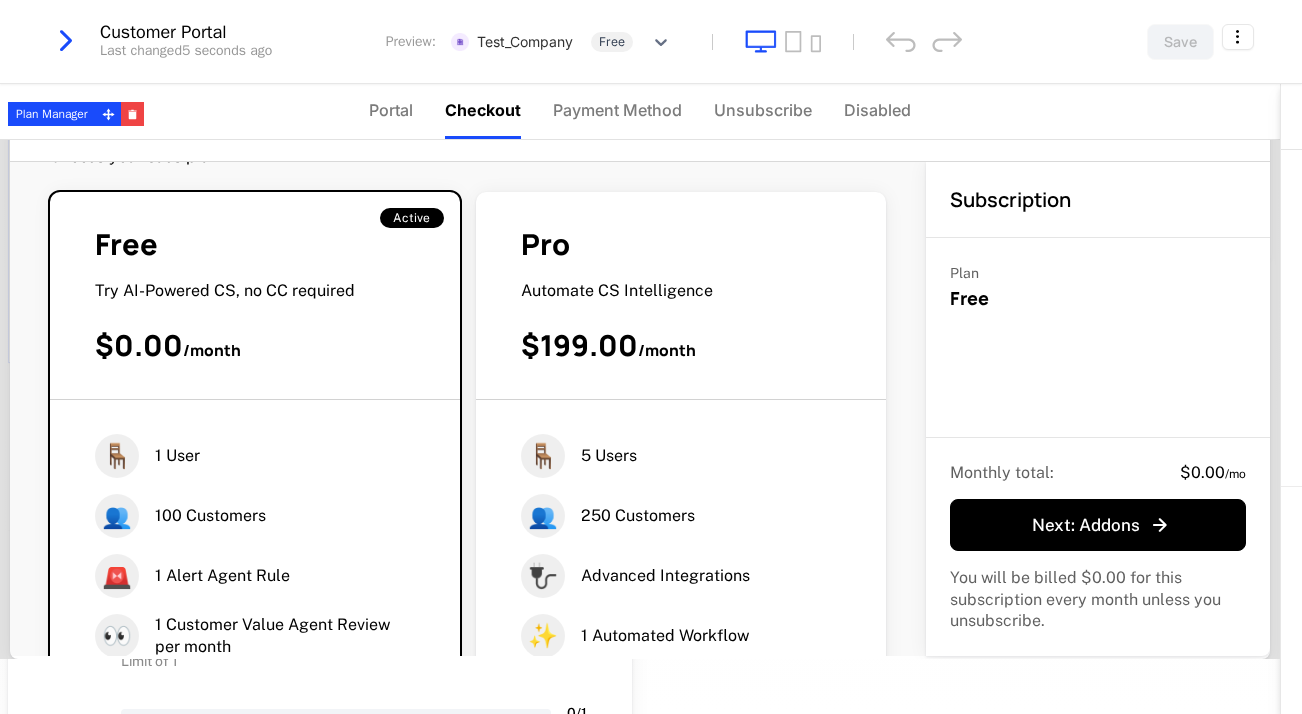 scroll, scrollTop: 0, scrollLeft: 0, axis: both 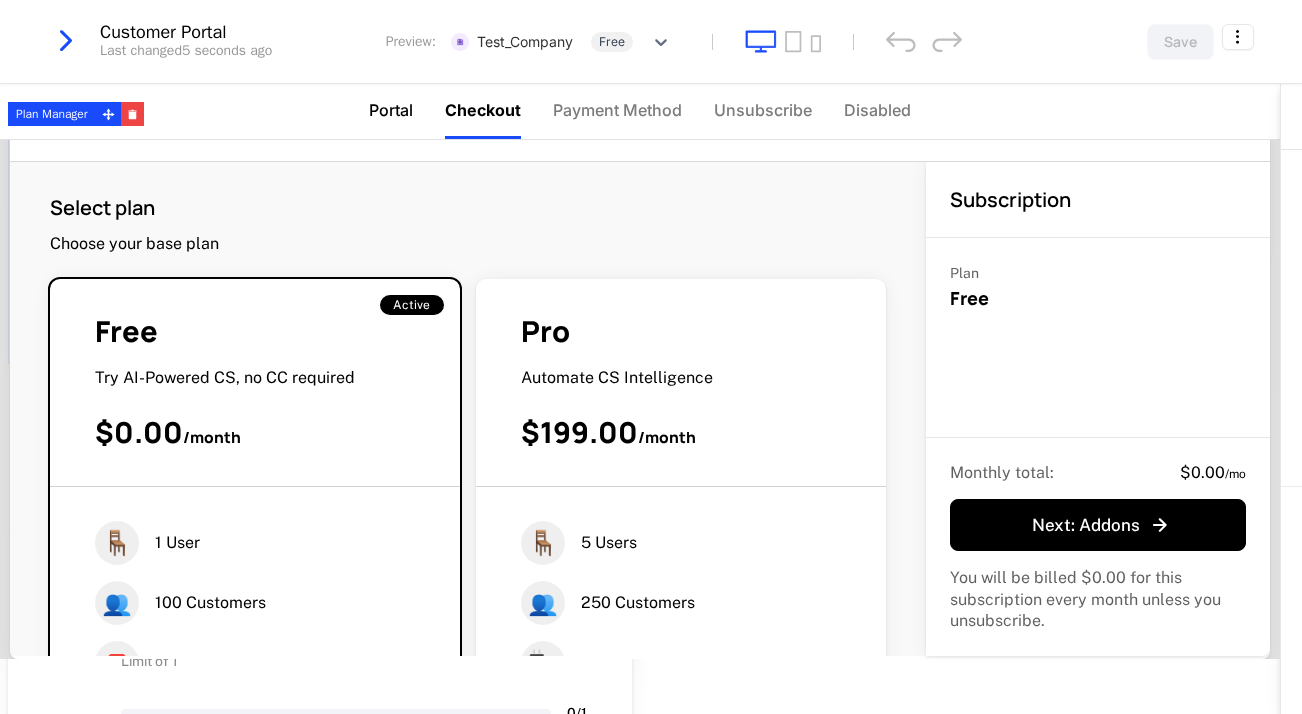 click on "Portal" at bounding box center (391, 111) 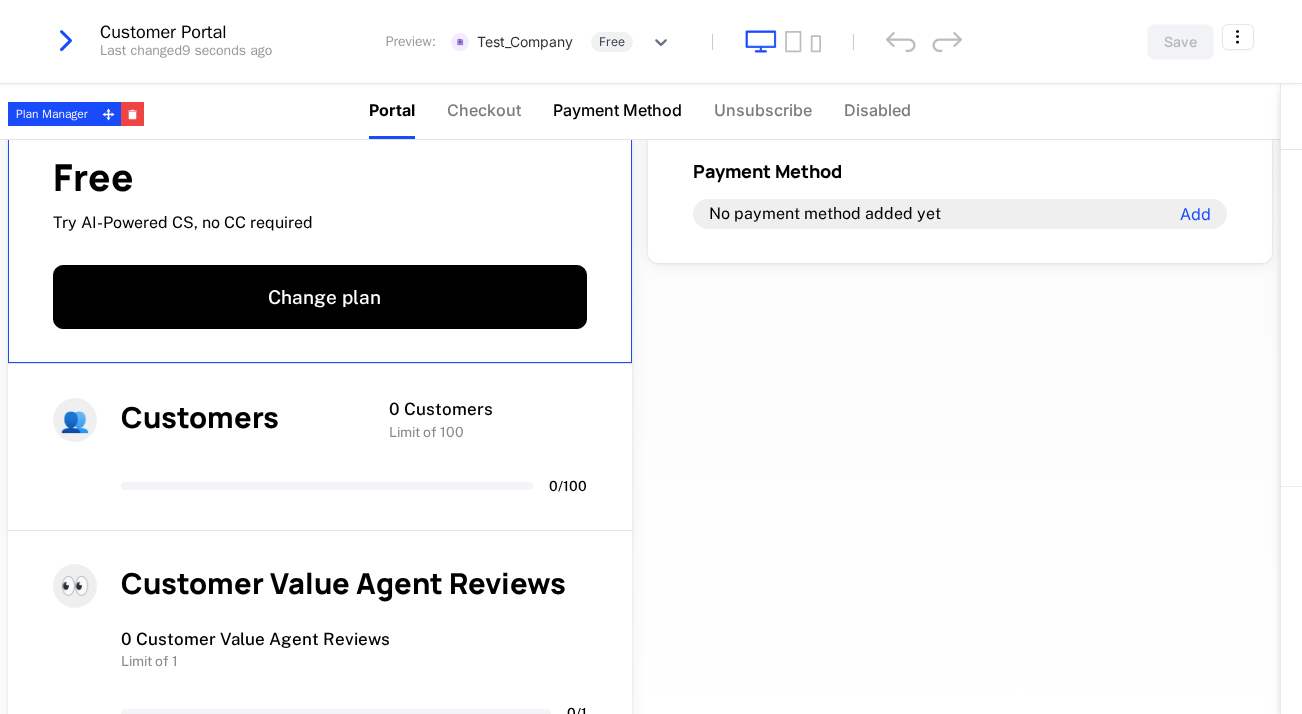 click on "Payment Method" at bounding box center [617, 111] 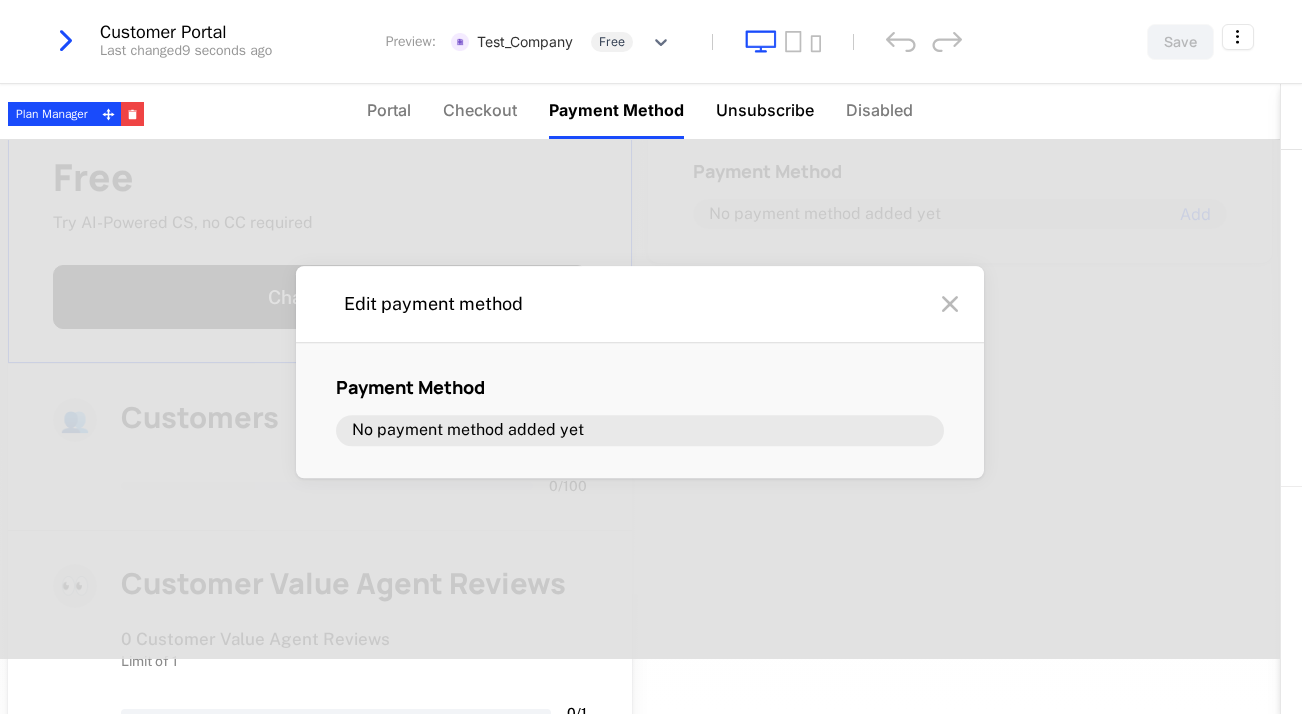 click on "Unsubscribe" at bounding box center (765, 110) 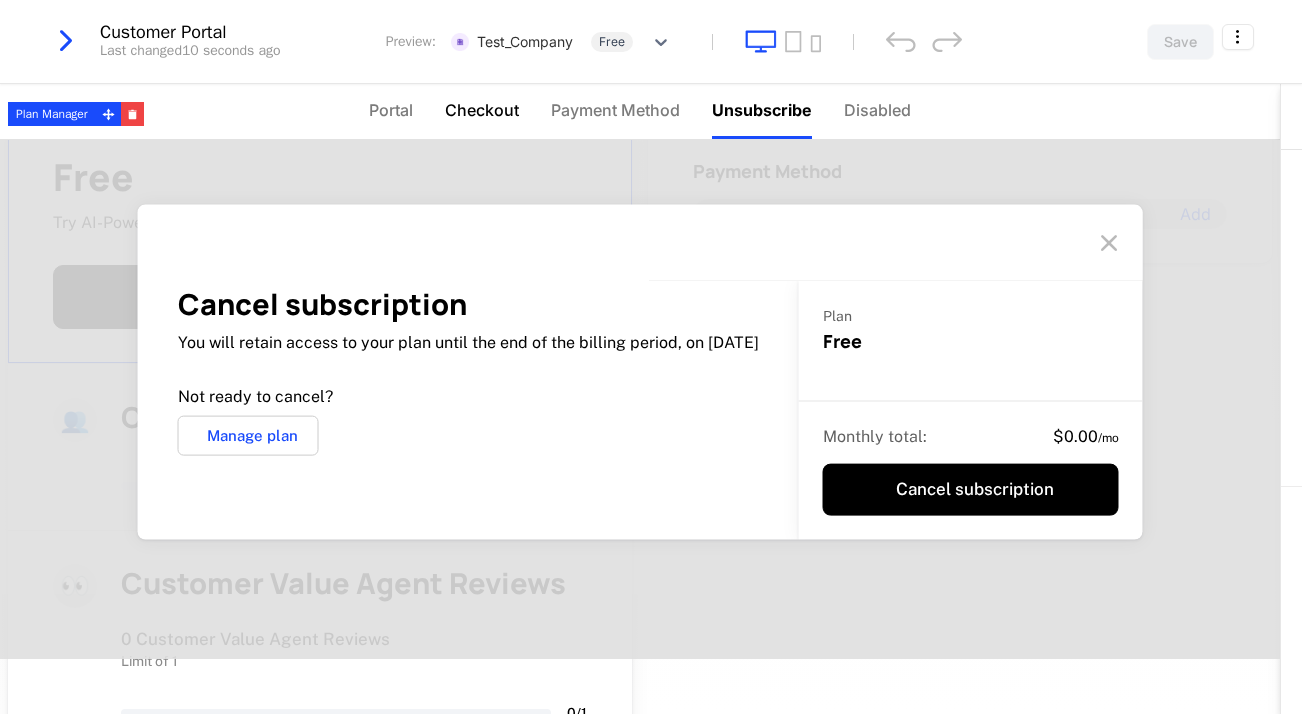 click on "Checkout" at bounding box center (482, 110) 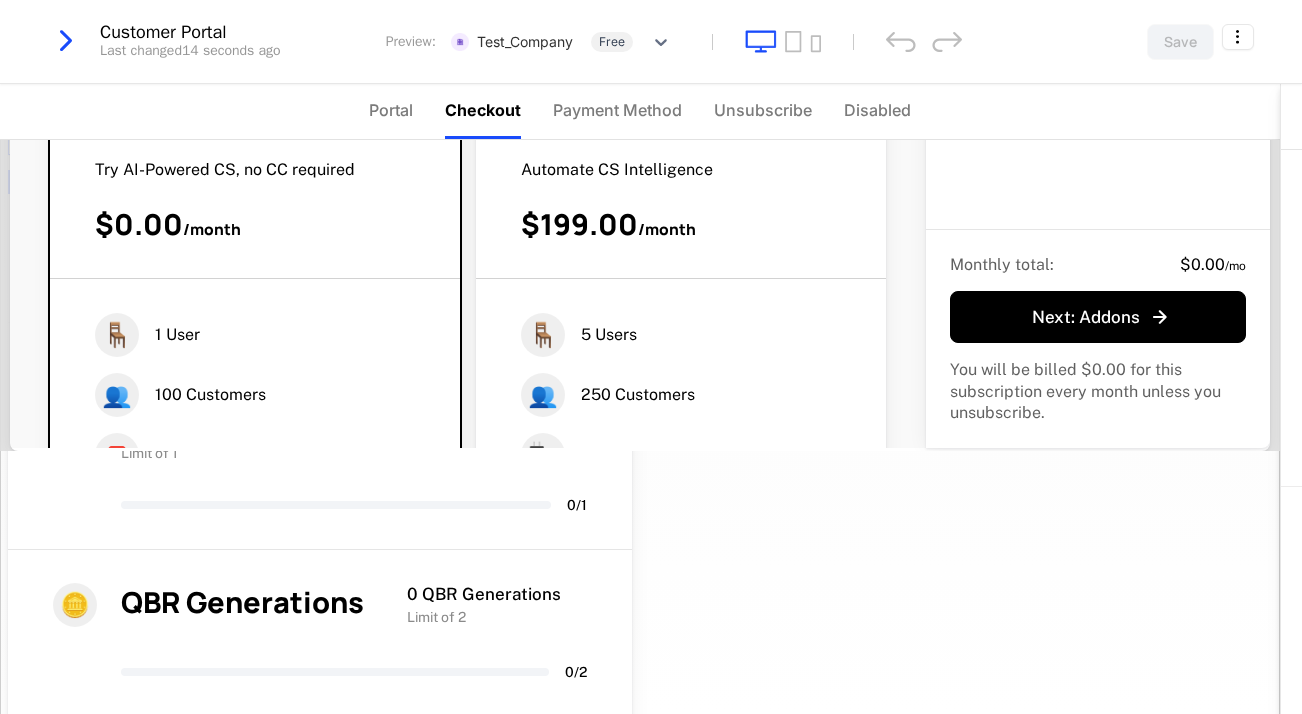 scroll, scrollTop: 288, scrollLeft: 0, axis: vertical 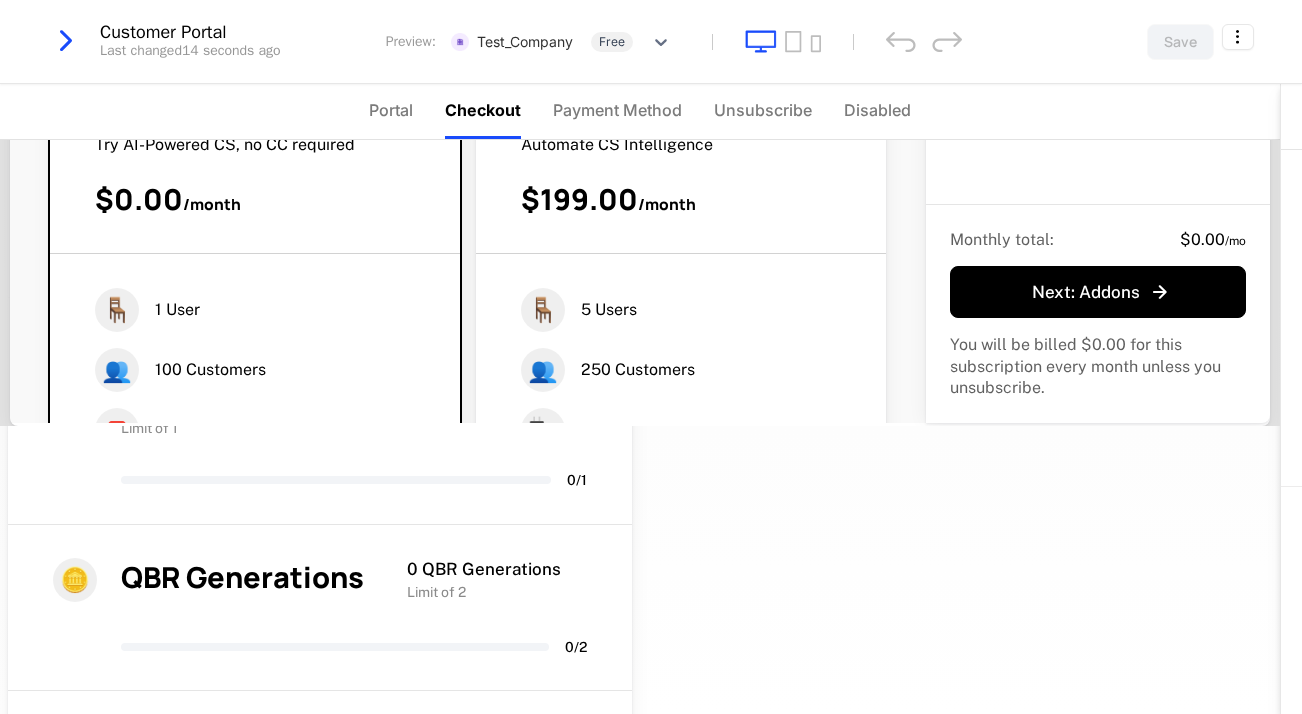 click on "🪑 5   Users 👥 250   Customers 🔌 Advanced Integrations ✨ 1   Automated Workflow See all Choose plan" at bounding box center (681, 455) 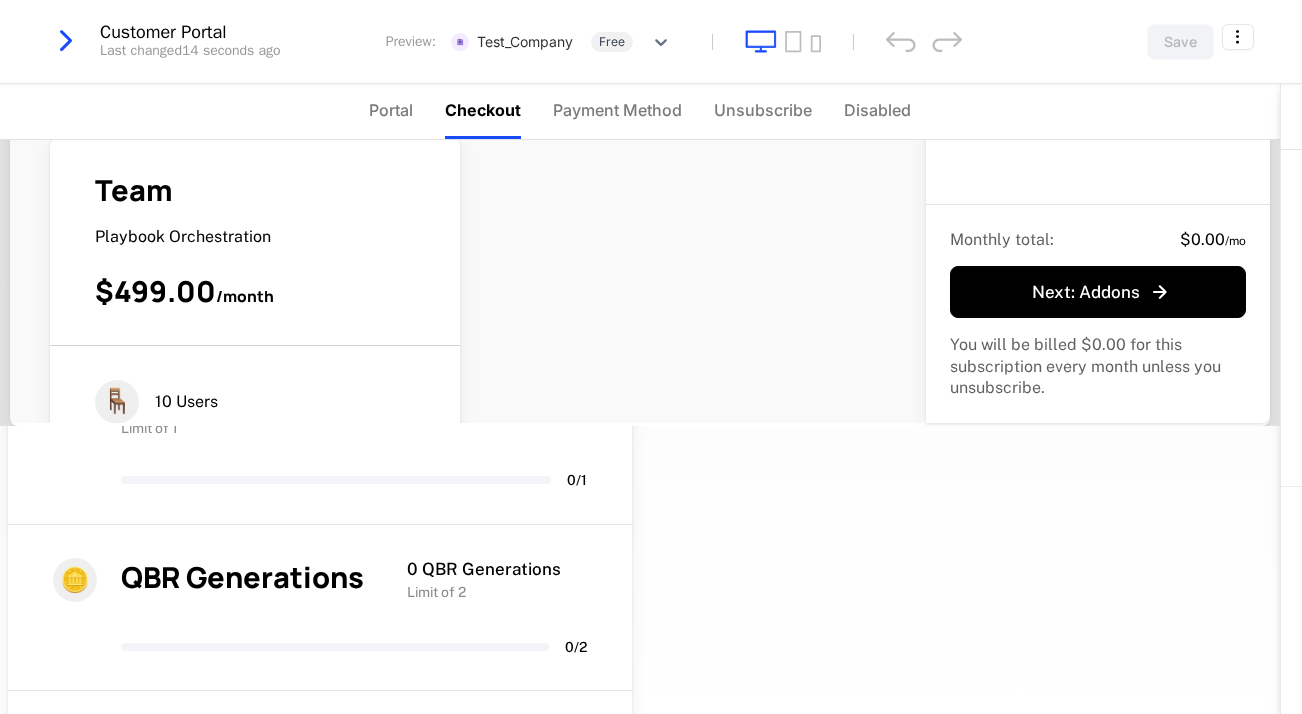 scroll, scrollTop: 596, scrollLeft: 0, axis: vertical 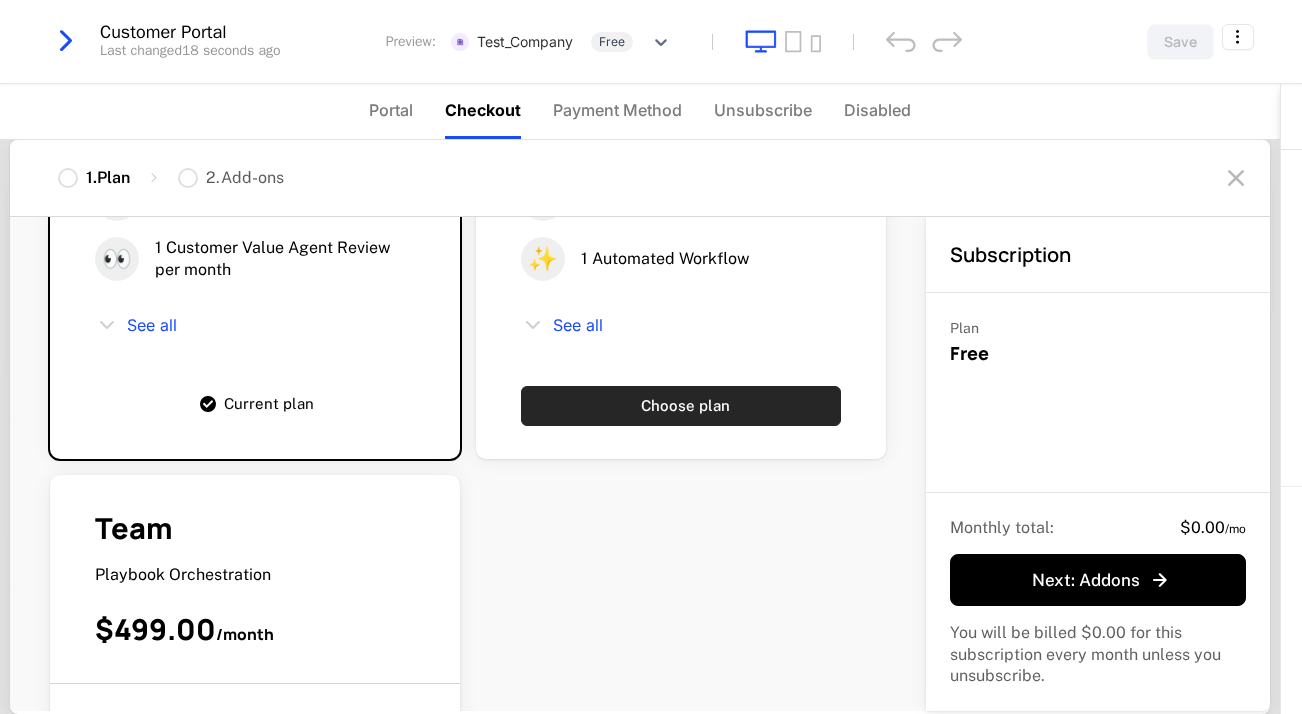 click on "Choose plan" at bounding box center (681, 406) 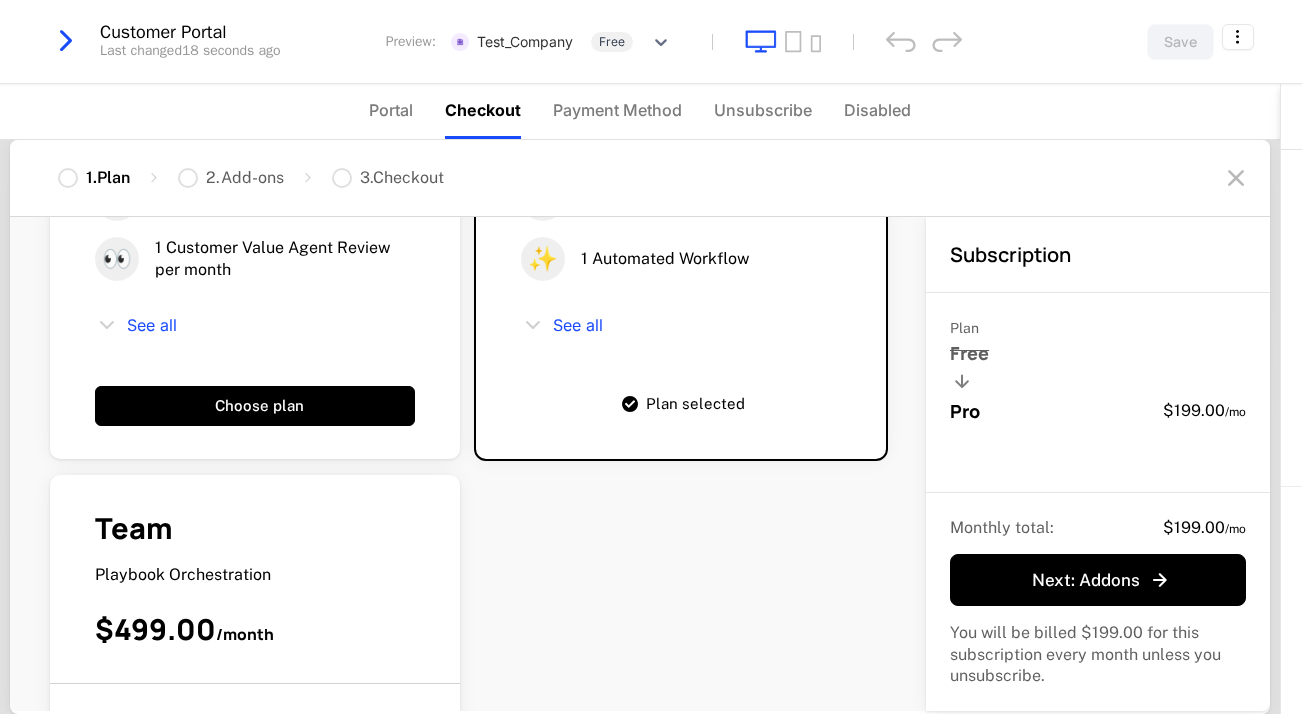 click on "Plan selected" at bounding box center (681, 404) 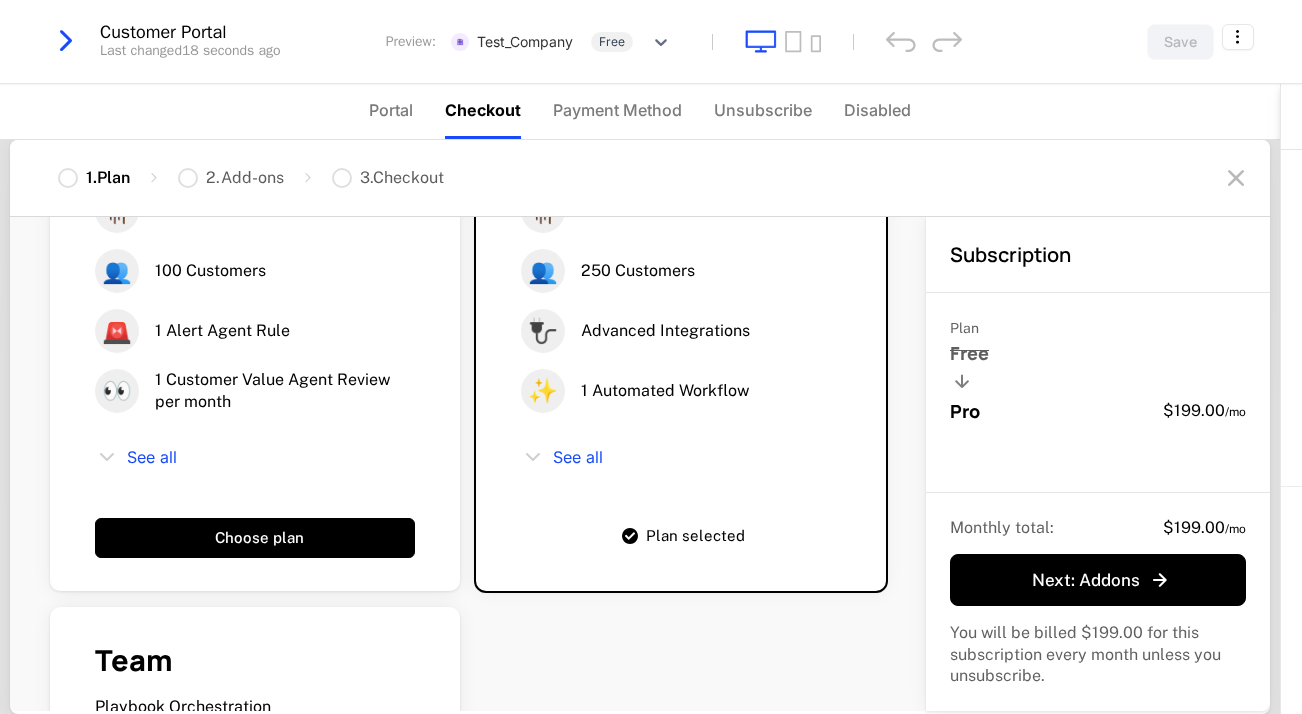 scroll, scrollTop: 345, scrollLeft: 0, axis: vertical 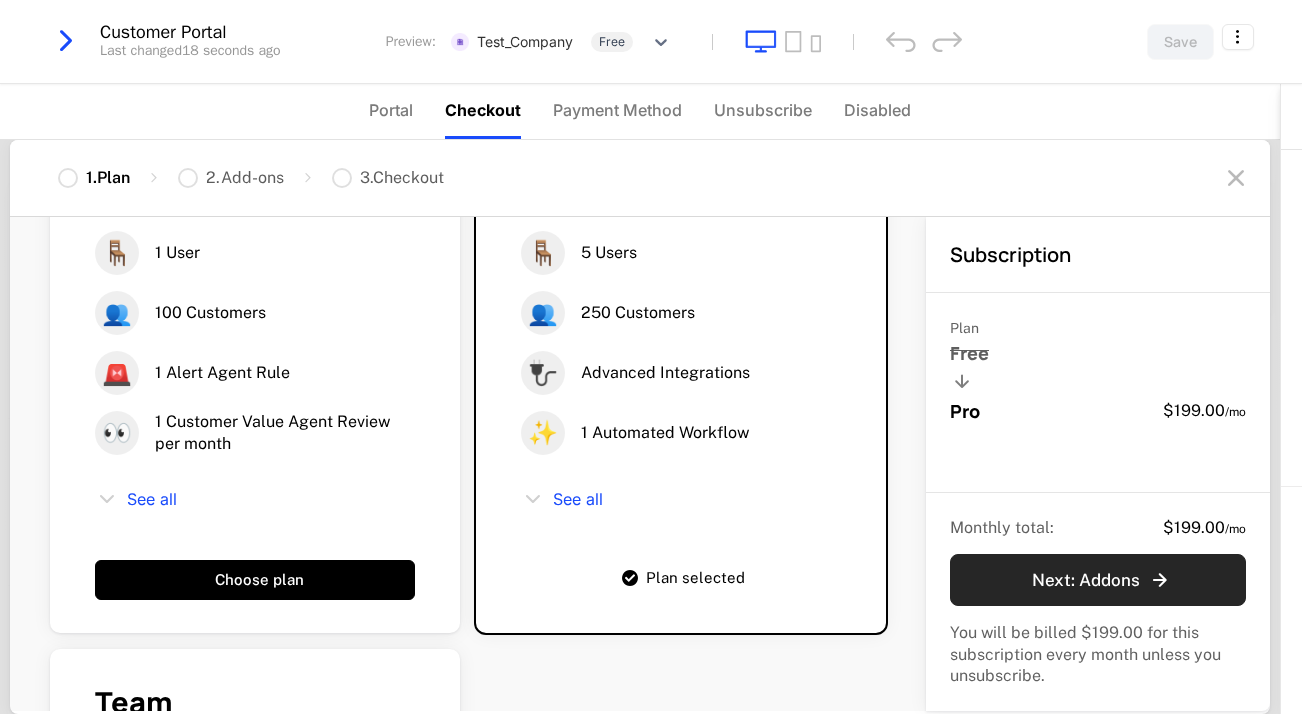 click on "Next :   Addons" at bounding box center [1102, 580] 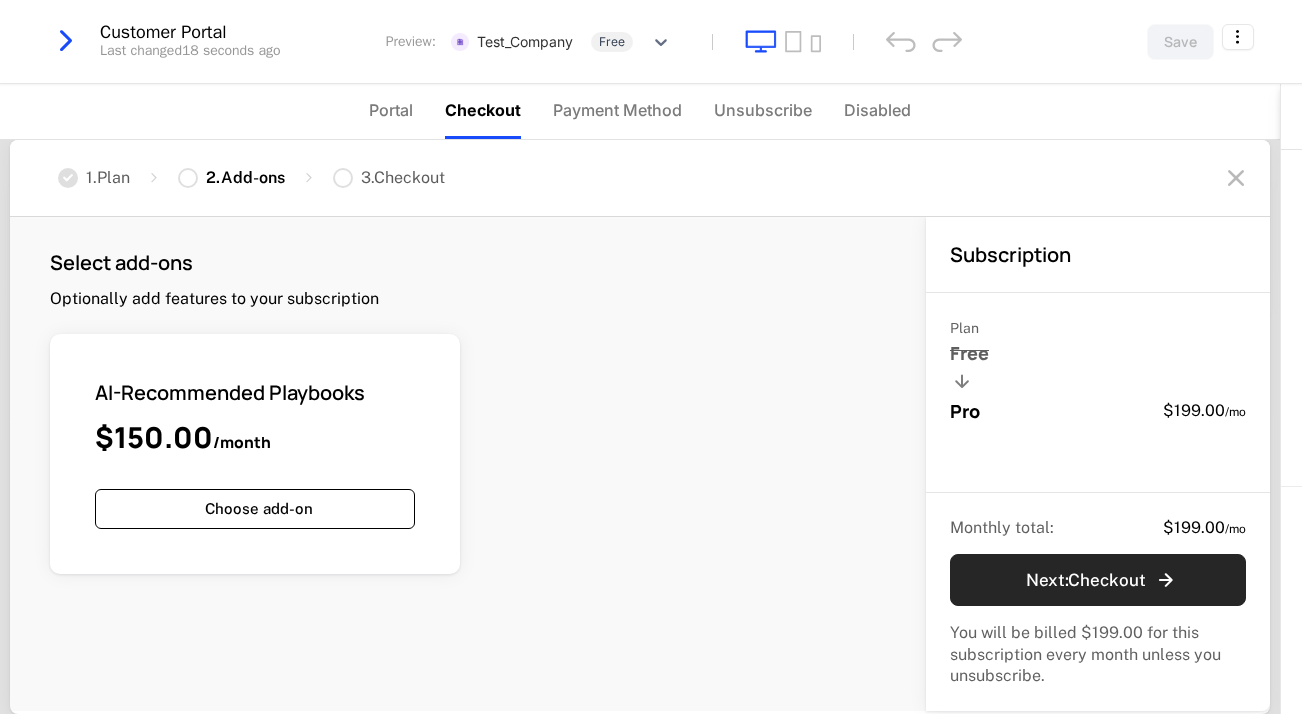 click on "Next :  Checkout" at bounding box center [1098, 580] 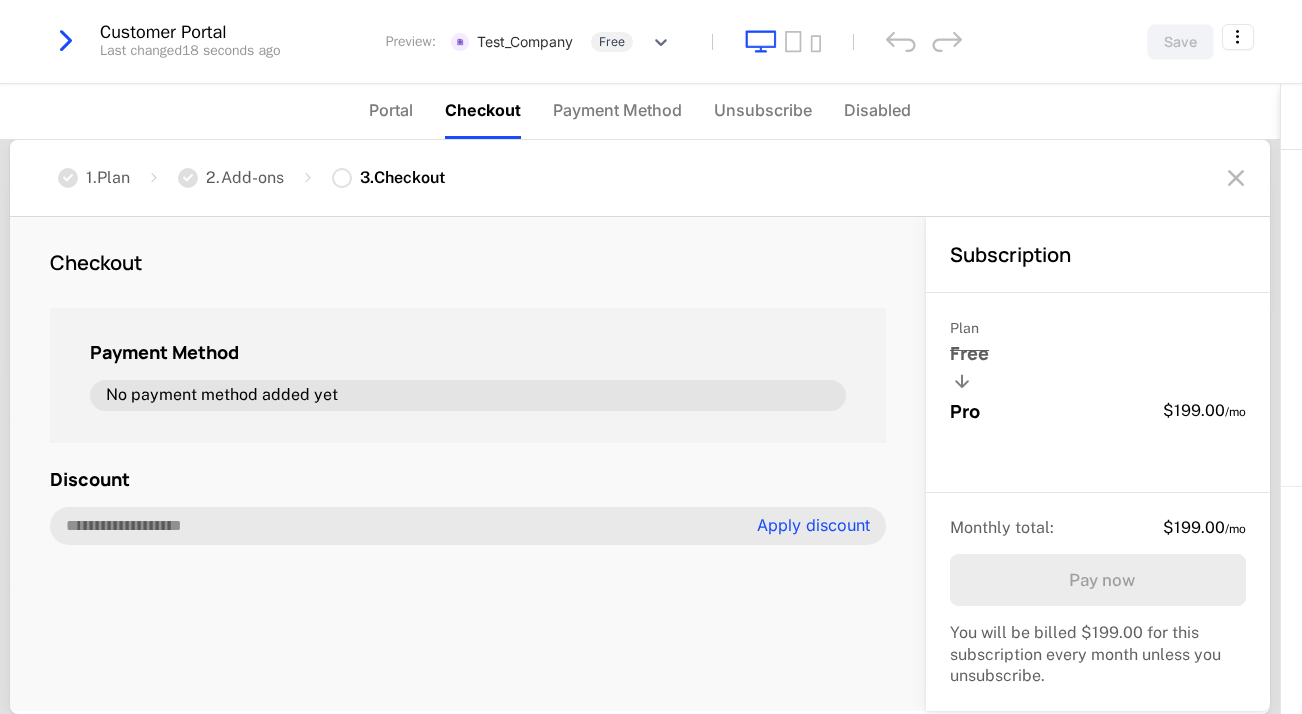 click on "No payment method added yet" at bounding box center (468, 395) 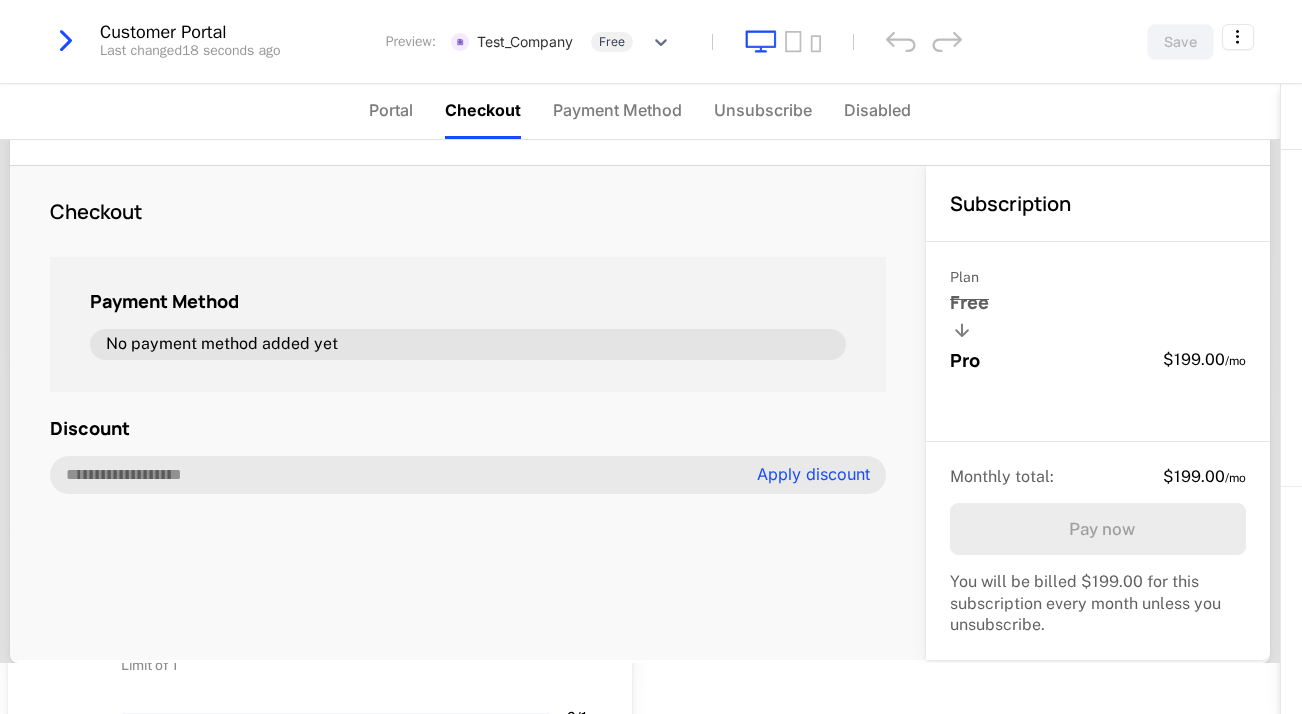 scroll, scrollTop: 0, scrollLeft: 0, axis: both 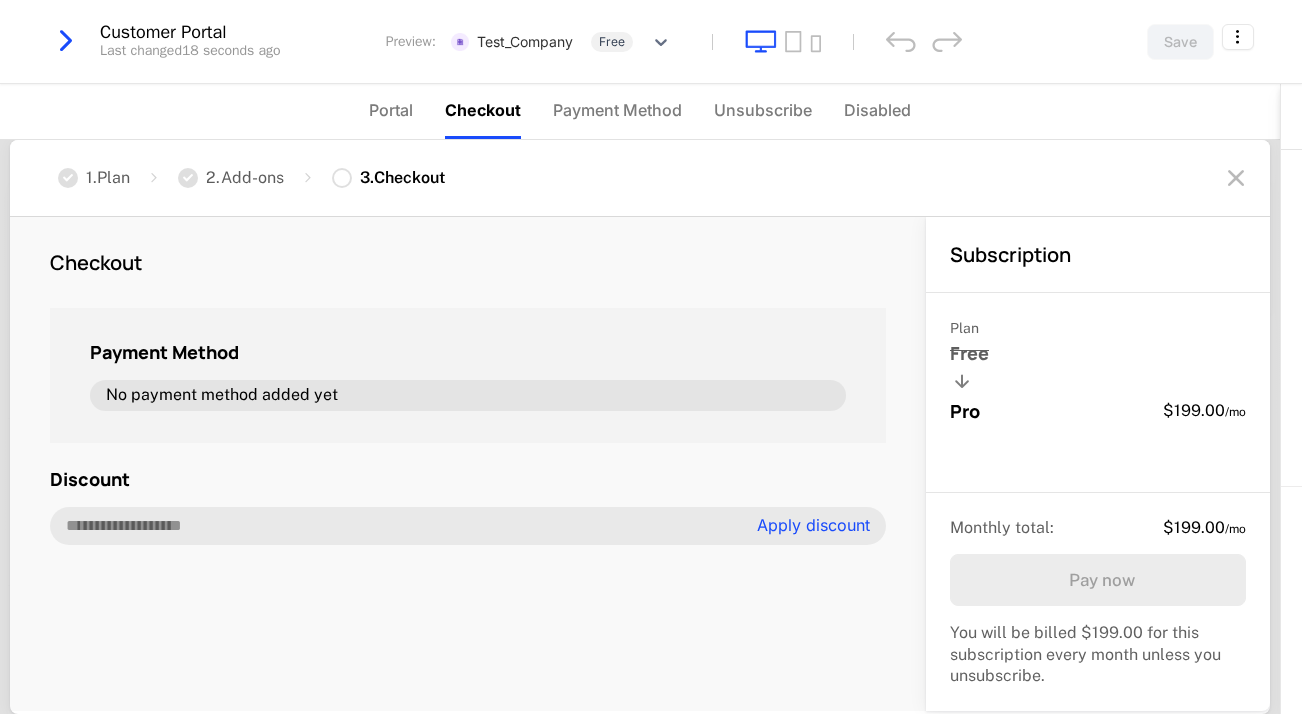 click on "Payment Method No payment method added yet" at bounding box center [468, 375] 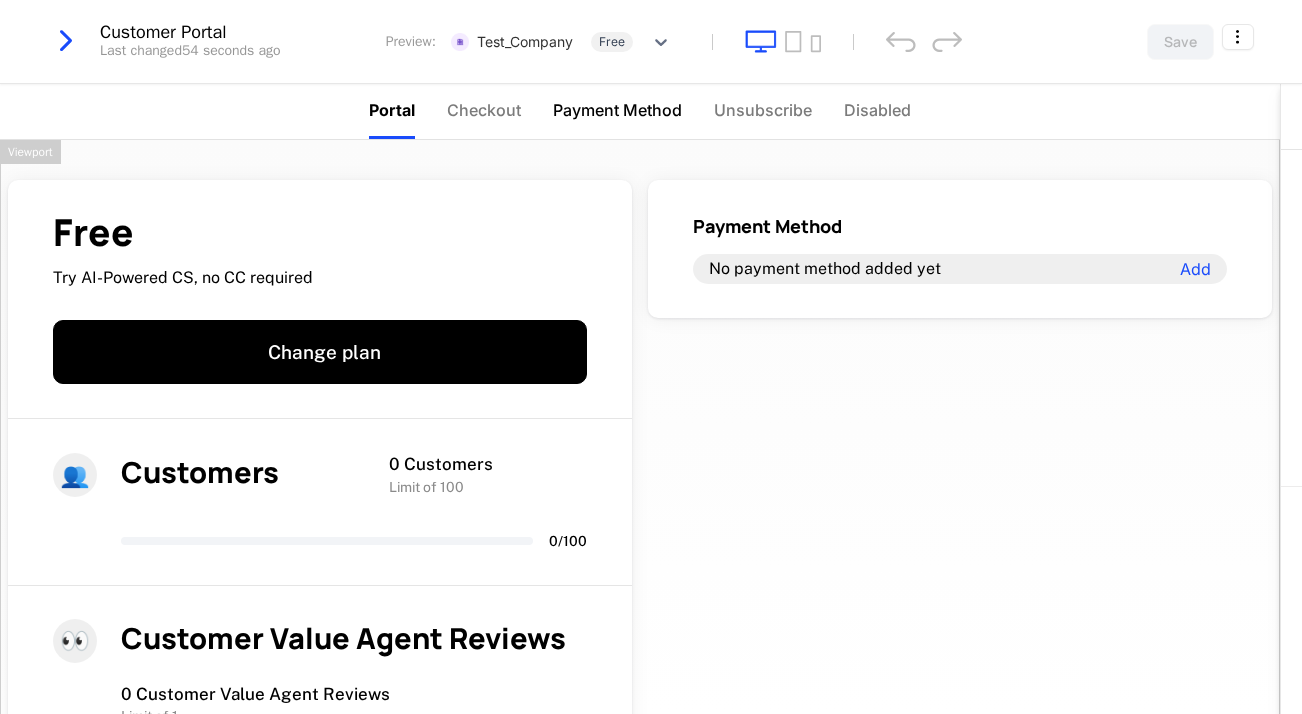 click on "Payment Method" at bounding box center (617, 110) 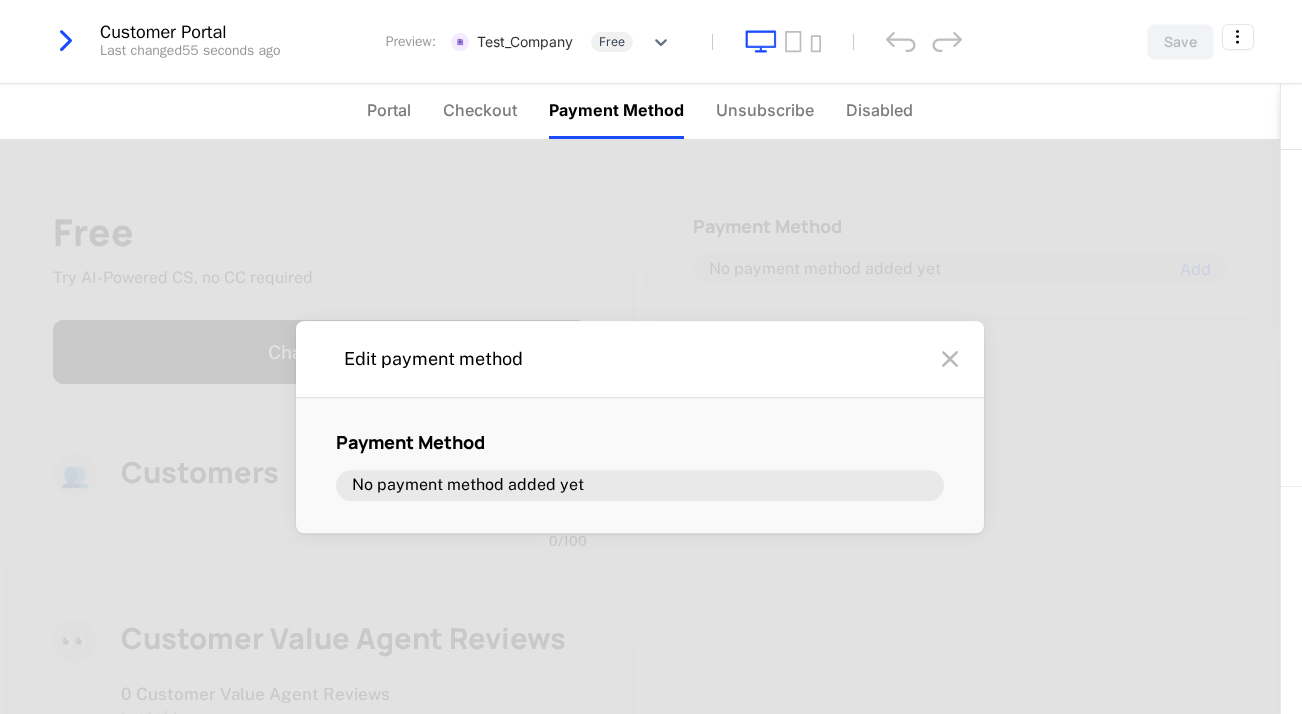 click on "No payment method added yet" at bounding box center [640, 486] 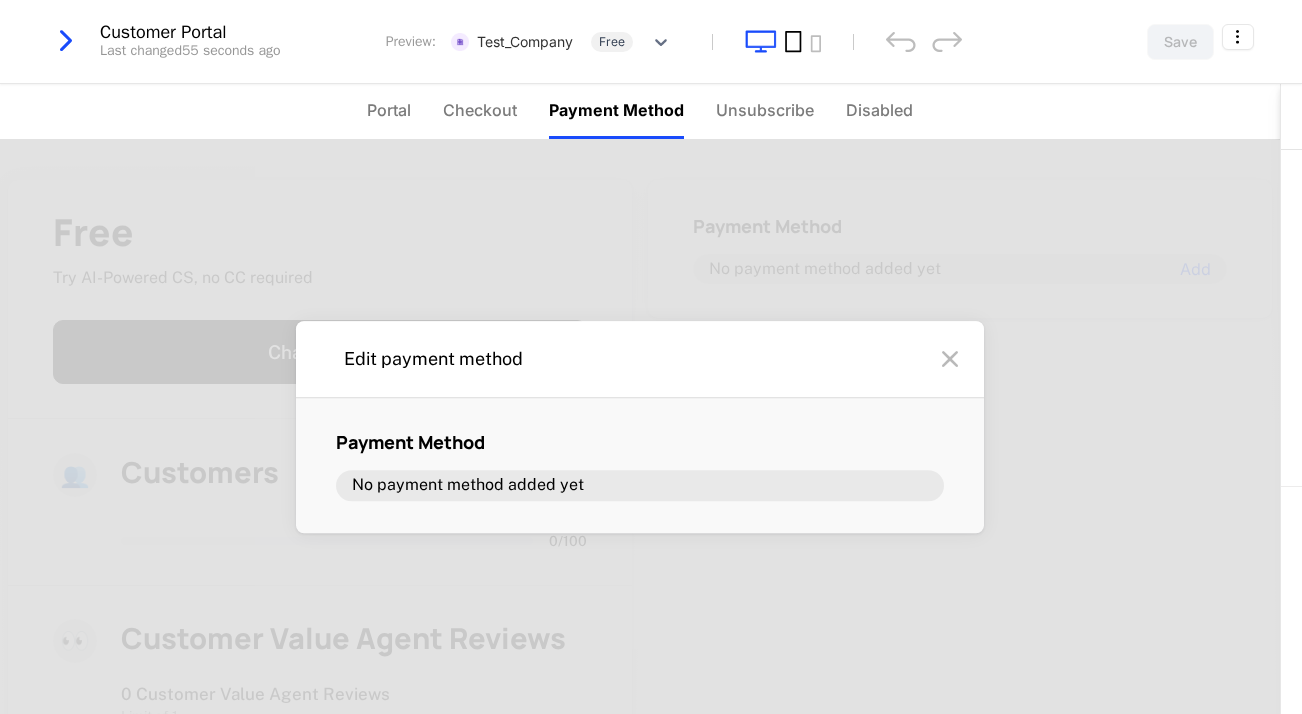 click 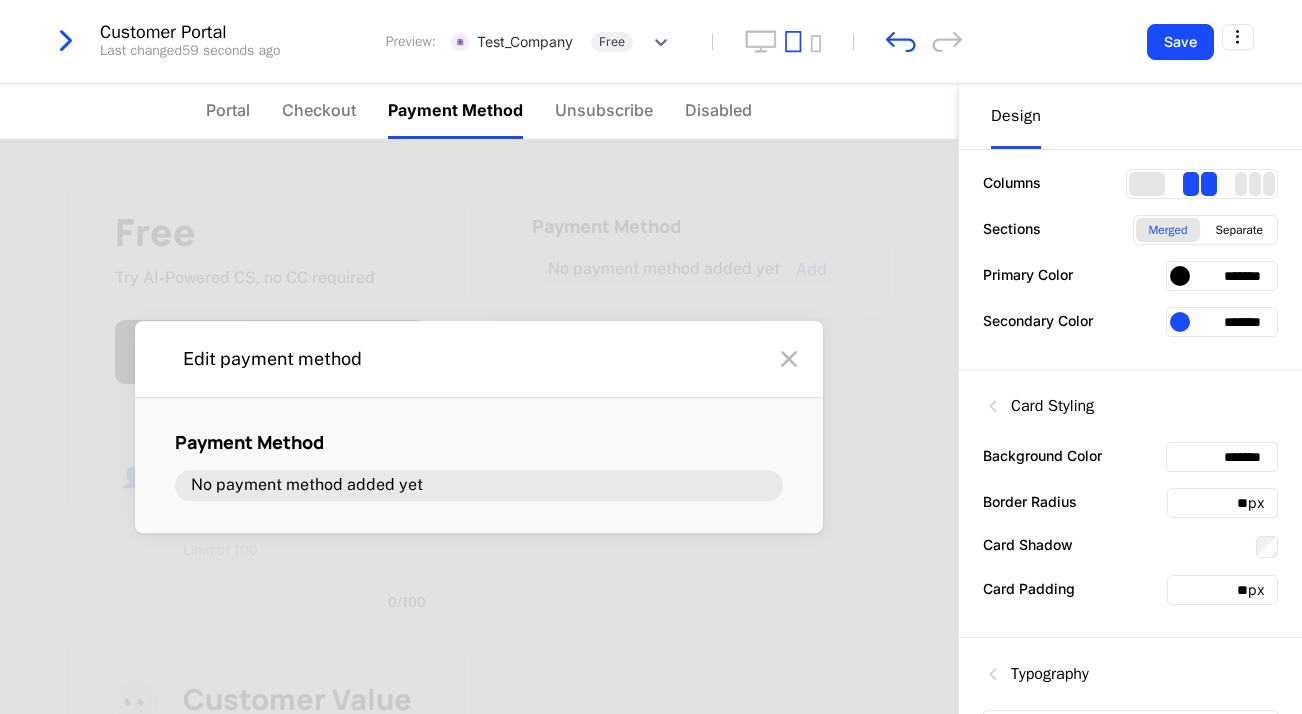 scroll, scrollTop: 0, scrollLeft: 0, axis: both 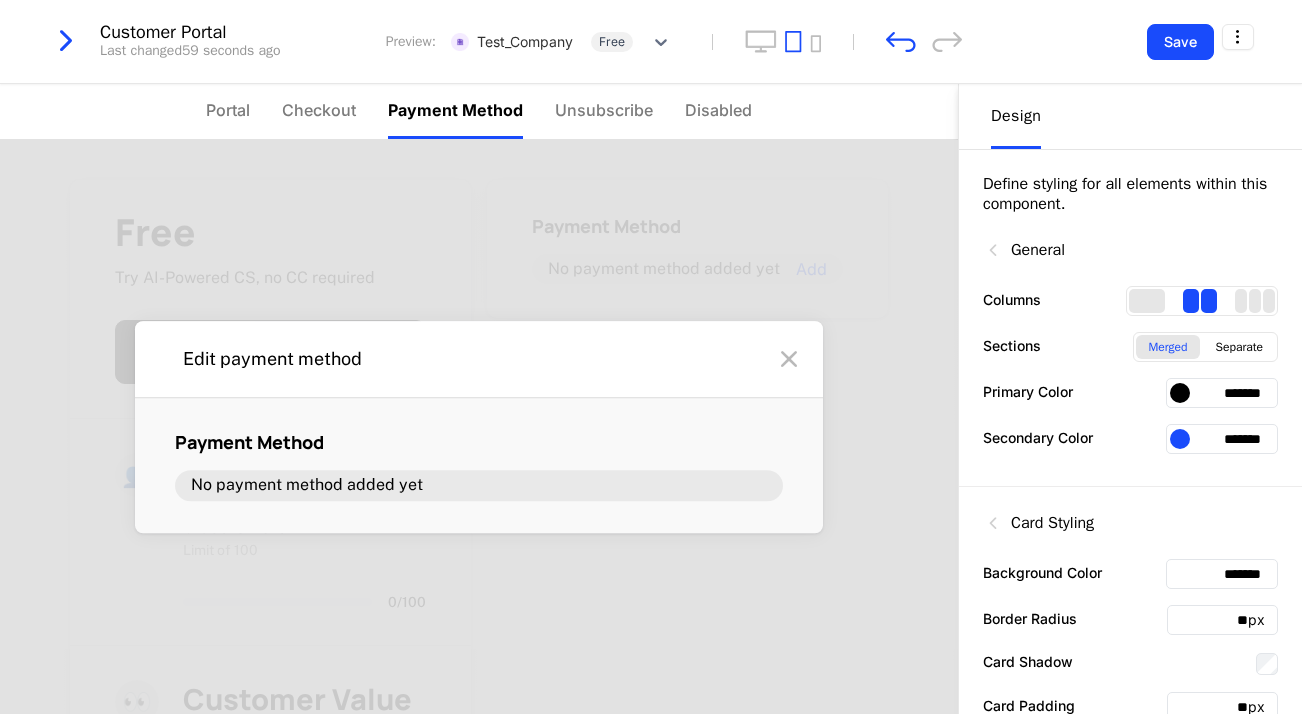 click on "General" at bounding box center (1024, 250) 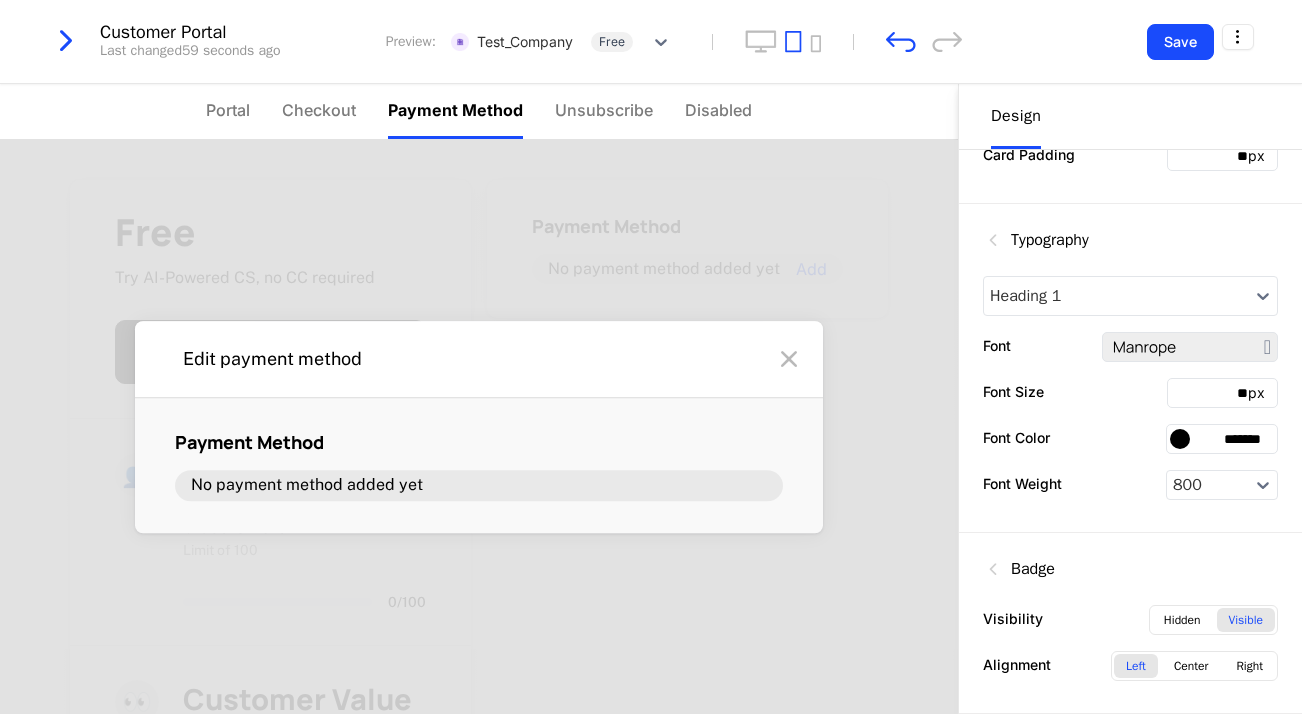 click on "No payment method added yet" at bounding box center [479, 486] 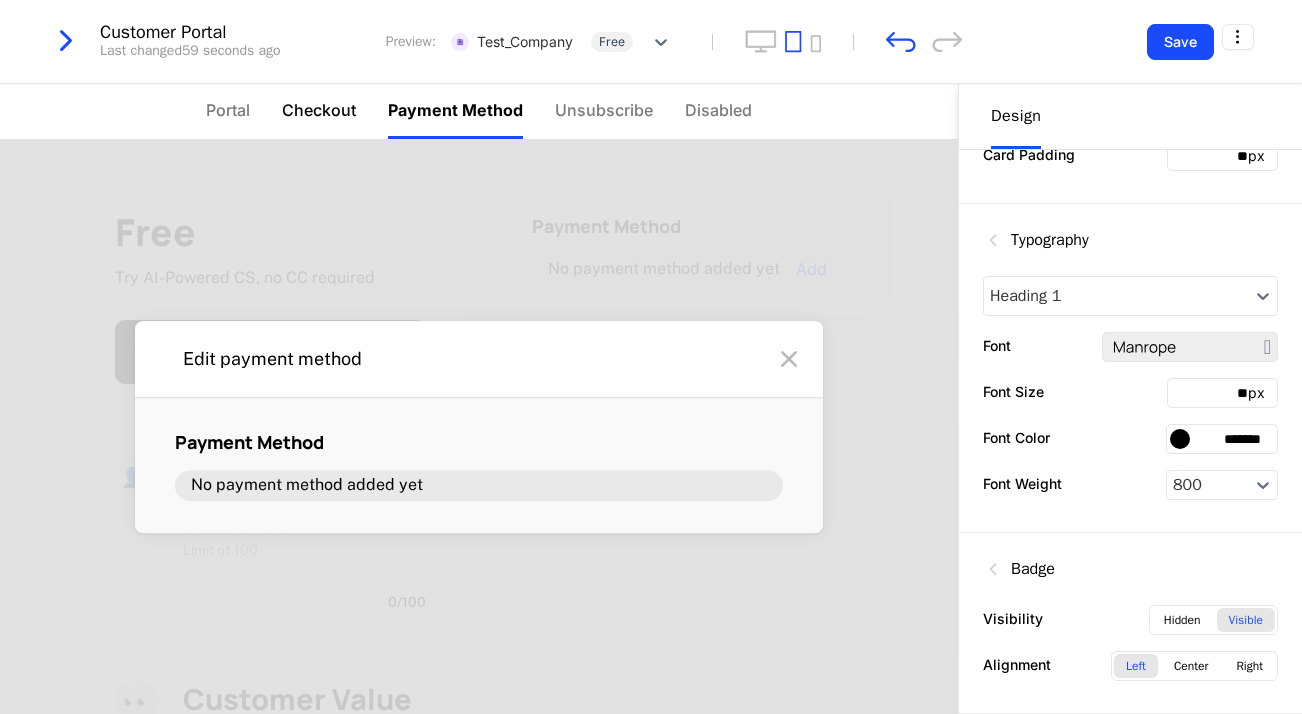 click on "Checkout" at bounding box center (319, 110) 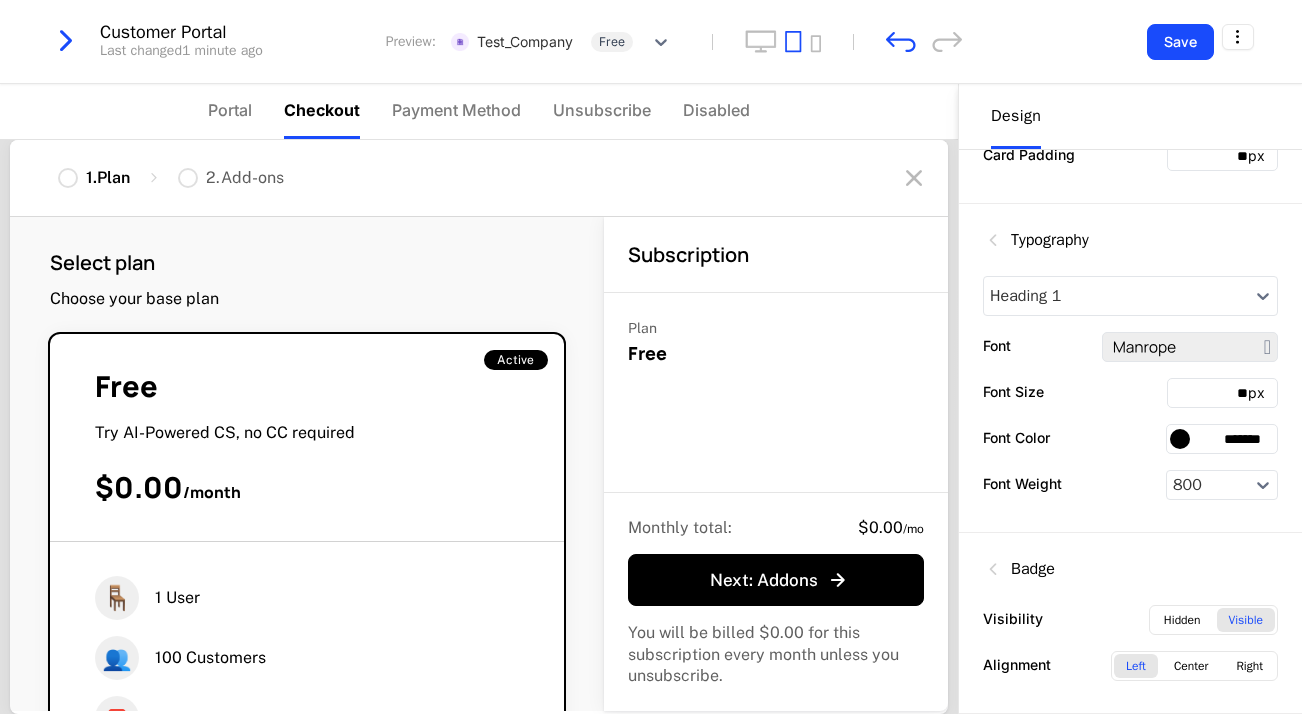 scroll, scrollTop: 0, scrollLeft: 0, axis: both 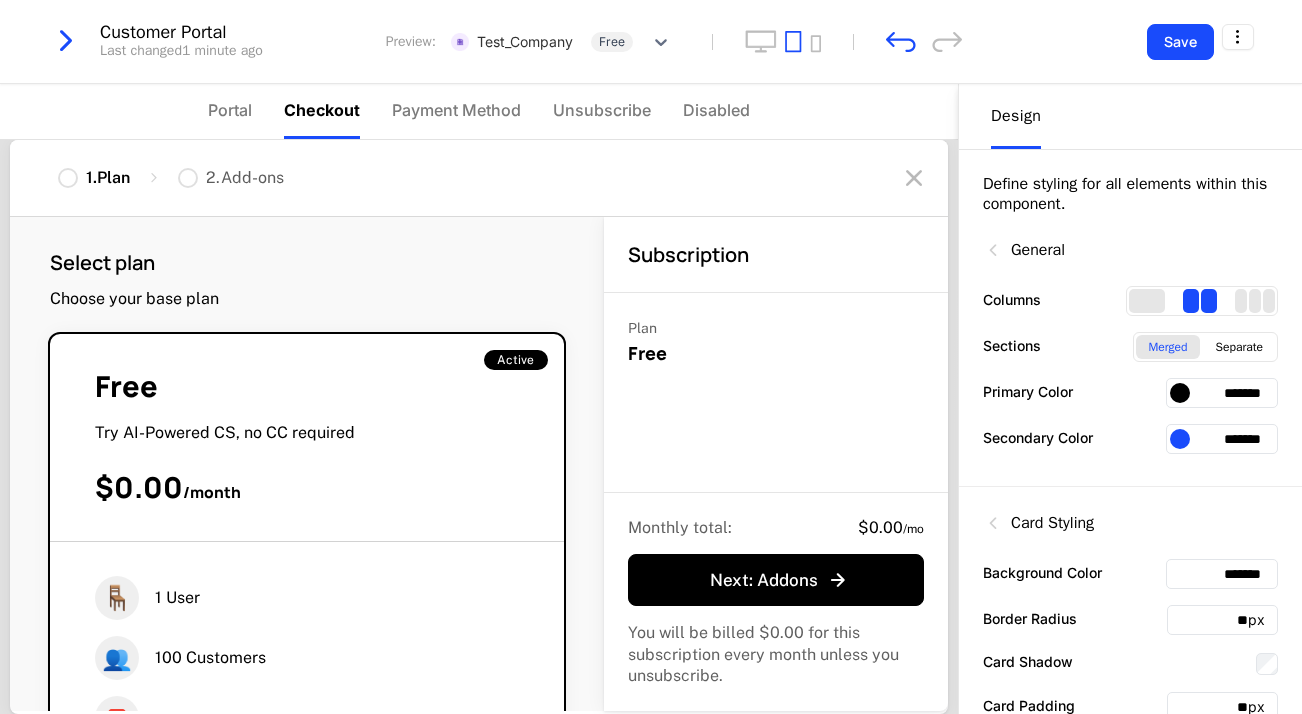 click on "1 .  Plan" at bounding box center [108, 178] 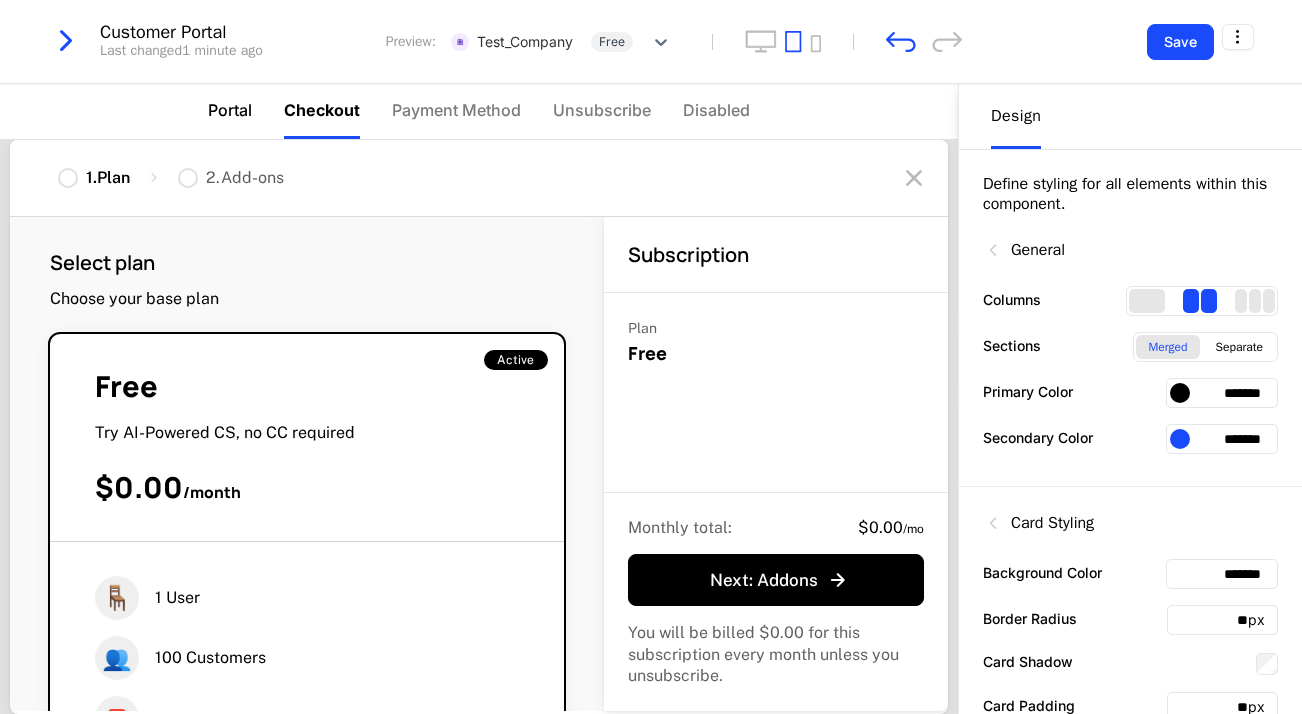 click on "Portal" at bounding box center [230, 110] 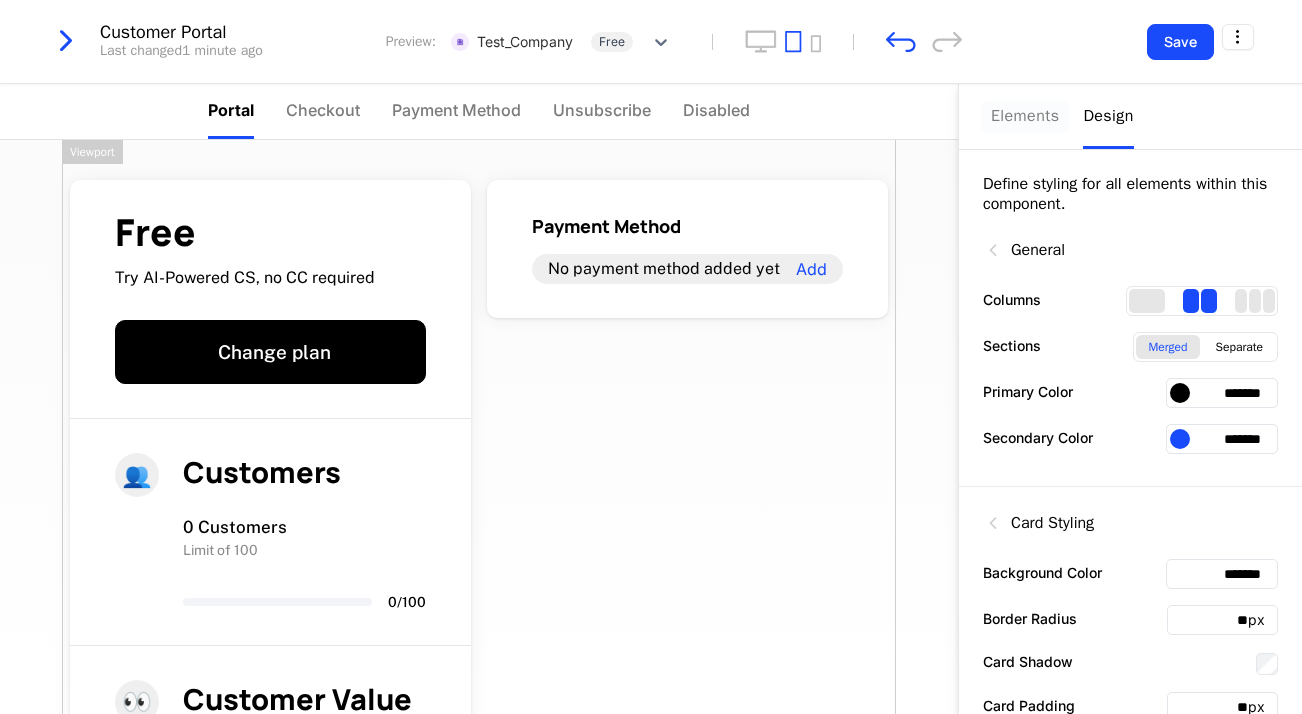 click on "Elements" at bounding box center [1025, 116] 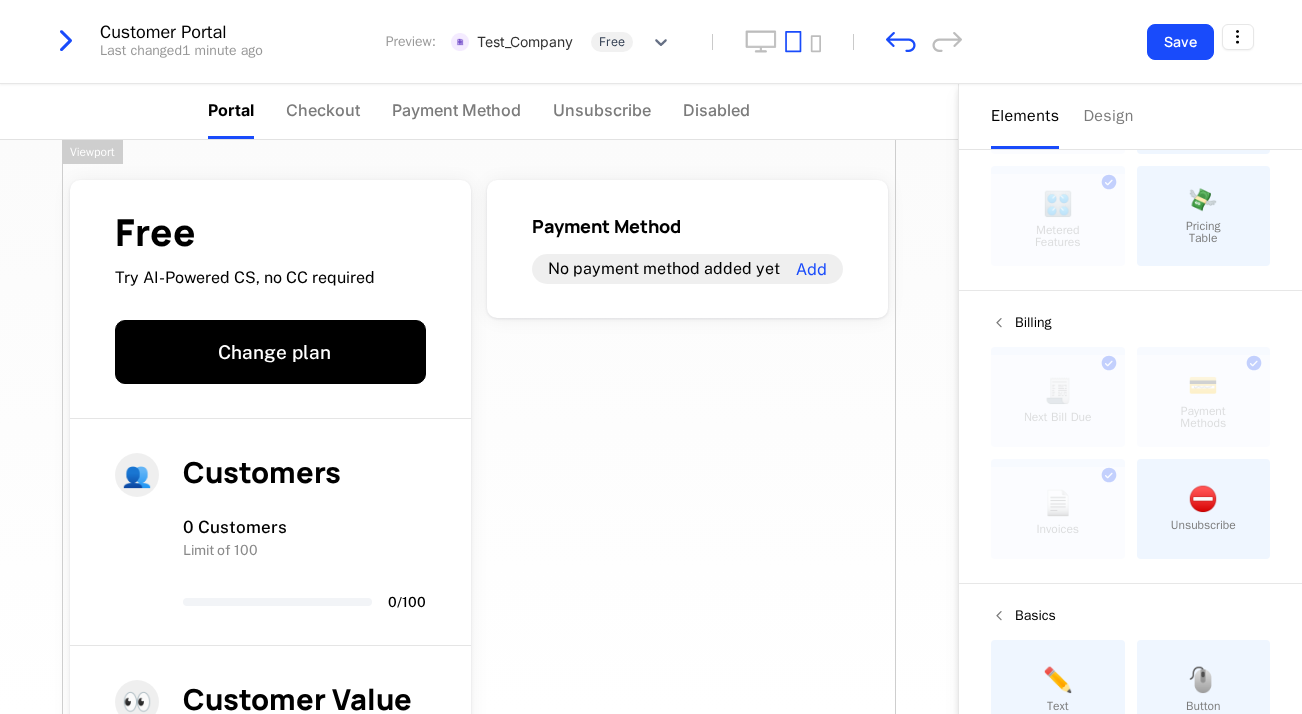 scroll, scrollTop: 218, scrollLeft: 0, axis: vertical 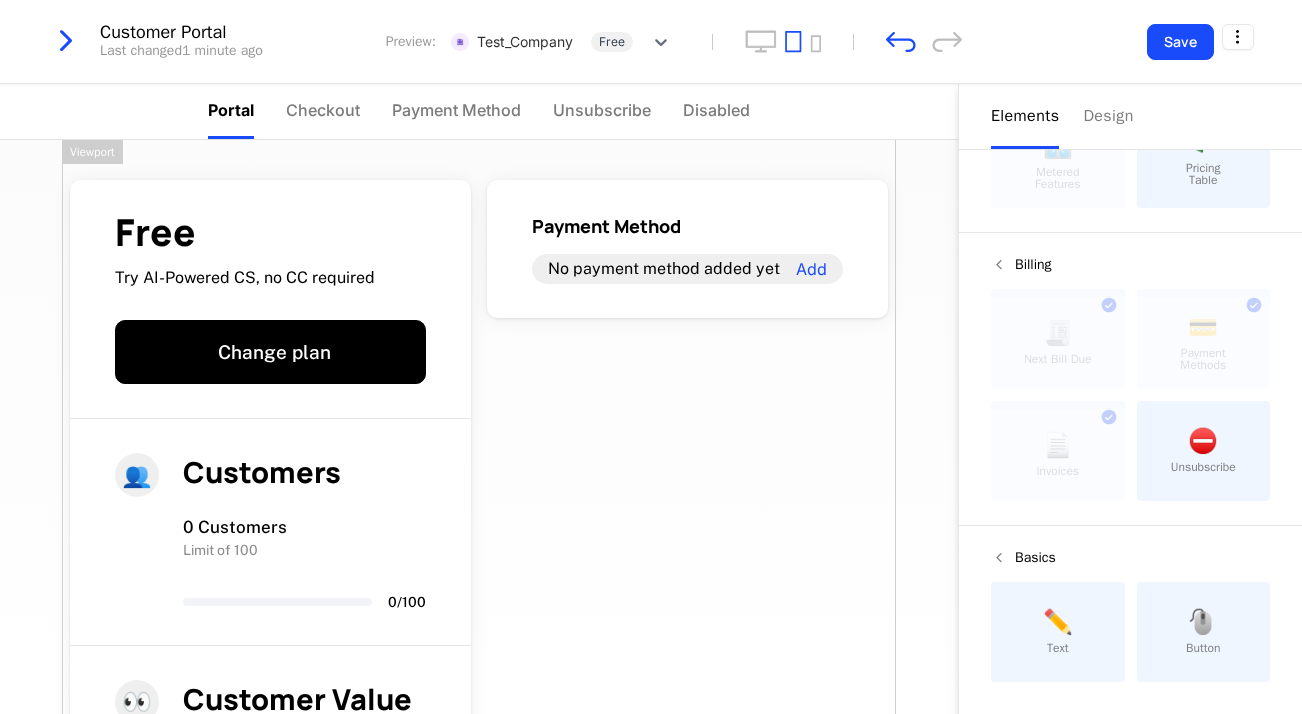 click on "✏️ Text" at bounding box center [1058, 632] 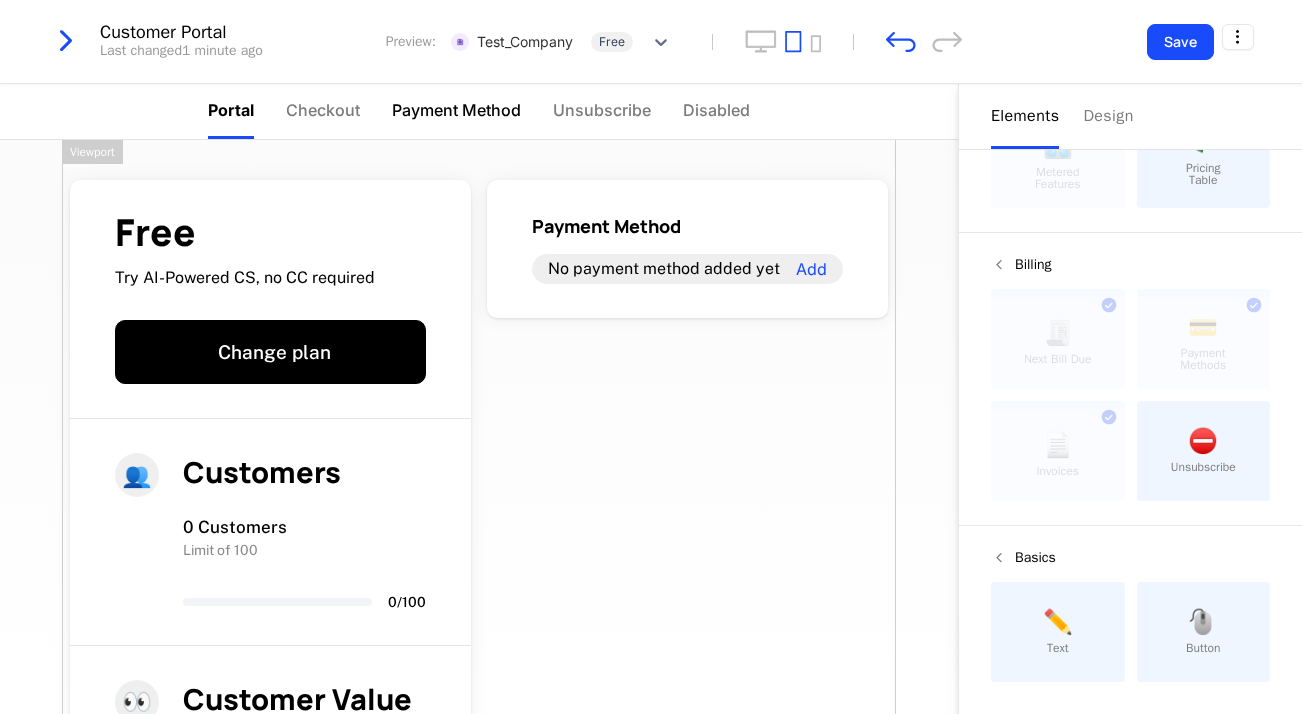 click on "Payment Method" at bounding box center (456, 111) 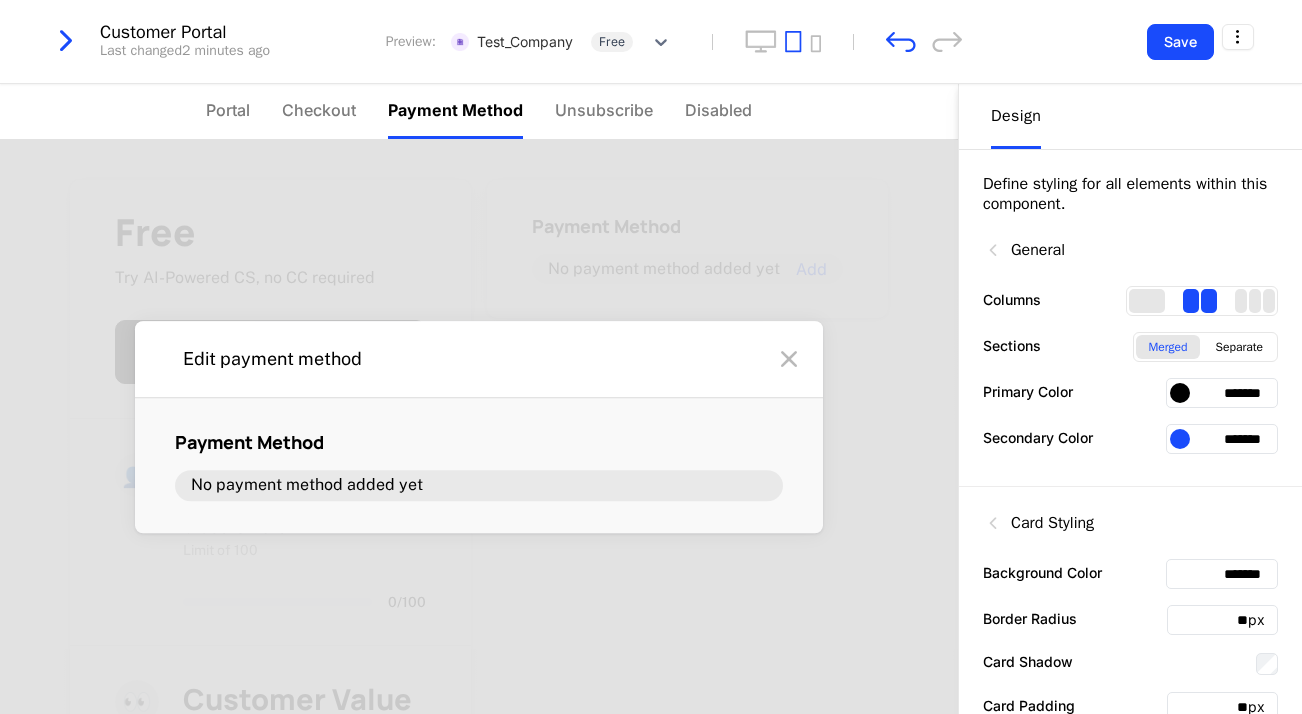 click at bounding box center (66, 41) 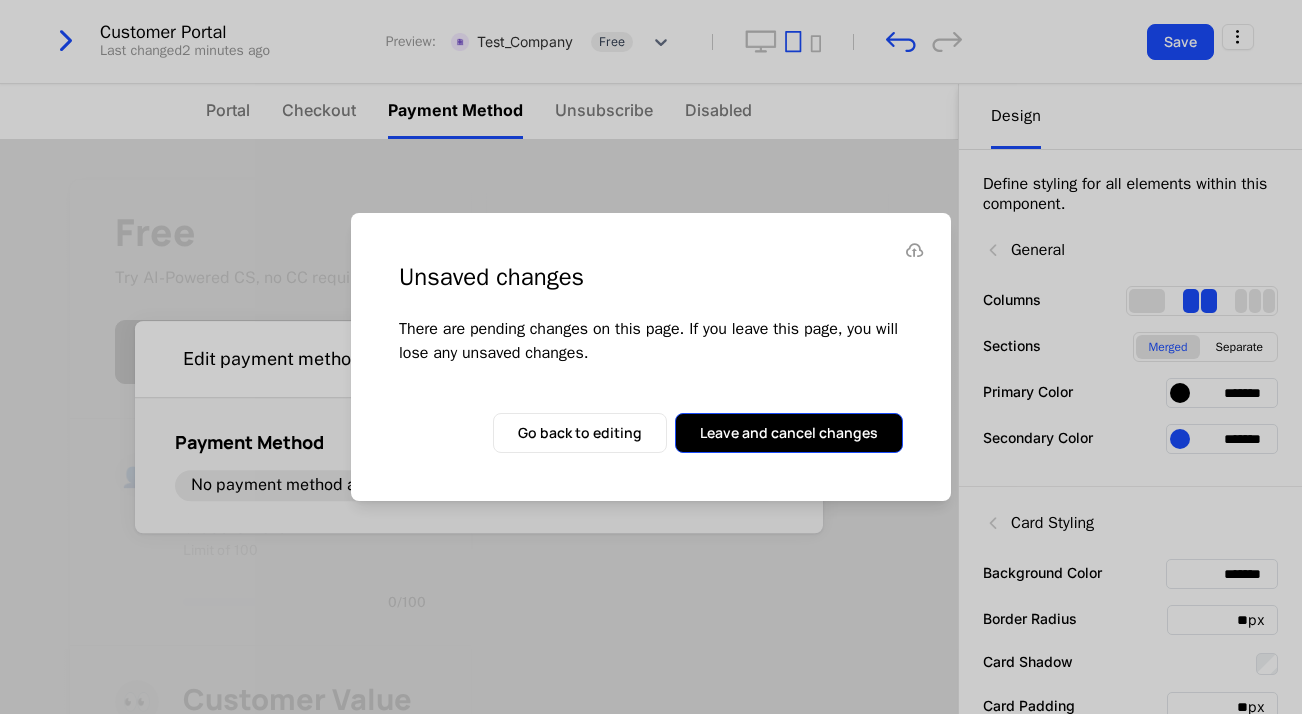click on "Leave and cancel changes" at bounding box center (789, 433) 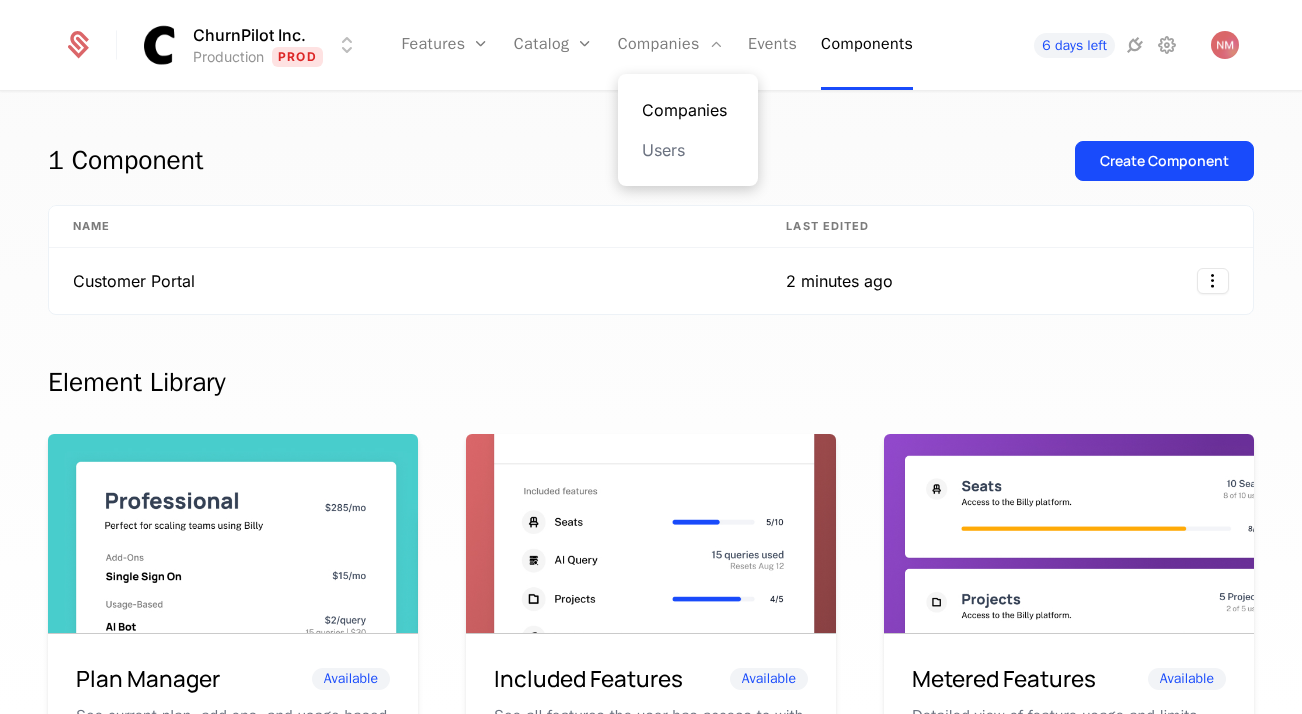 click on "Companies" at bounding box center [688, 110] 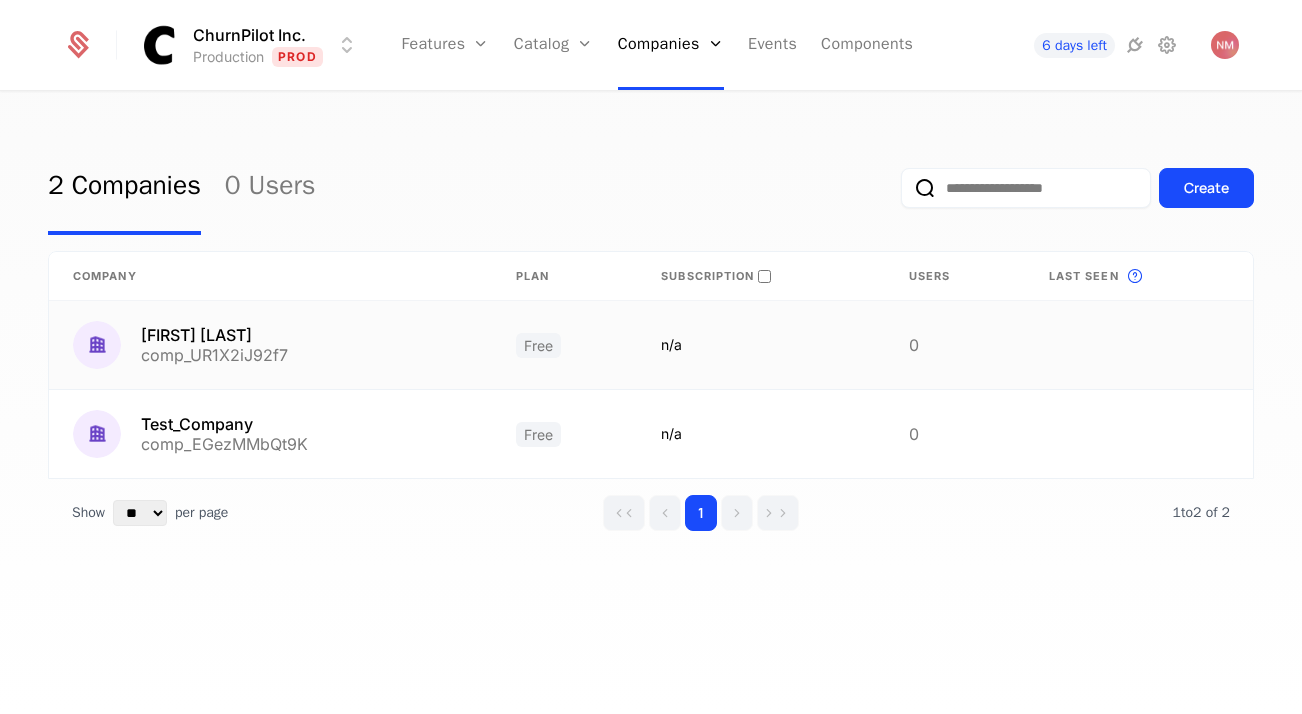 click on "Alexey Gerasimov comp_UR1X2iJ92f7" at bounding box center [270, 345] 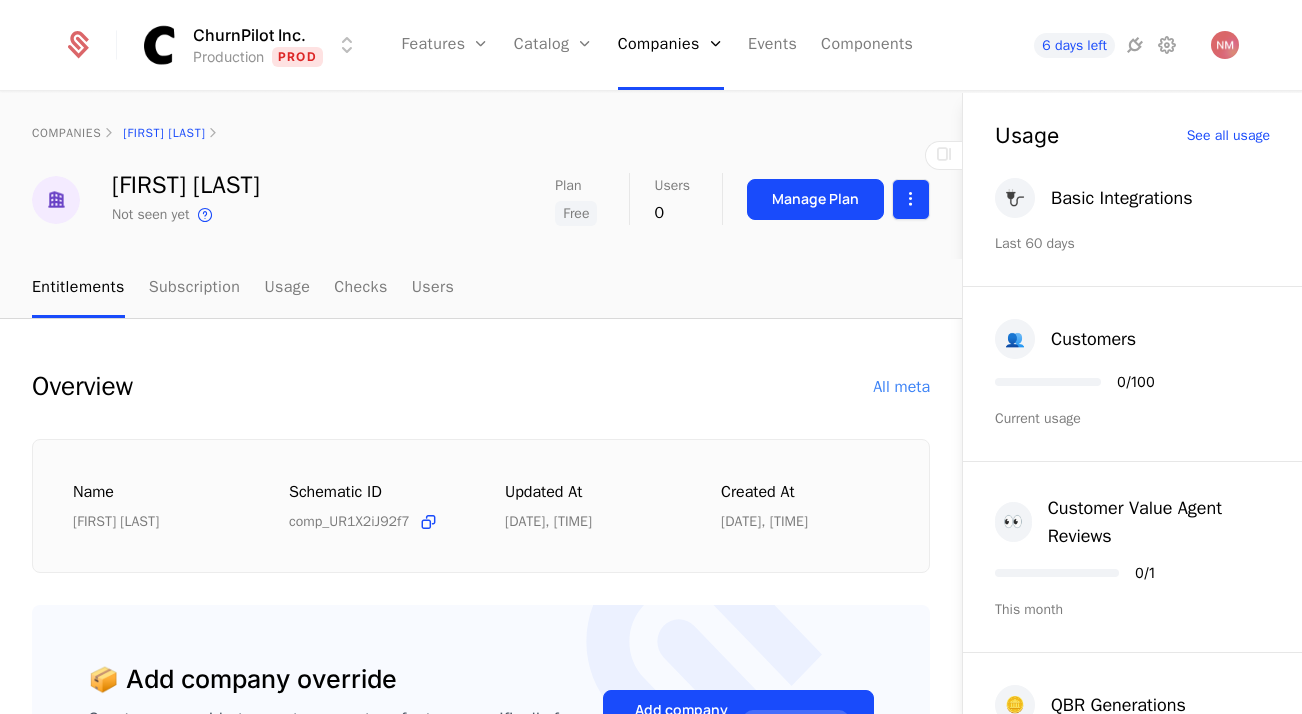click on "ChurnPilot Inc. Production Prod Features Features Flags Catalog Plans Add Ons Configuration Companies Companies Users Events Components 6 days left companies Alexey Gerasimov Alexey Gerasimov Not seen yet This is the date a track or identify event associated with this company was last received by Schematic. Plan Free Users 0 Manage Plan Entitlements Subscription Usage Checks Users Overview All meta Name Alexey Gerasimov Schematic ID comp_UR1X2iJ92f7 Updated at 7/3/25, 6:11 PM Created at 7/3/25, 3:31 PM 📦 Add company override Create an override to grant access to a feature specifically for this company.  This override gets evaluated ahead of all other rules. Add company override 0 of 20 Used 1 Plan Name Last edited Free plan_EVmCQNSodQ2 7/3/25, 6:05 PM 7 Features Feature Entitlement plan Usage 🔌 Basic Integrations feat_HVgpLWvPqSQ On Free 👥 Customers feat_XVHBxcahcY9 100 Customers Numerical limit Free 0 / 100 👀  Customer Value Agent Reviews feat_F6BAKa35hiF Free 0 / 1 🪙 QBR Generations" at bounding box center (651, 357) 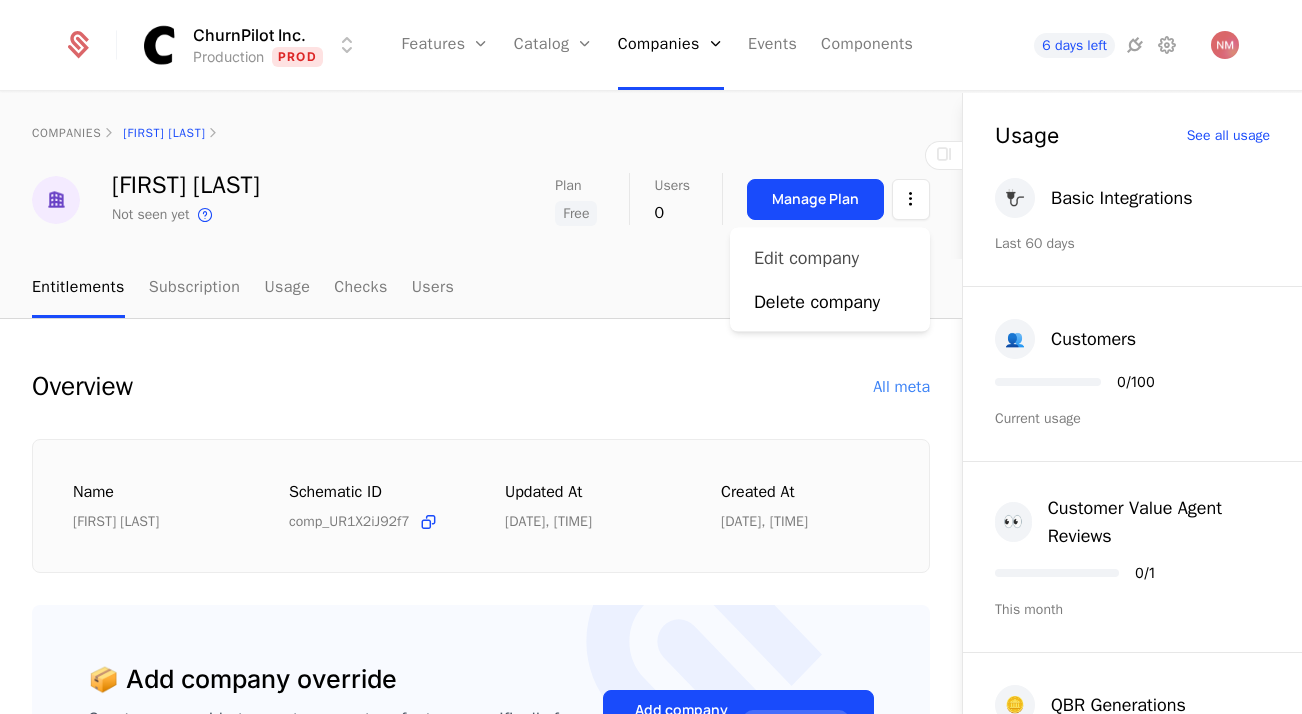 click on "Edit company" at bounding box center [814, 258] 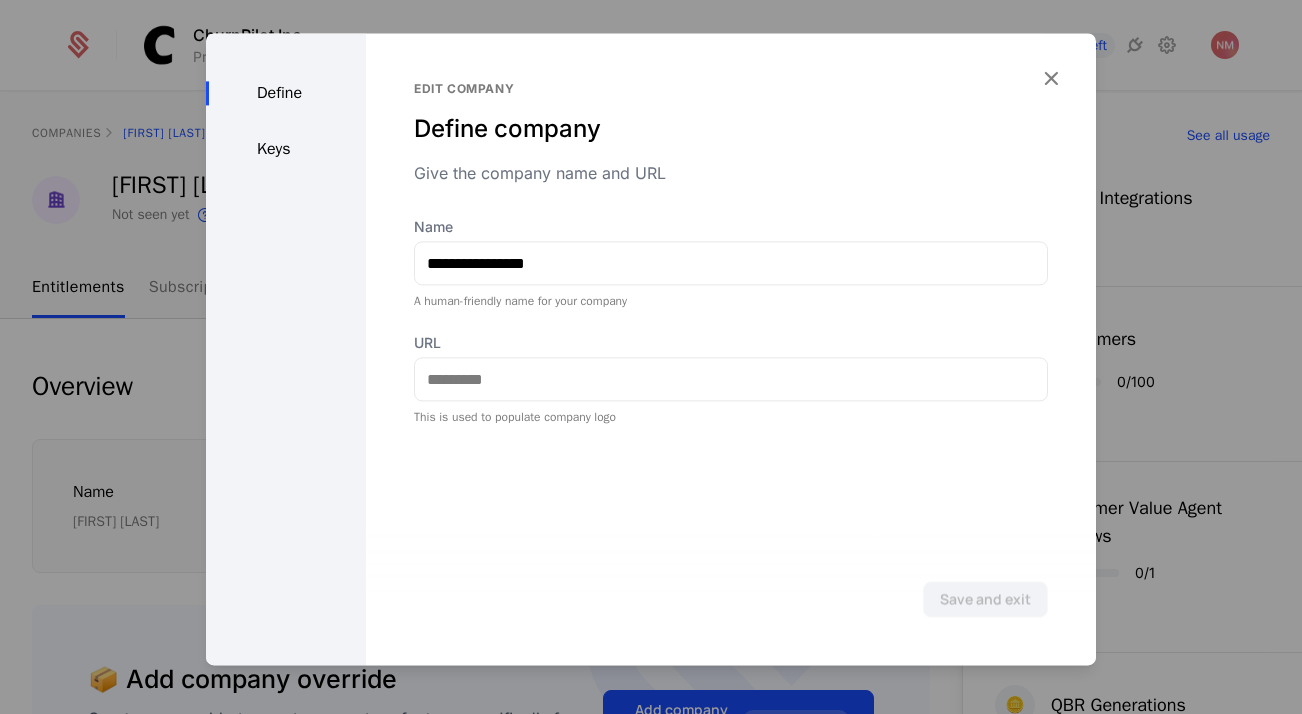 click on "Keys" at bounding box center [286, 149] 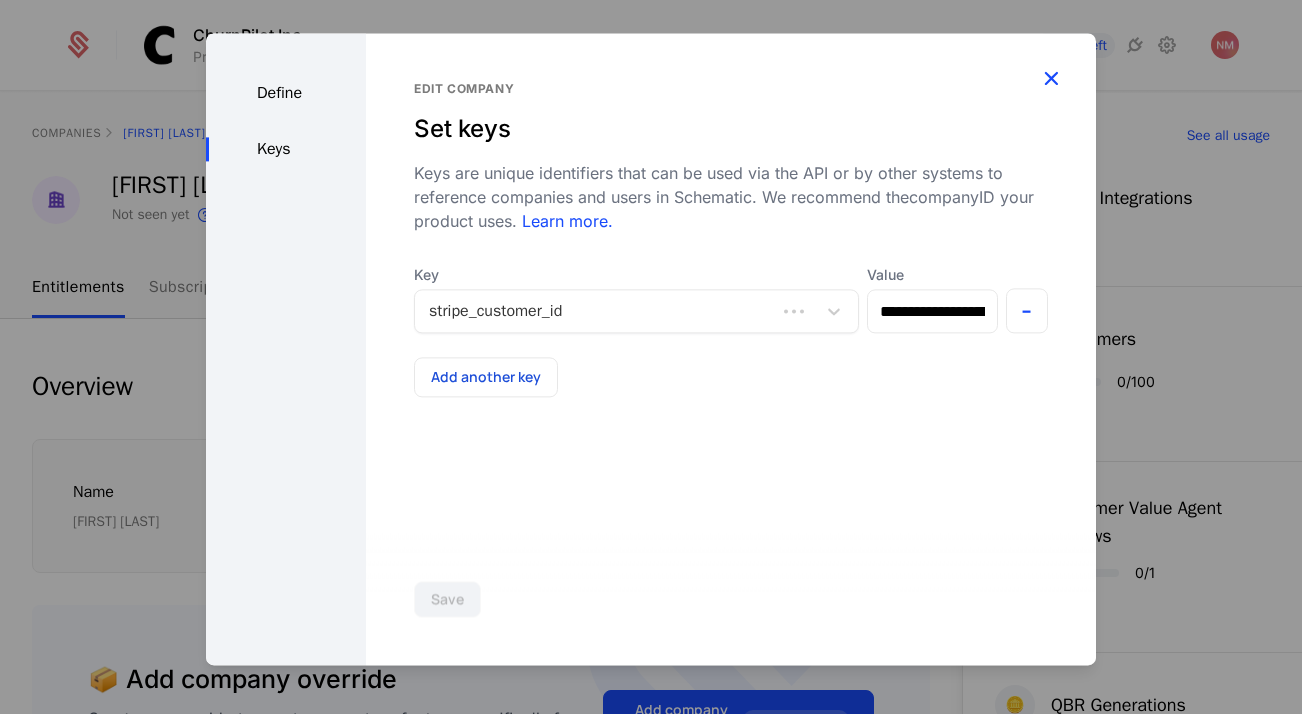 click at bounding box center (1051, 78) 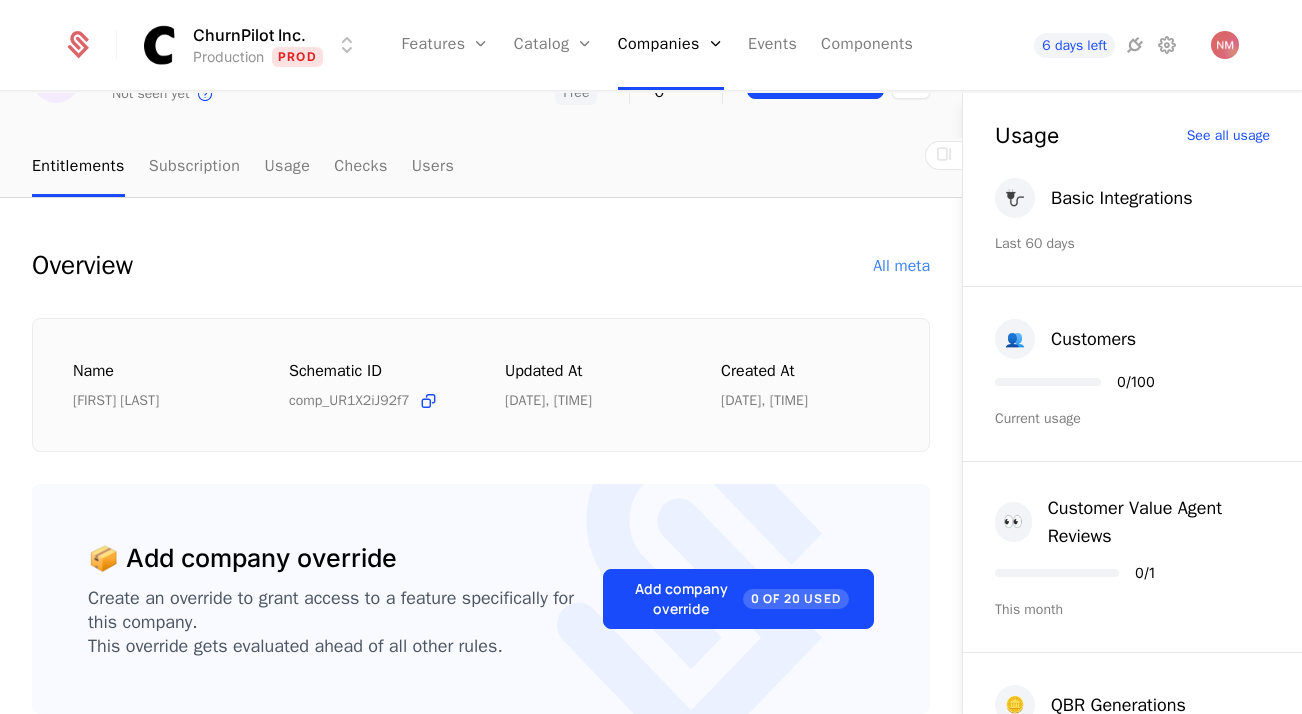 scroll, scrollTop: 0, scrollLeft: 0, axis: both 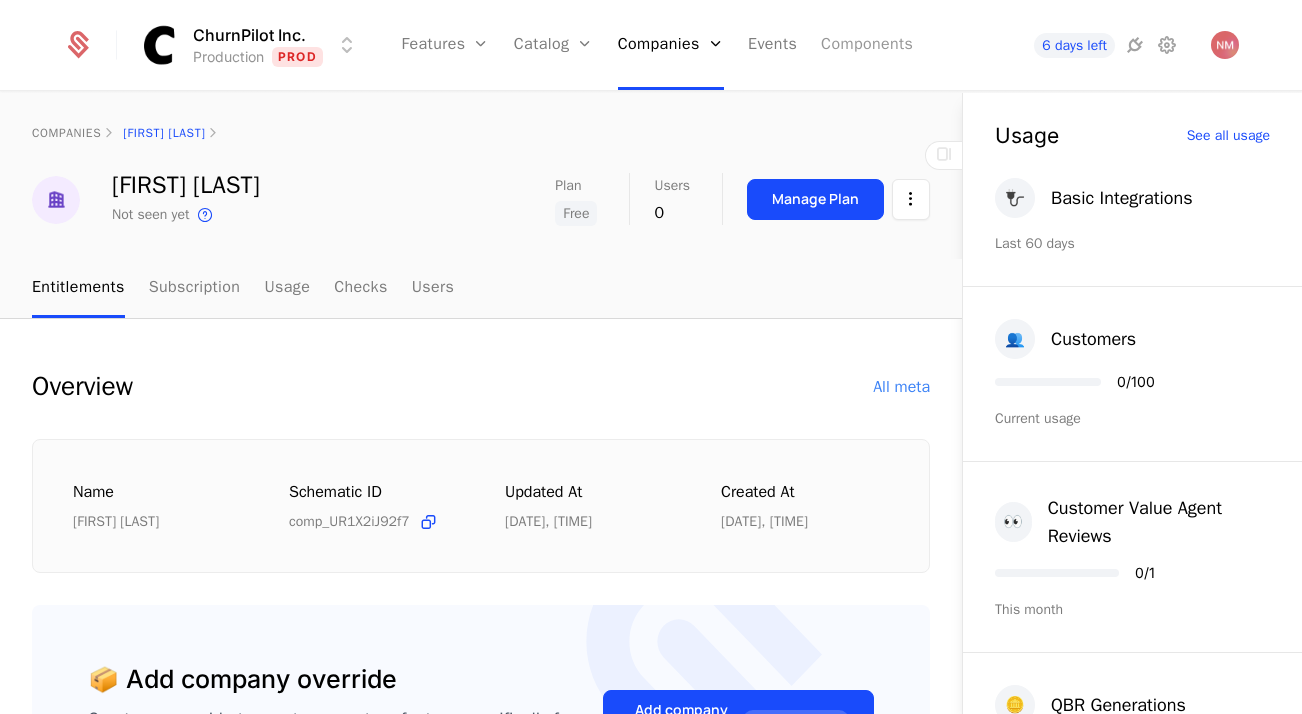 click on "Components" at bounding box center [867, 45] 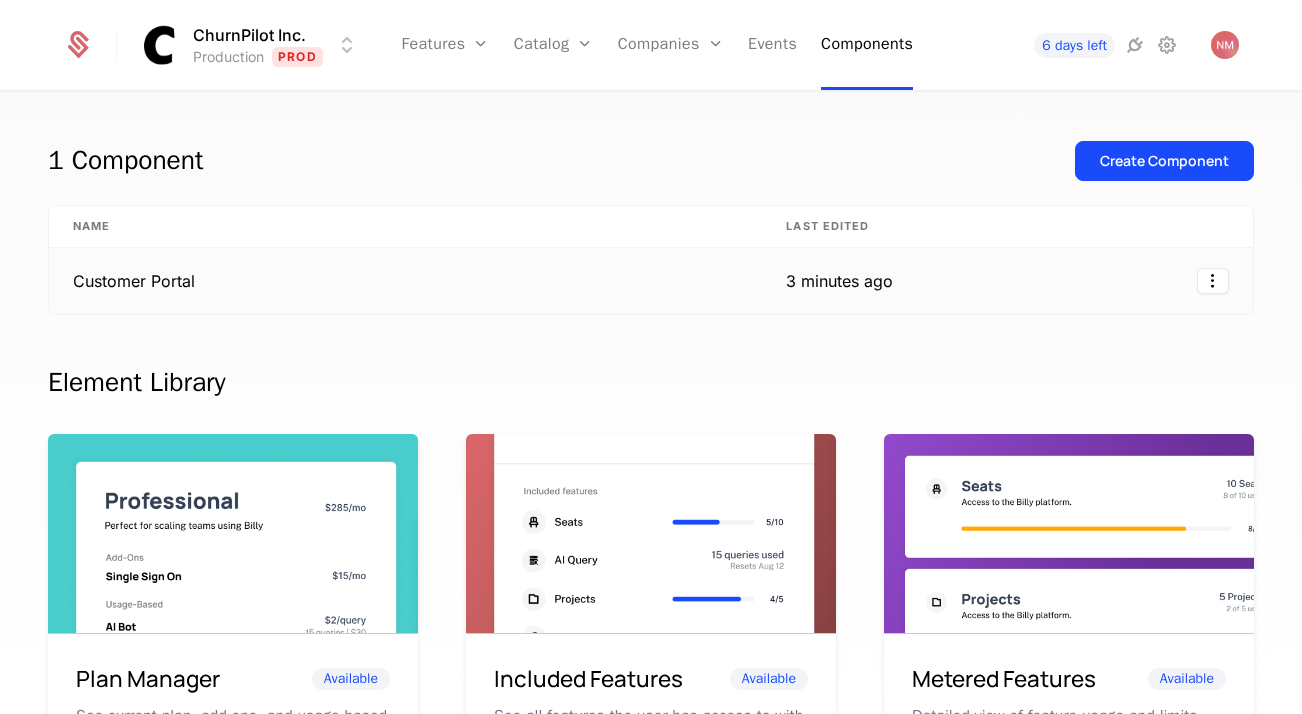 click at bounding box center (1085, 281) 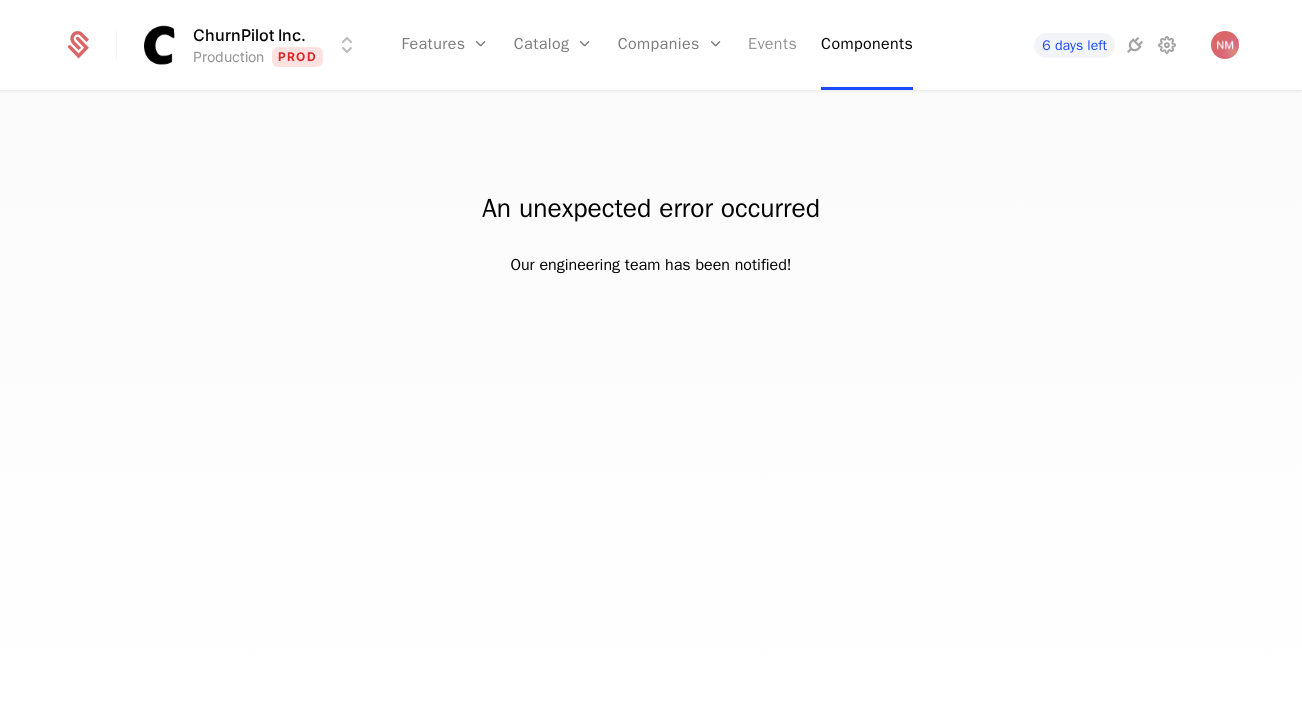 click on "Events" at bounding box center [772, 45] 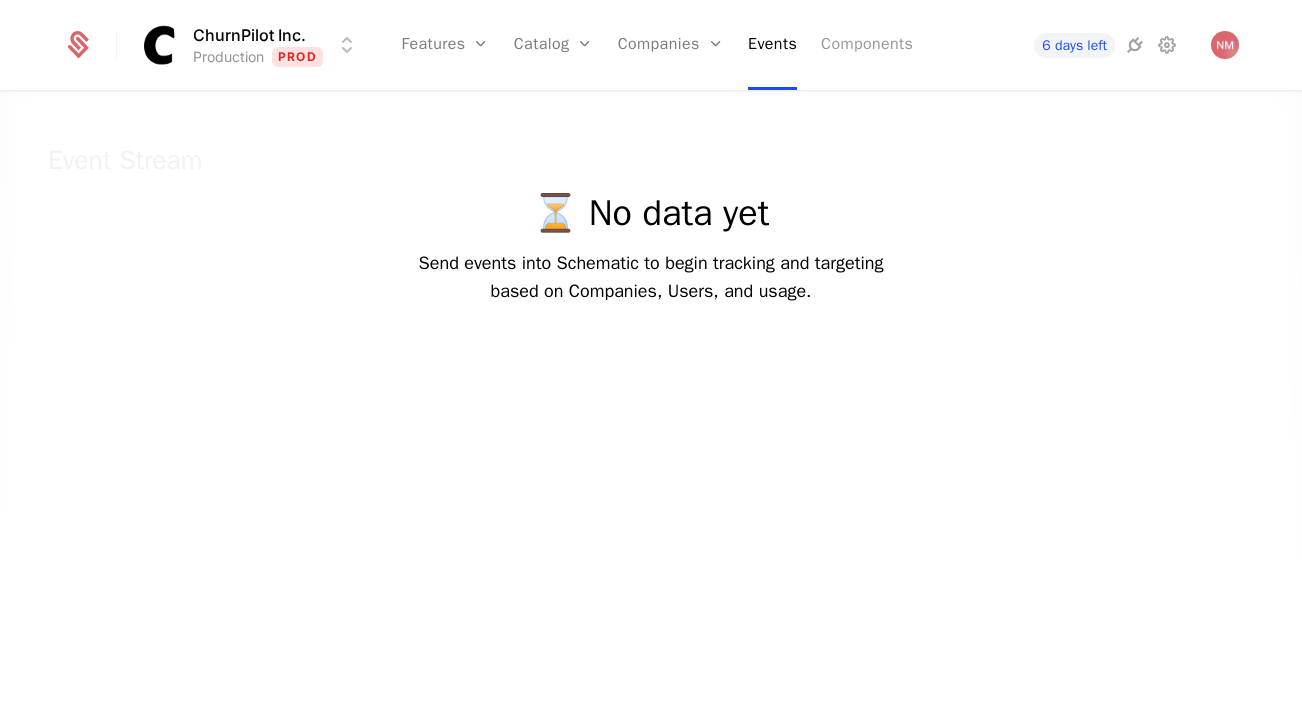 click on "Components" at bounding box center (867, 45) 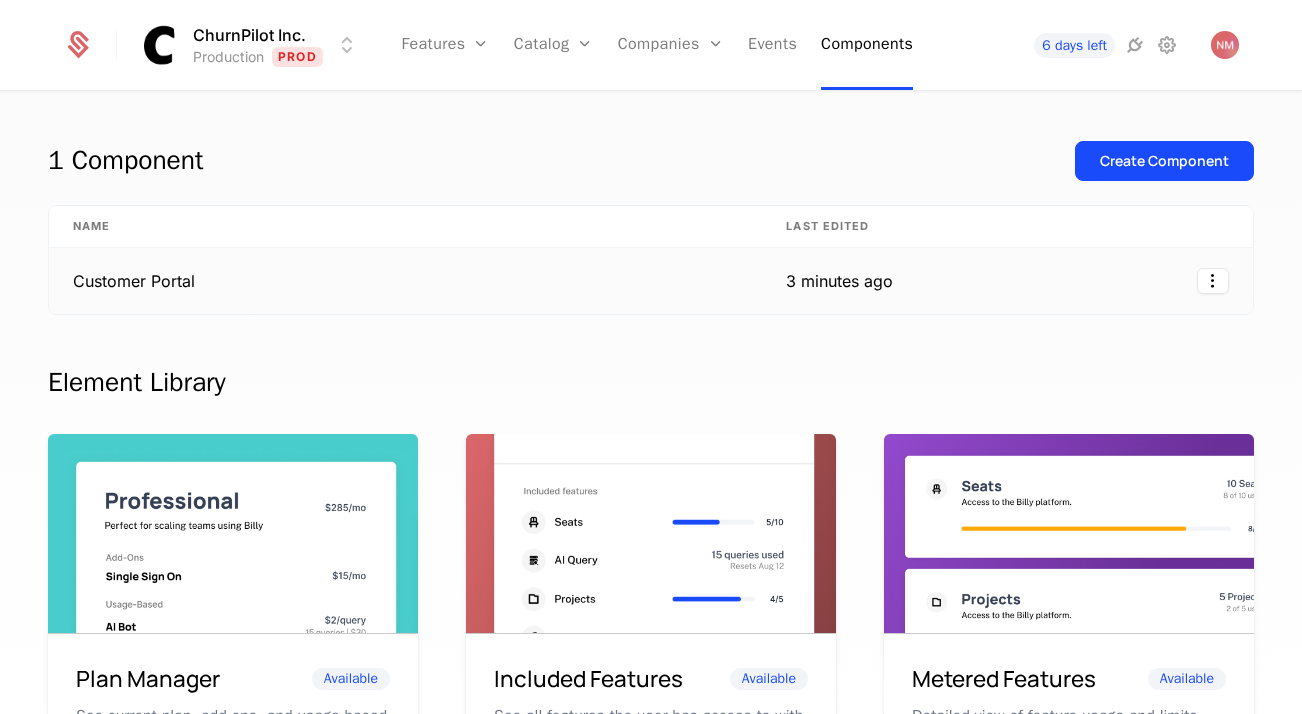 click at bounding box center [1085, 281] 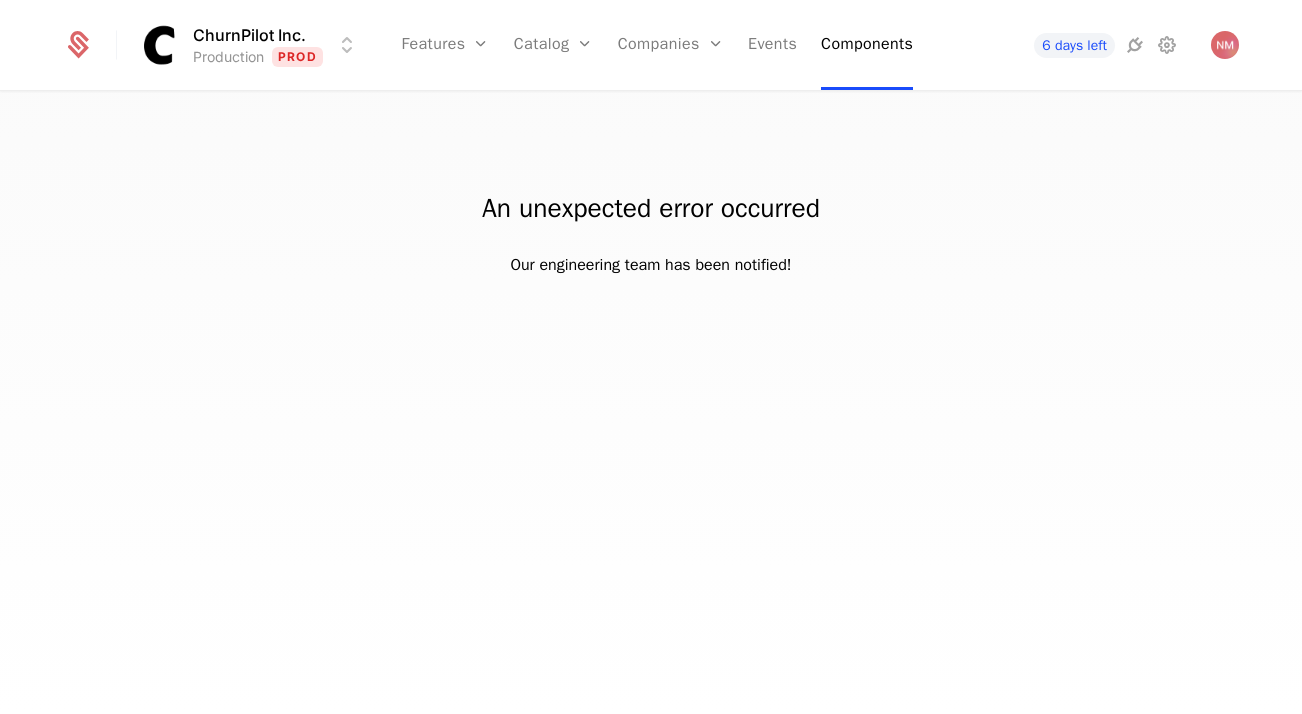 click on "ChurnPilot Inc. Production Prod Features Features Flags Catalog Plans Add Ons Configuration Companies Companies Users Events Components 6 days left" at bounding box center (651, 45) 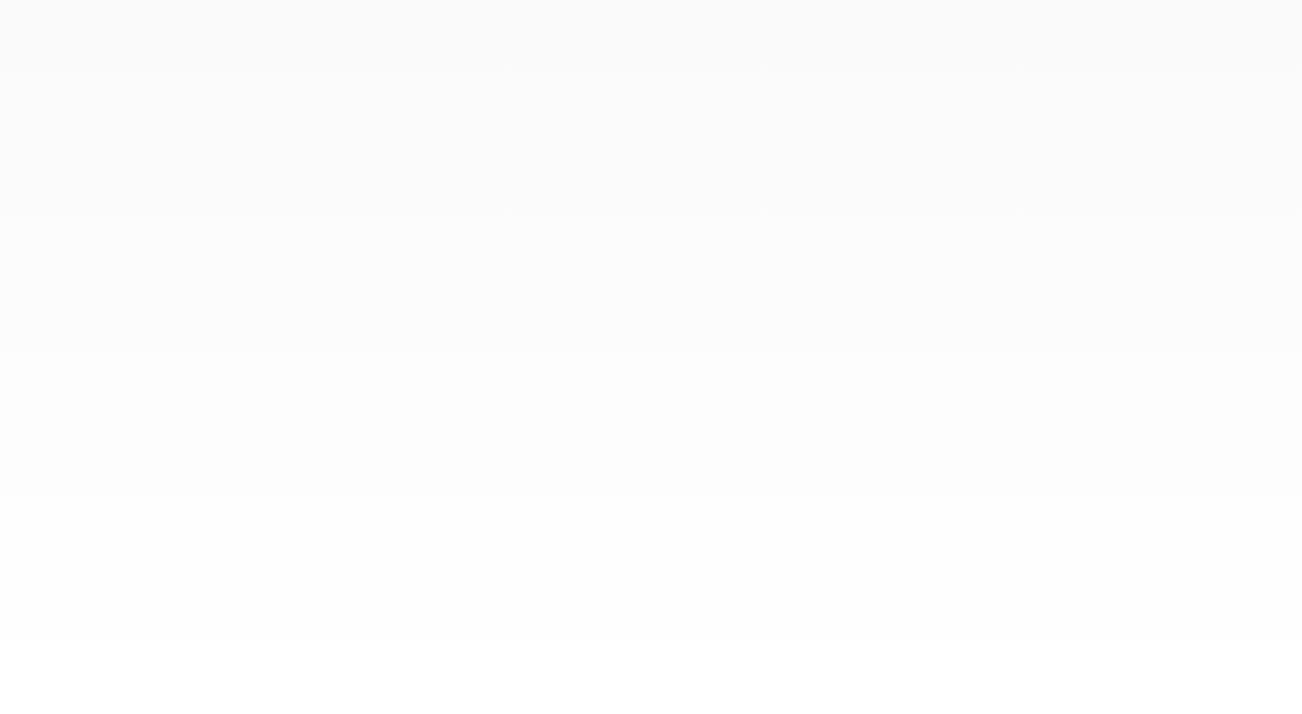 scroll, scrollTop: 0, scrollLeft: 0, axis: both 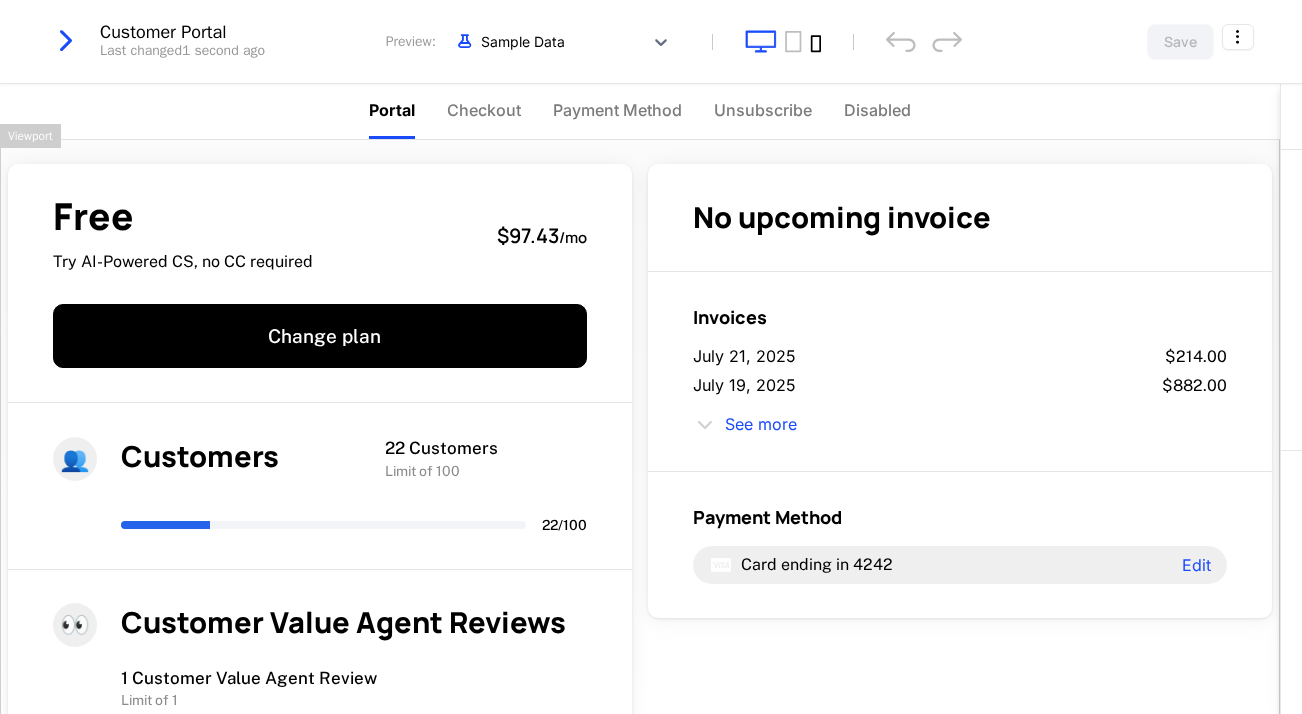 click 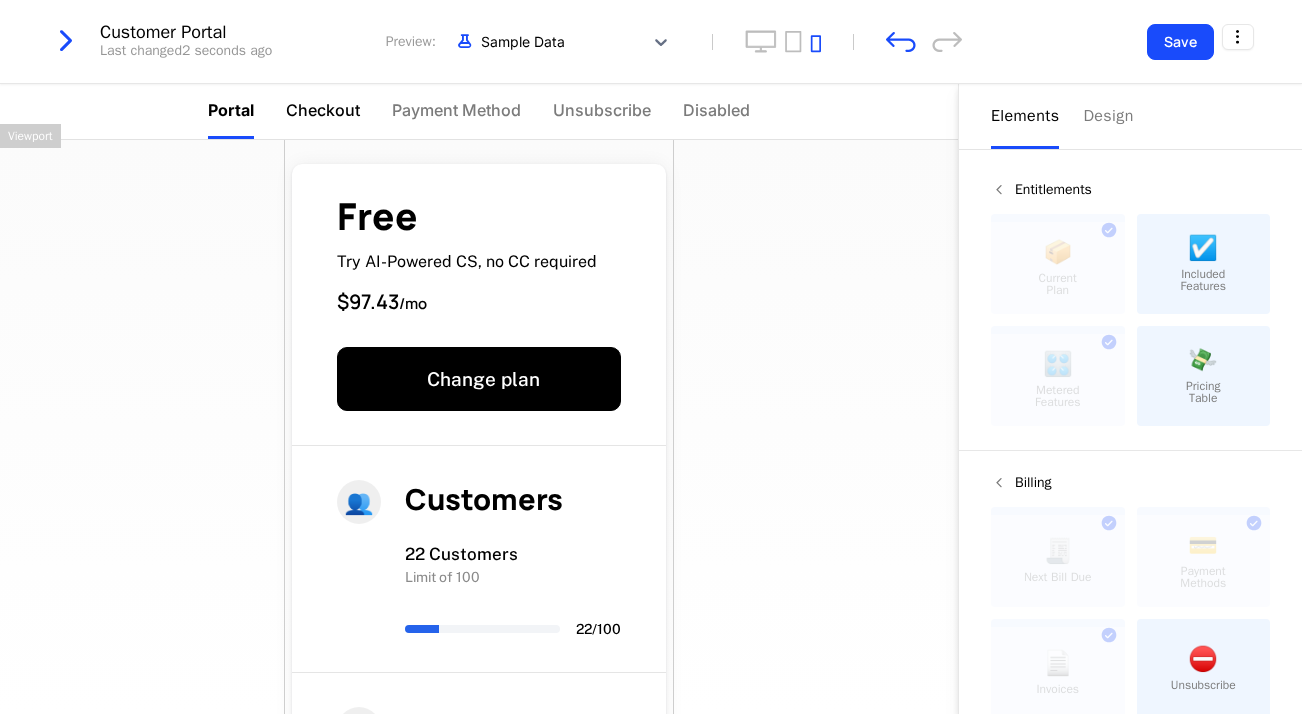 click on "Checkout" at bounding box center [323, 111] 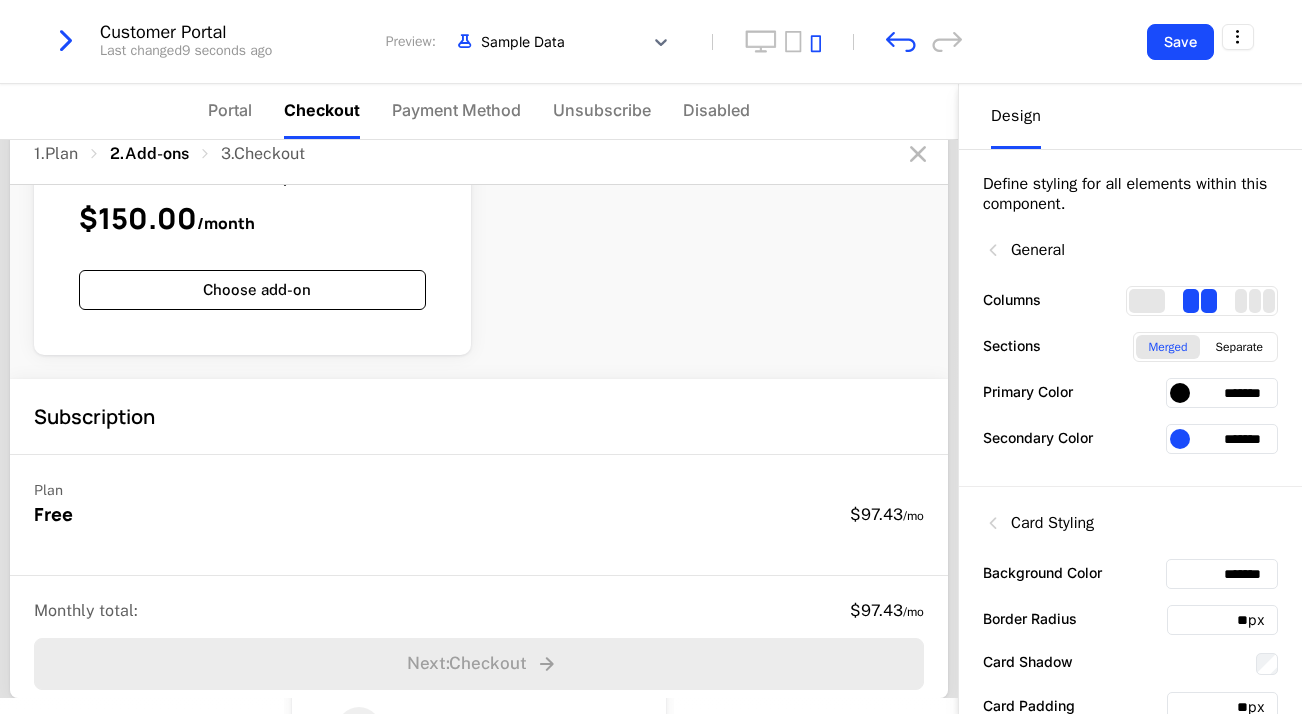 scroll, scrollTop: 233, scrollLeft: 0, axis: vertical 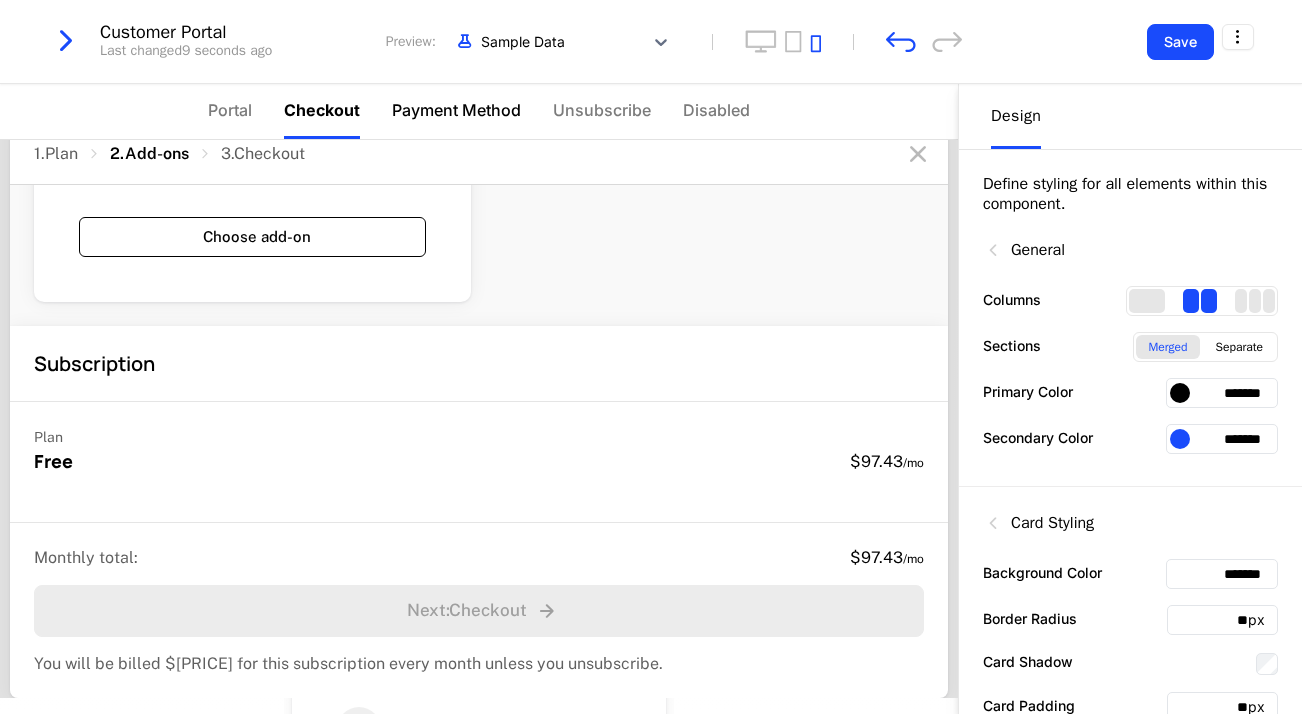 click on "Payment Method" at bounding box center [456, 111] 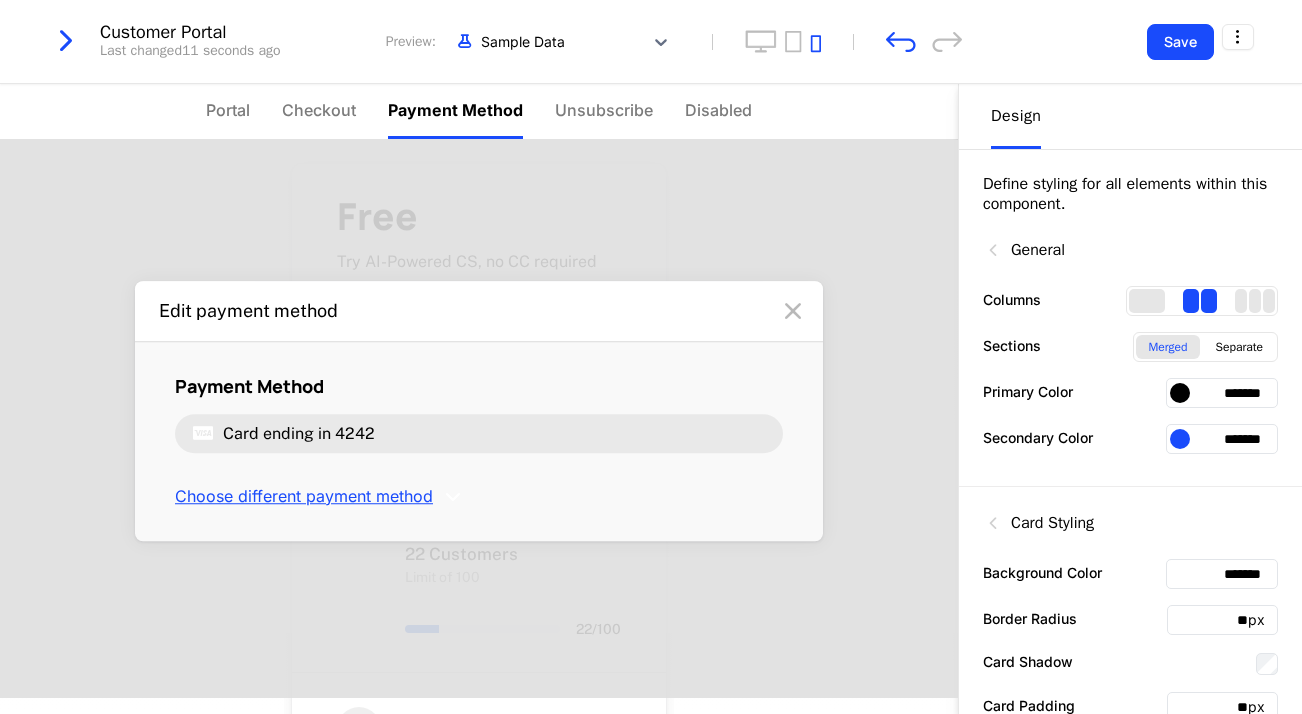 click on "Choose different payment method" at bounding box center [304, 497] 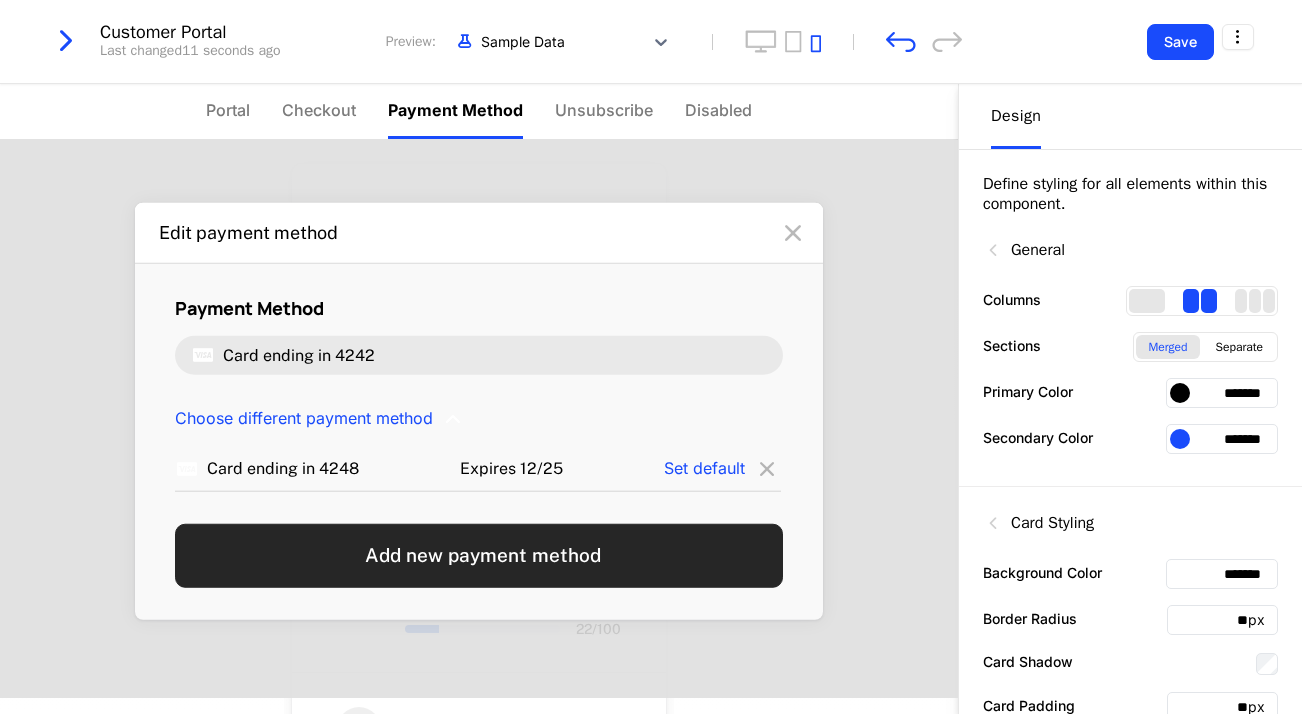 click on "Add new payment method" at bounding box center [479, 555] 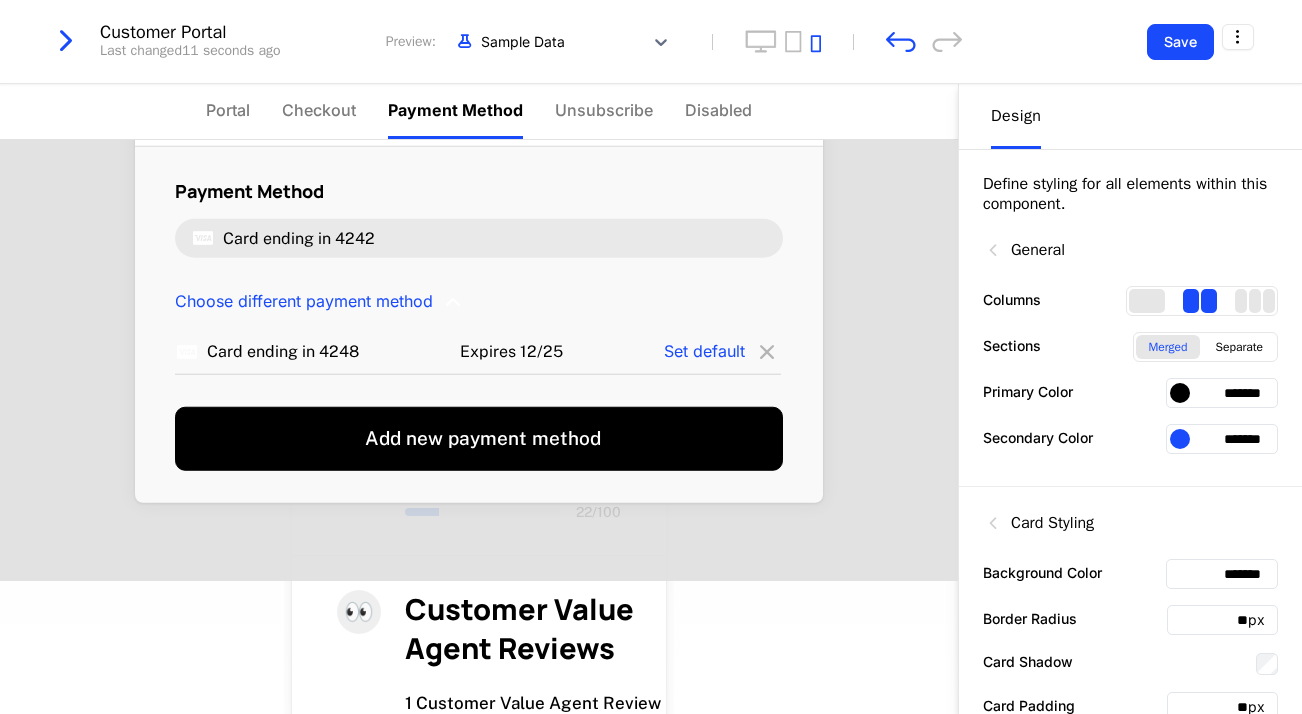 scroll, scrollTop: 179, scrollLeft: 0, axis: vertical 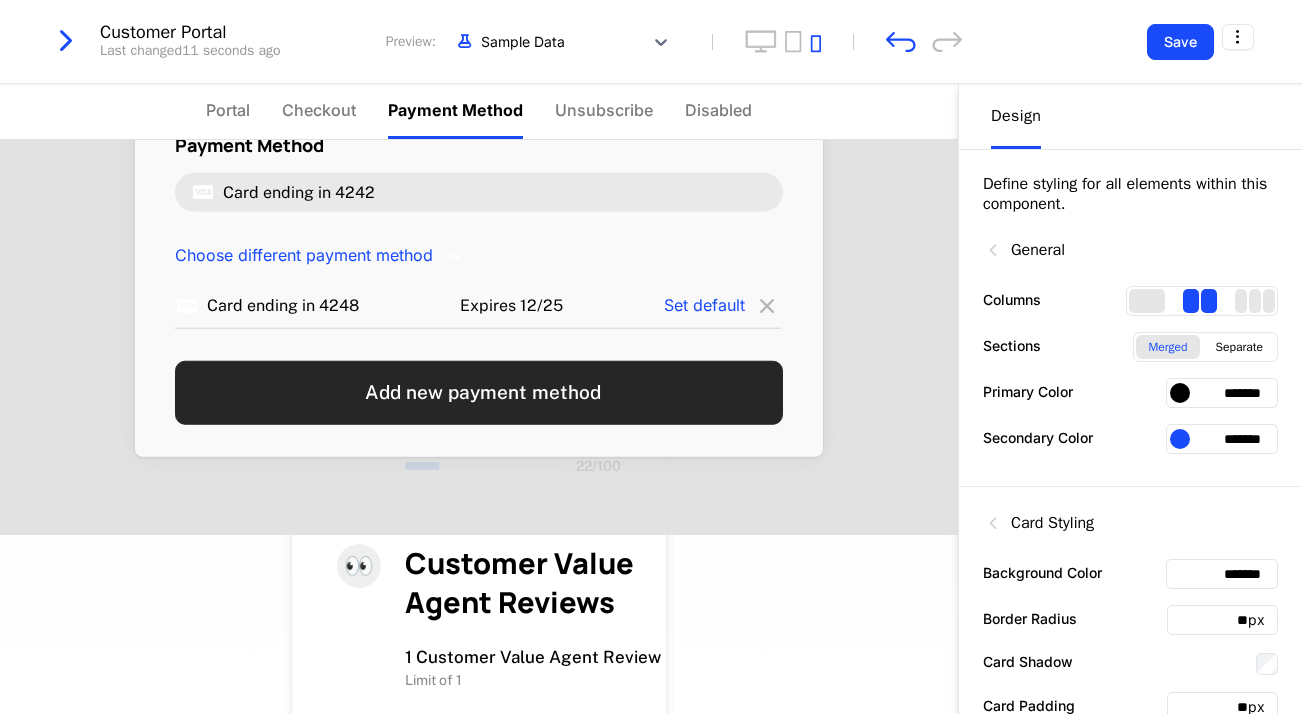 click on "Add new payment method" at bounding box center [479, 392] 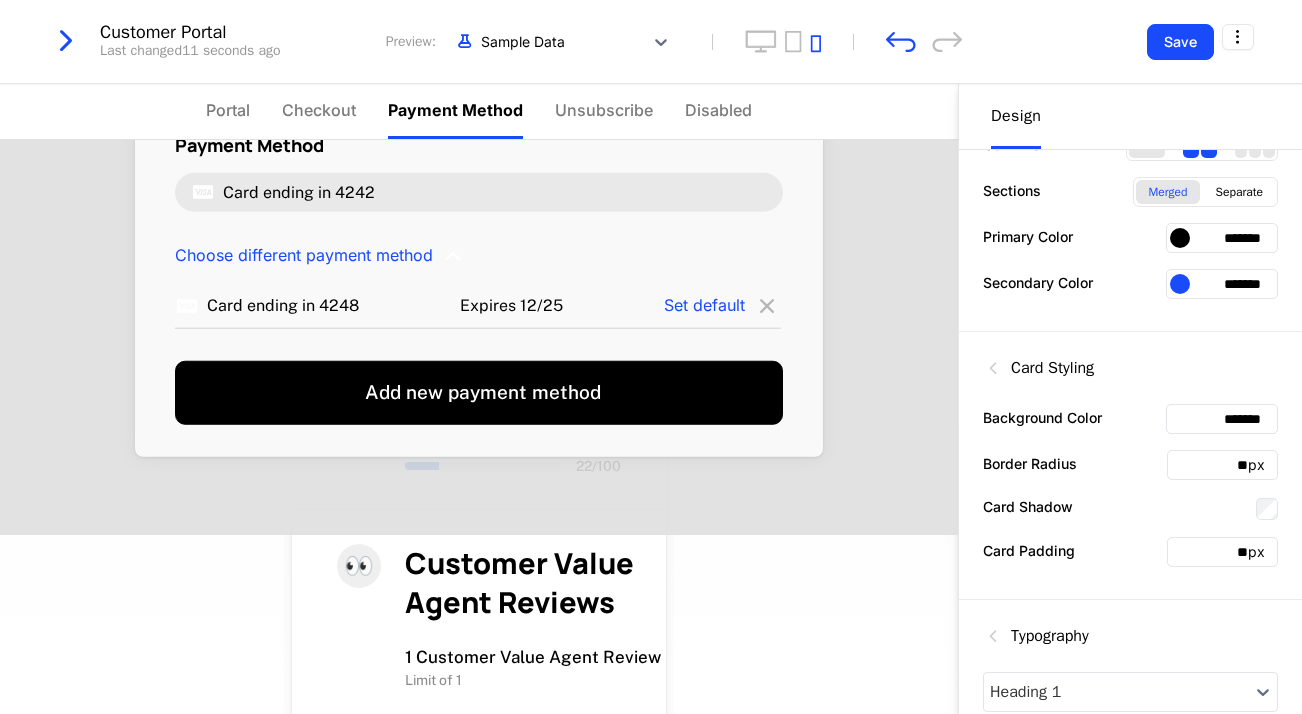scroll, scrollTop: 0, scrollLeft: 0, axis: both 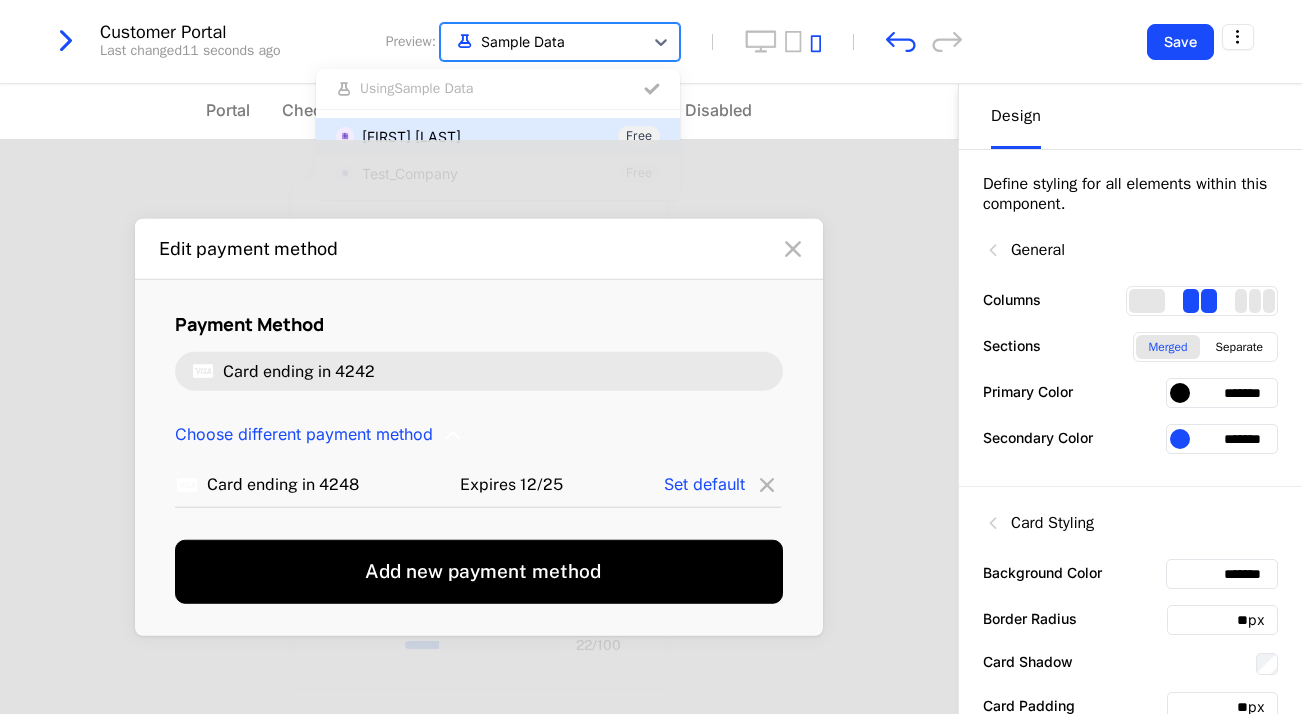 click at bounding box center [542, 41] 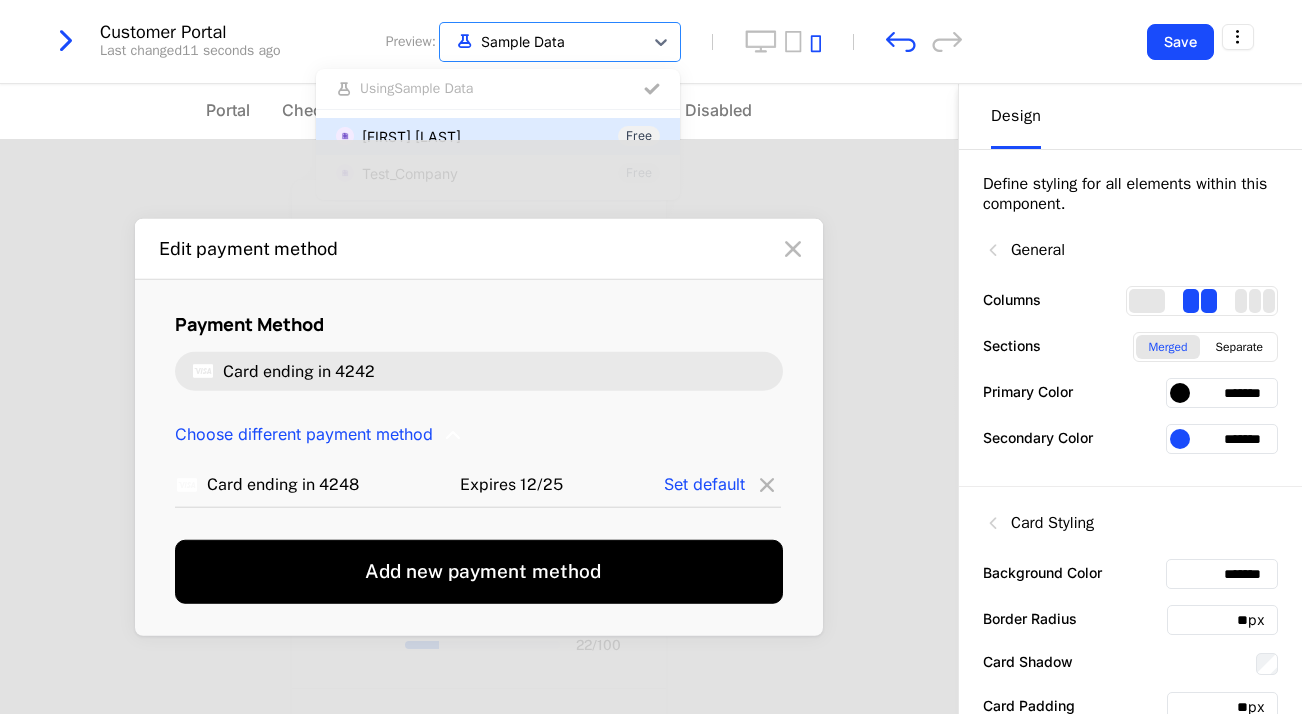 click on "Edit payment method" at bounding box center (479, 249) 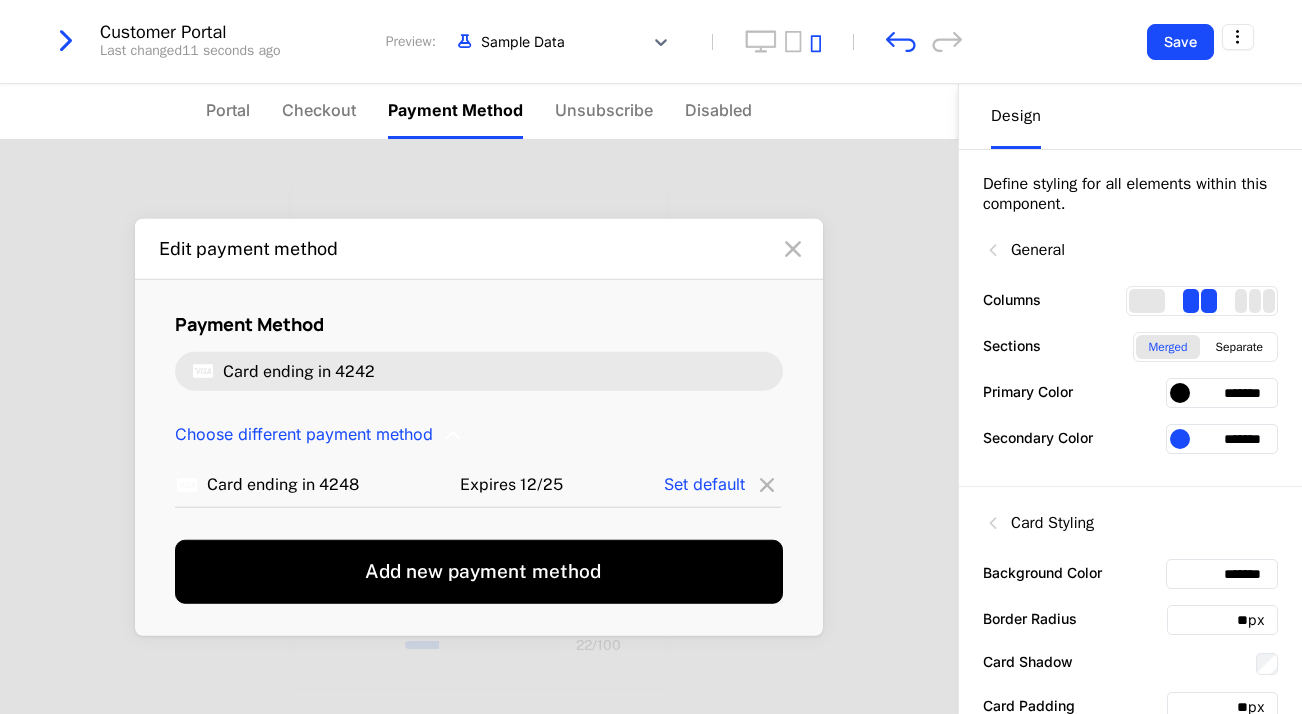 click on "Portal Checkout Payment Method Unsubscribe Disabled" at bounding box center [479, 112] 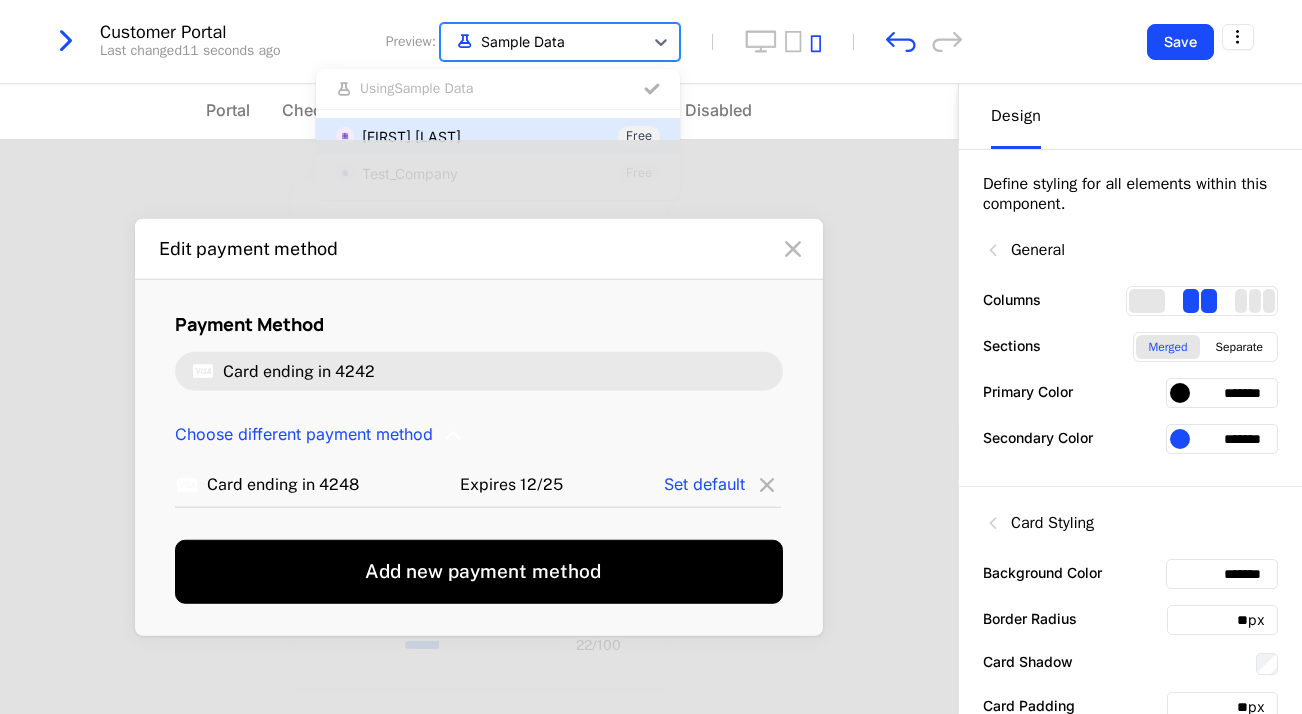 click at bounding box center (542, 41) 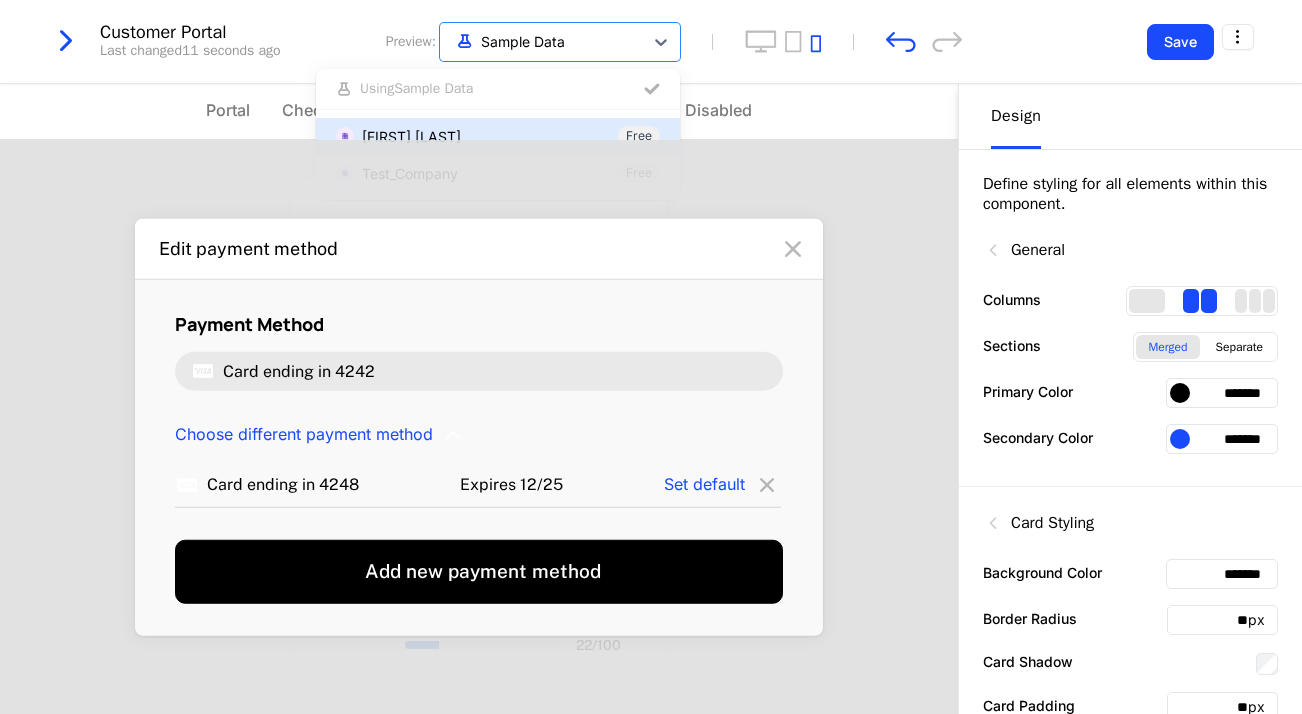 click on "[FIRST] [LAST] Free" at bounding box center [498, 136] 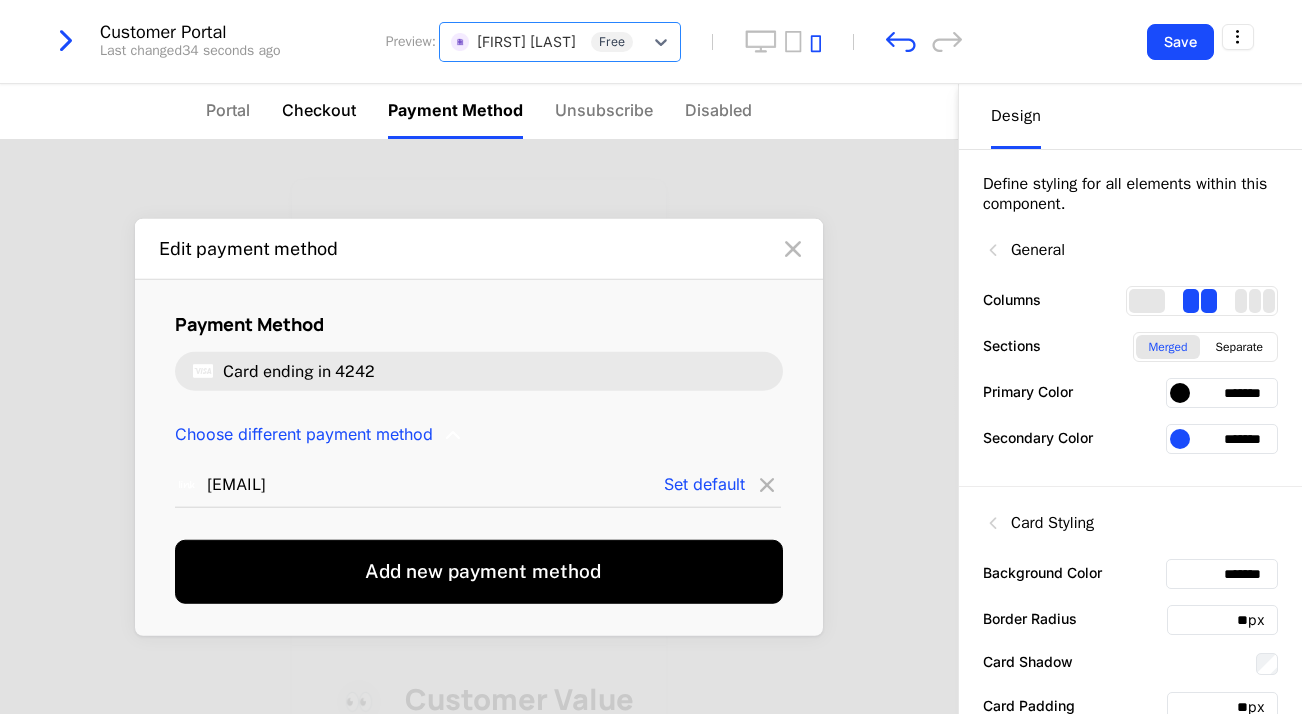 click on "Checkout" at bounding box center [319, 111] 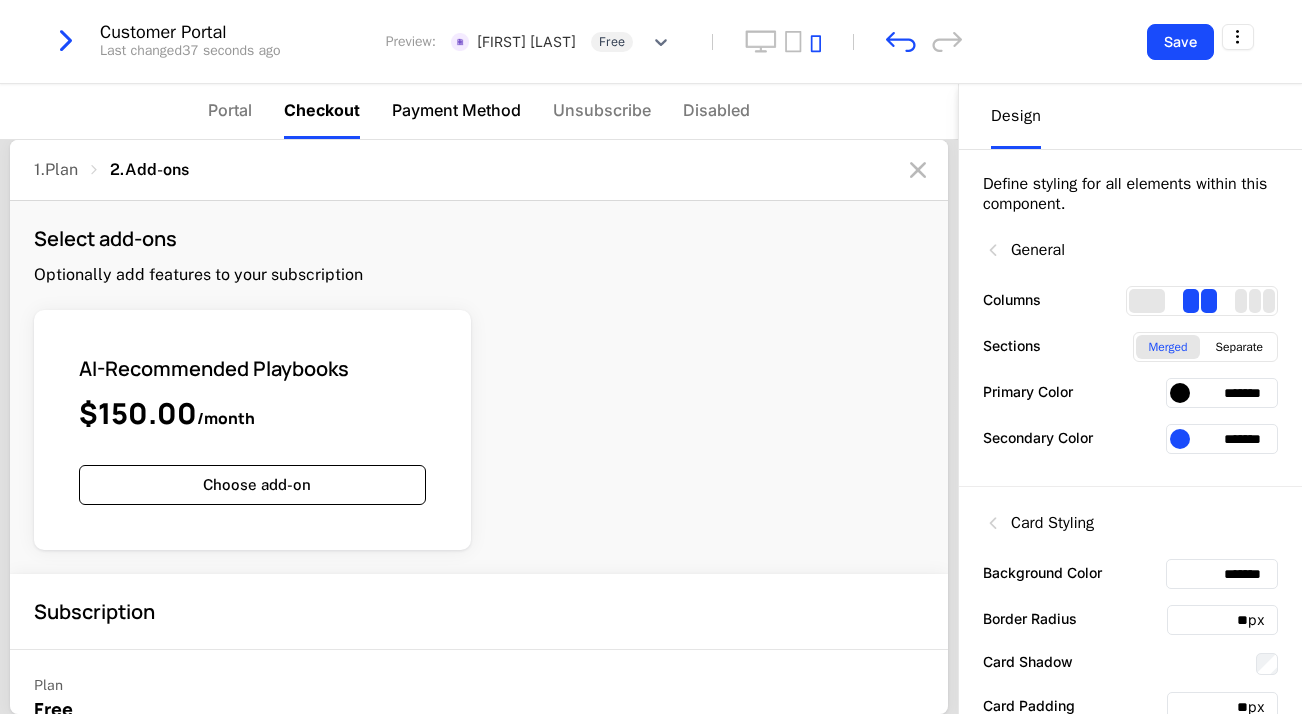 click on "Payment Method" at bounding box center (456, 110) 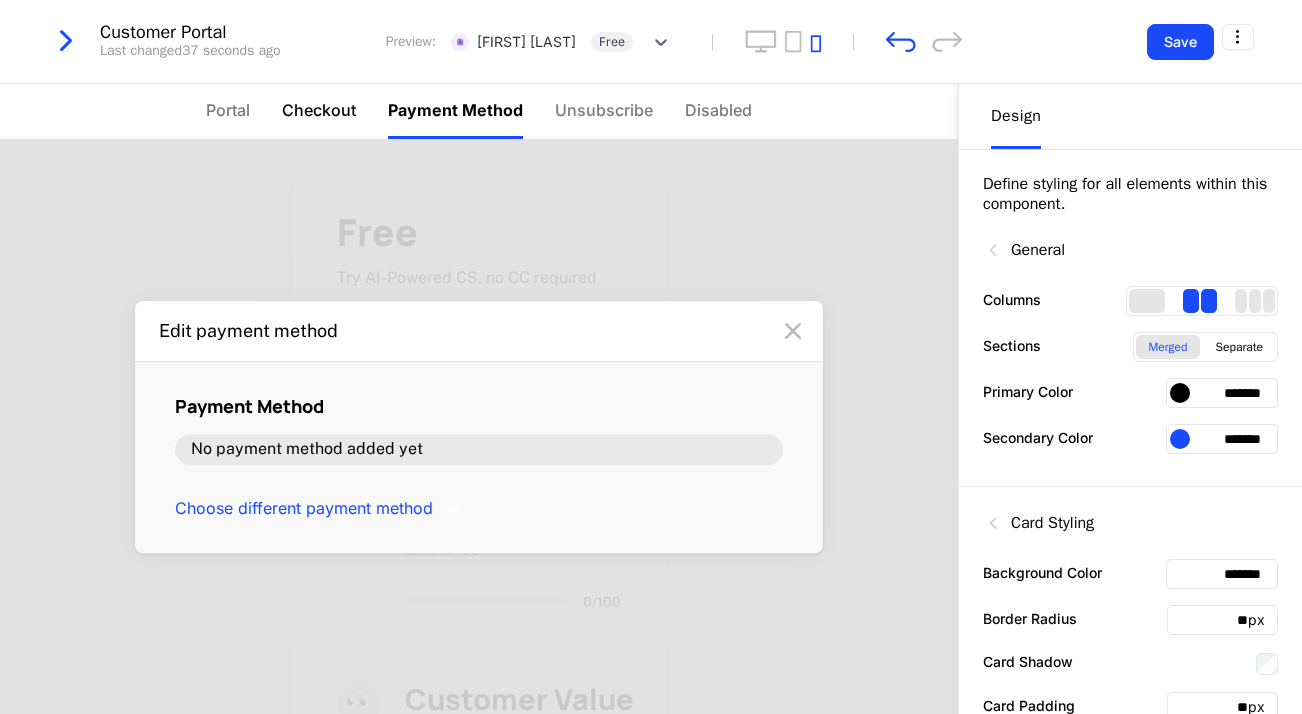 click on "Checkout" at bounding box center [319, 111] 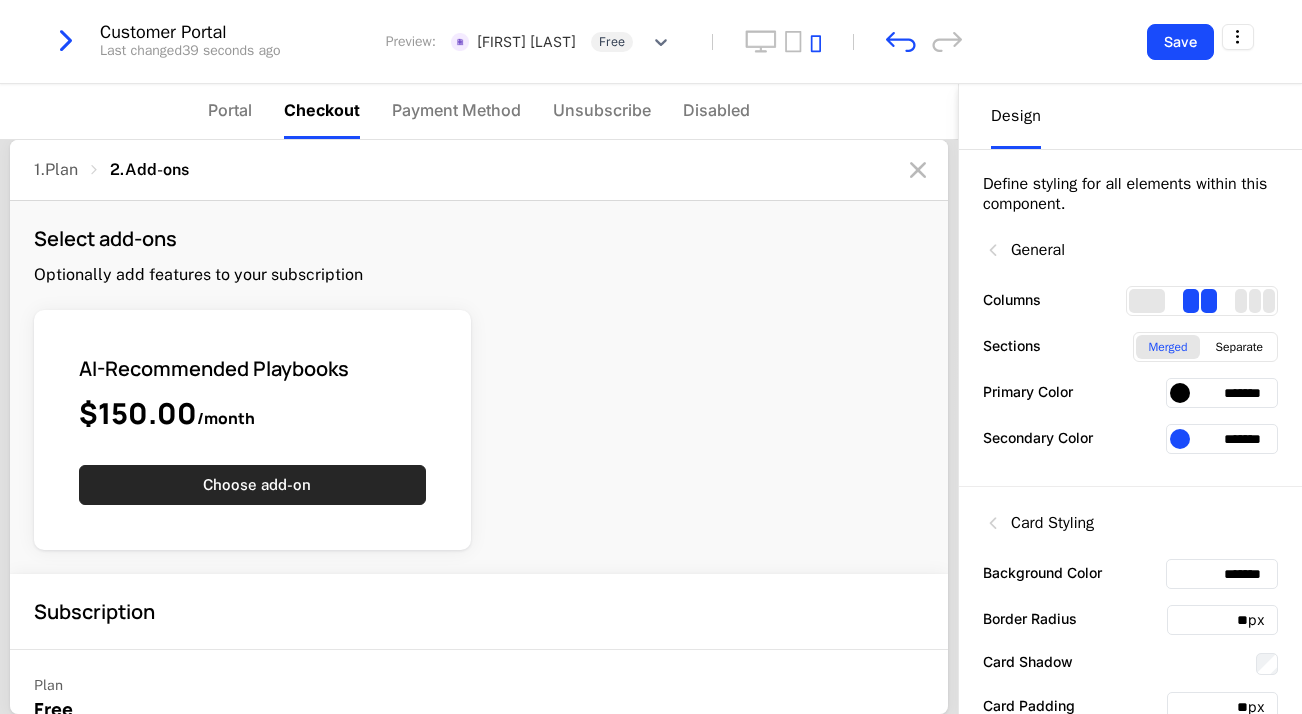 click on "Choose add-on" at bounding box center [252, 485] 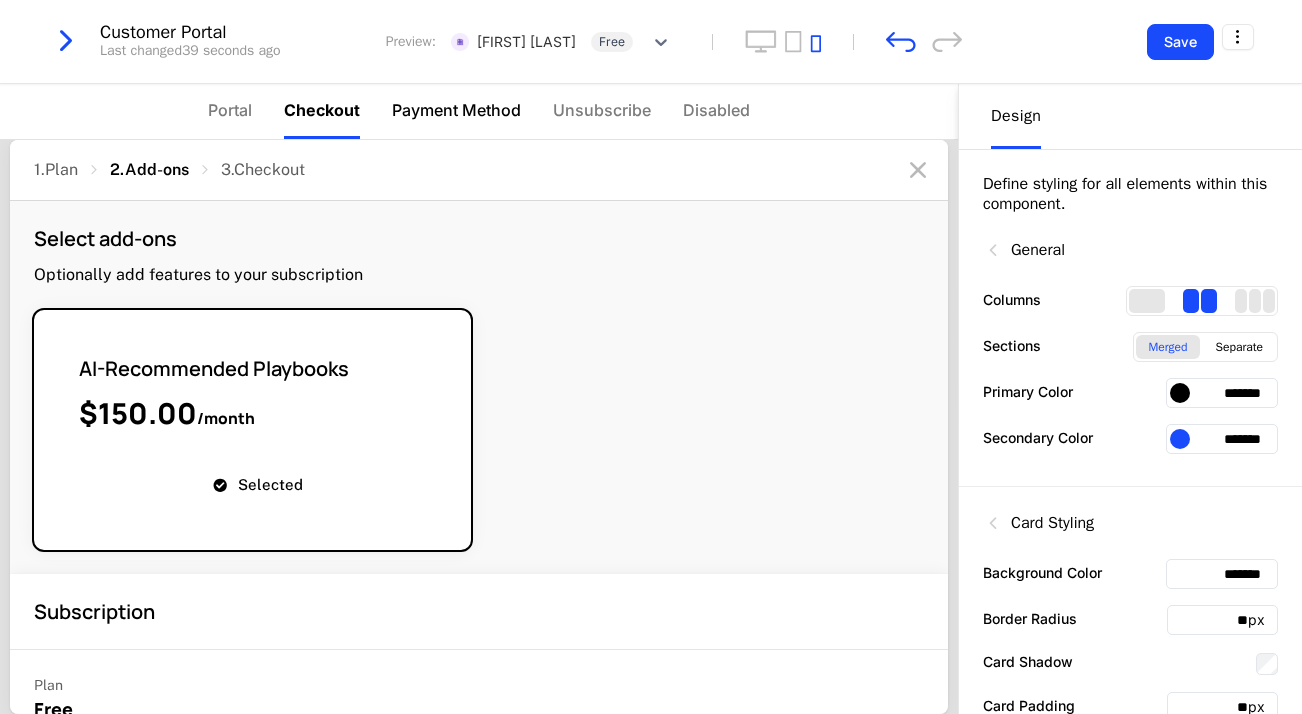 click on "Payment Method" at bounding box center [456, 111] 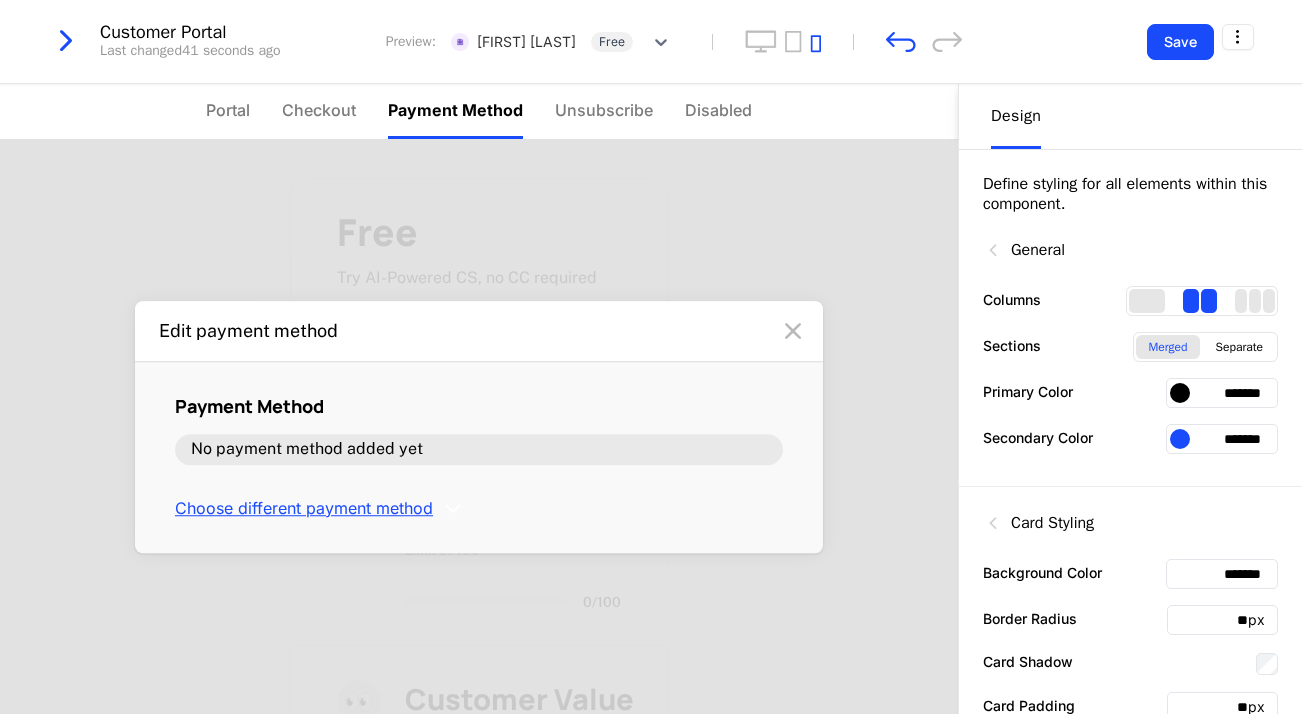 click on "Choose different payment method" at bounding box center (304, 509) 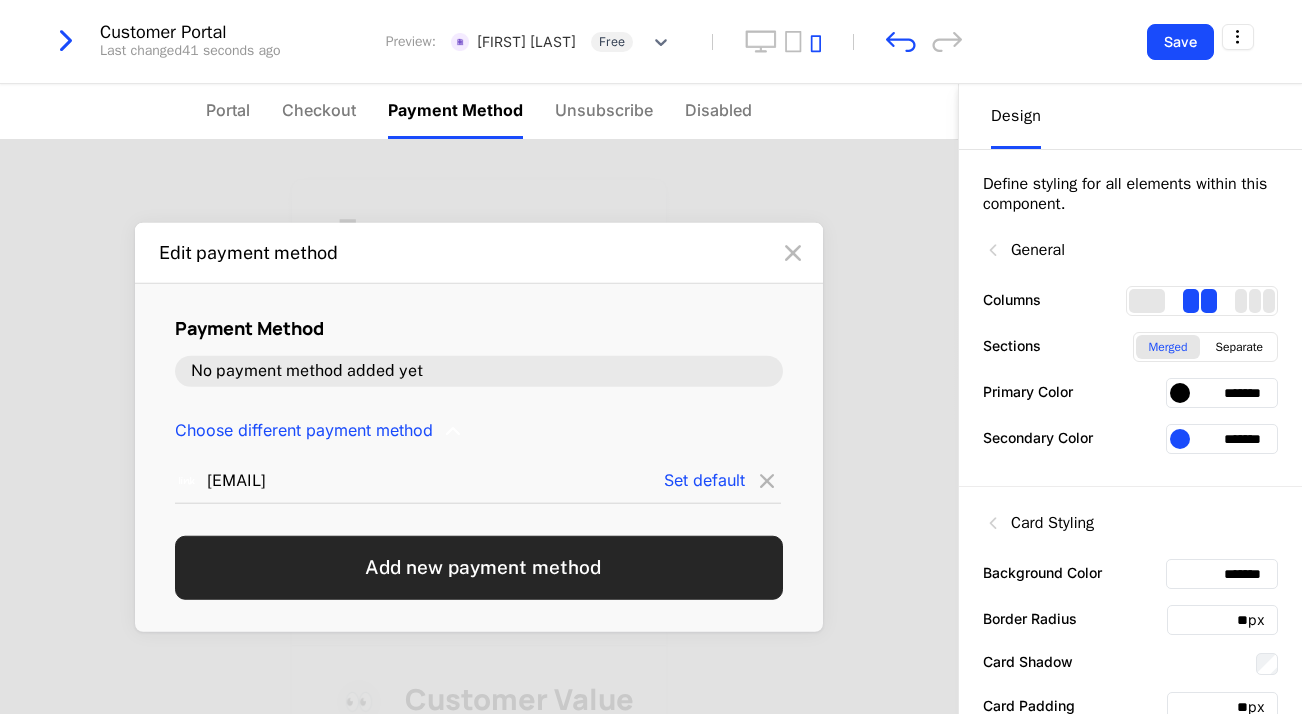 click on "Add new payment method" at bounding box center (479, 567) 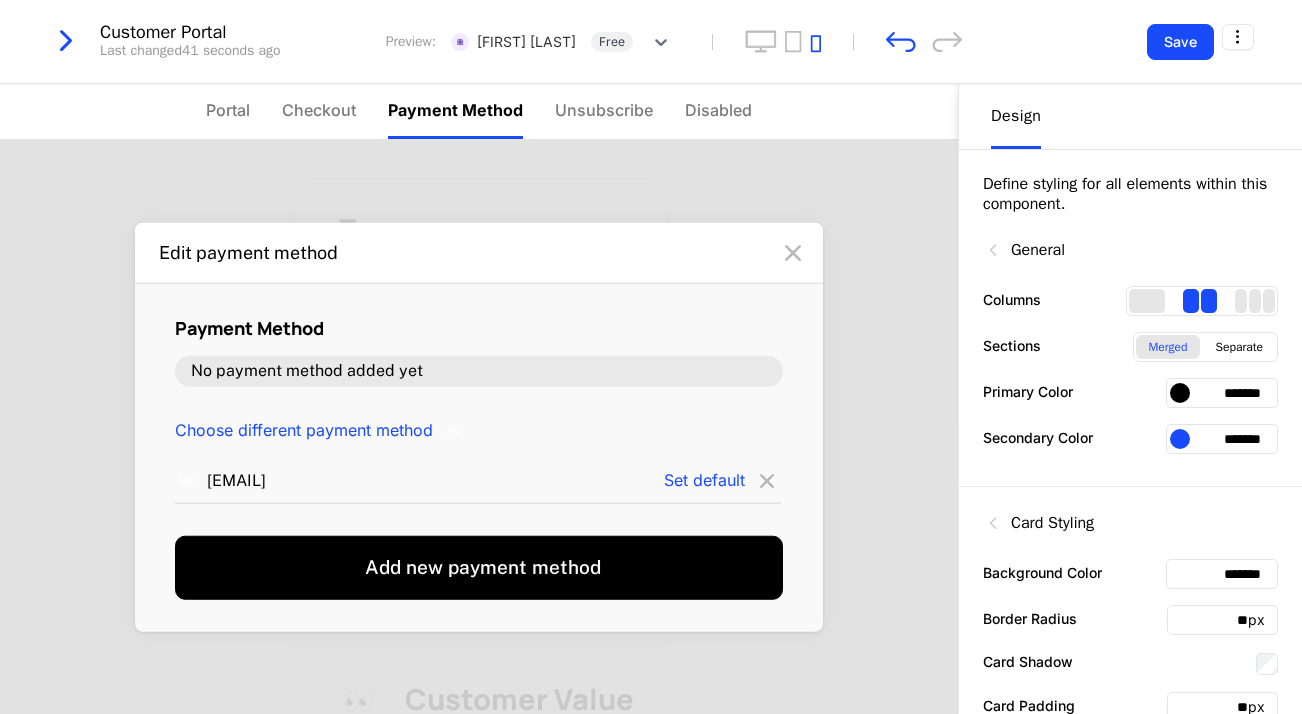 click on "No payment method added yet" at bounding box center [479, 371] 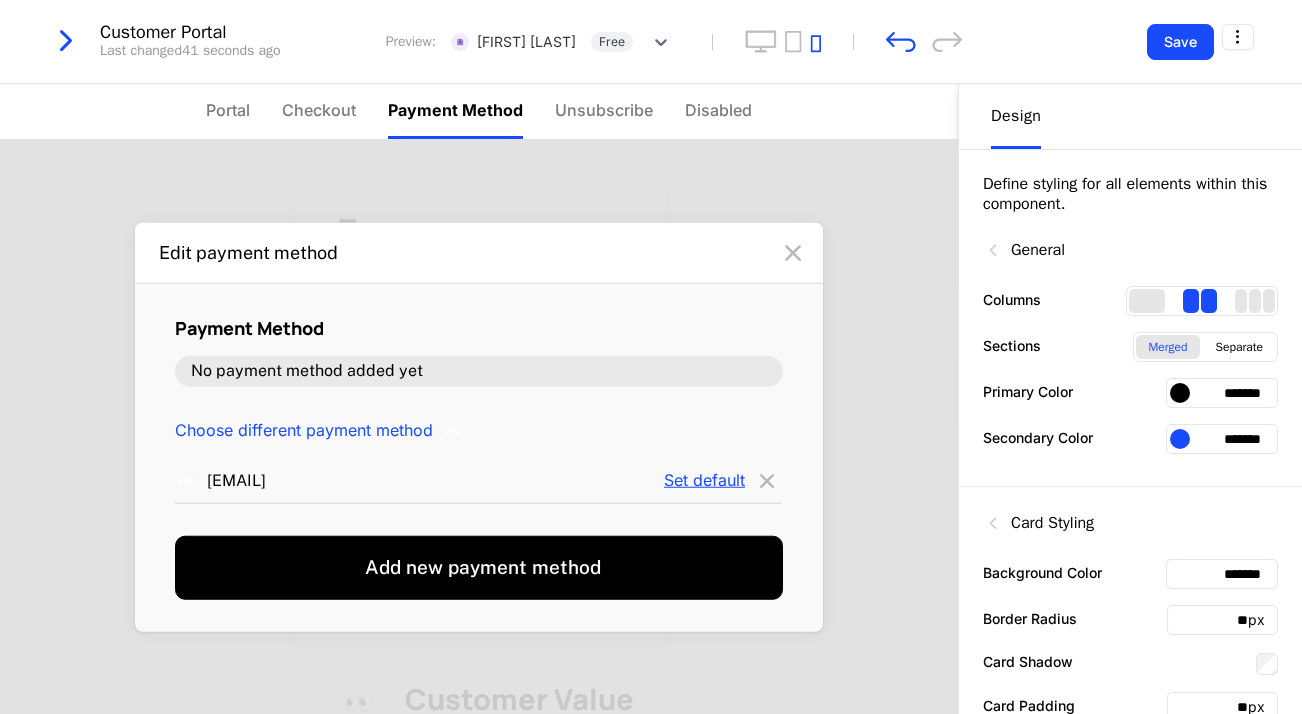 click on "Set default" at bounding box center (704, 479) 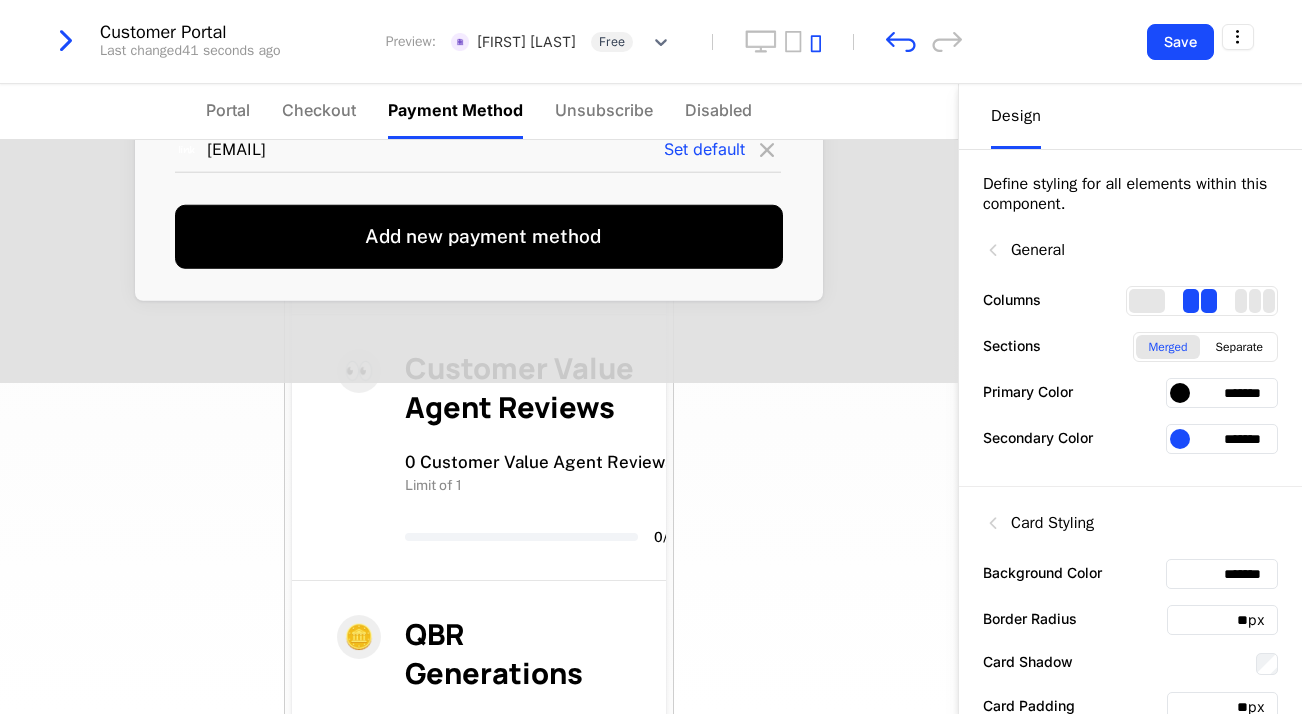 scroll, scrollTop: 368, scrollLeft: 0, axis: vertical 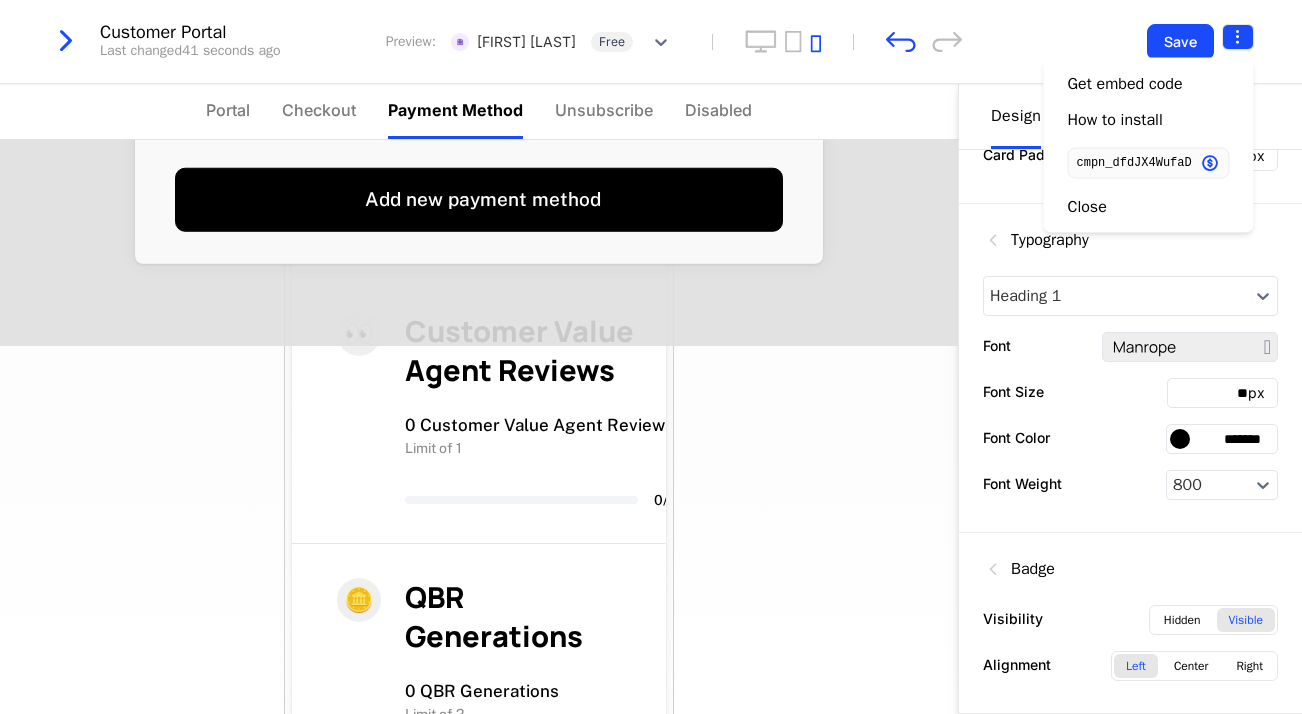 click on "ChurnPilot Inc. Production Prod Features Features Flags Catalog Plans Add Ons Configuration Companies Companies Users Events Components 6 days left Customer Portal Last changed 41 seconds ago Preview: [FIRST] [LAST] Free Save Portal Checkout Payment Method Unsubscribe Disabled Free Try AI-Powered CS, no CC required Change plan 👥 Customers 0 Customers Limit of 100 0 / 100 👀 Customer Value Agent Reviews 0 Customer Value Agent Reviews Limit of 1 0 / 1 🪙 QBR Generations 0 QBR Generations Limit of 2 0 / 2 🚨 Slack Alert Agent Rule 0 Alert Agent Rules Limit of 1 0 / 1 🪑 Users 0 Users Limit of 1 0 / 1 Invoices [MONTH] 6, [YEAR] $[PRICE] [MONTH] 6, [YEAR] $[PRICE] See more Payment Method No payment method added yet Add Powered by Edit payment method Payment Method No payment method added yet Choose different payment method [EMAIL] Set default Add new payment method Design Define styling for all elements within this component. General Columns Sections Merged Separate ******* **" at bounding box center [651, 357] 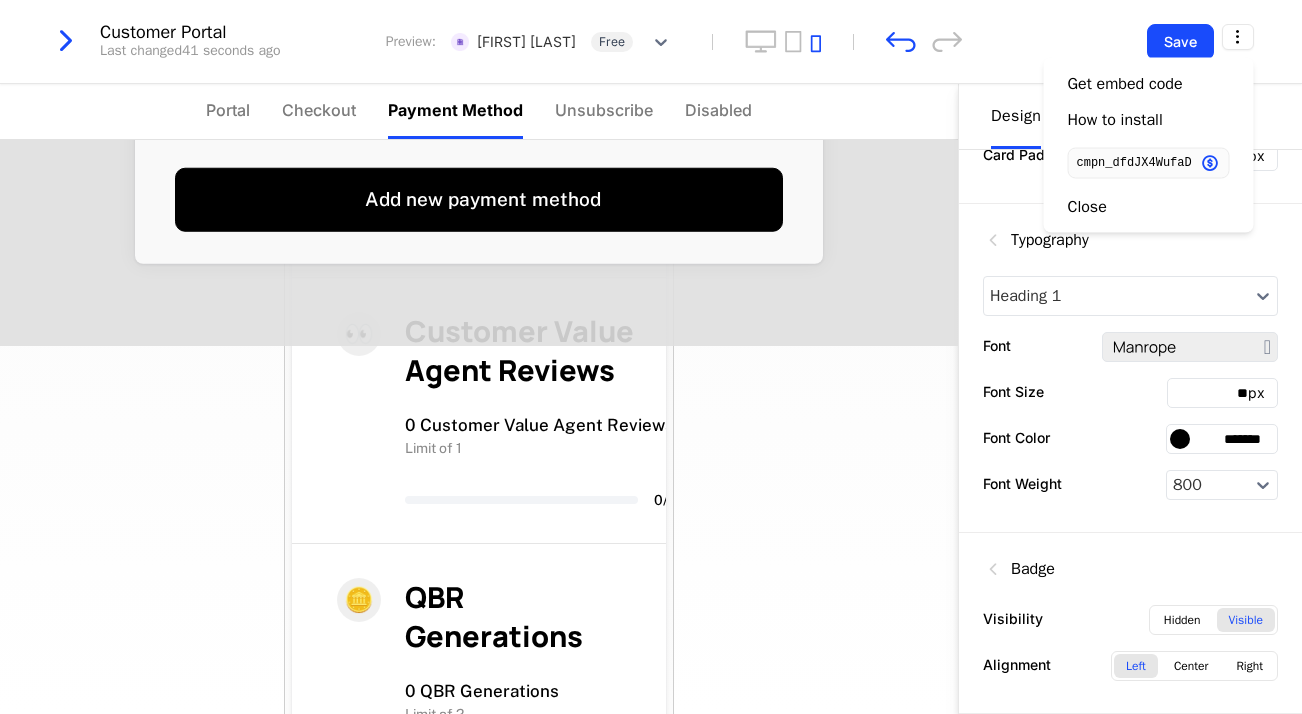 click on "ChurnPilot Inc. Production Prod Features Features Flags Catalog Plans Add Ons Configuration Companies Companies Users Events Components 6 days left Customer Portal Last changed 41 seconds ago Preview: [FIRST] [LAST] Free Save Portal Checkout Payment Method Unsubscribe Disabled Free Try AI-Powered CS, no CC required Change plan 👥 Customers 0 Customers Limit of 100 0 / 100 👀 Customer Value Agent Reviews 0 Customer Value Agent Reviews Limit of 1 0 / 1 🪙 QBR Generations 0 QBR Generations Limit of 2 0 / 2 🚨 Slack Alert Agent Rule 0 Alert Agent Rules Limit of 1 0 / 1 🪑 Users 0 Users Limit of 1 0 / 1 Invoices [MONTH] 6, [YEAR] $[PRICE] [MONTH] 6, [YEAR] $[PRICE] See more Payment Method No payment method added yet Add Powered by Edit payment method Payment Method No payment method added yet Choose different payment method [EMAIL] Set default Add new payment method Design Define styling for all elements within this component. General Columns Sections Merged Separate ******* **" at bounding box center [651, 357] 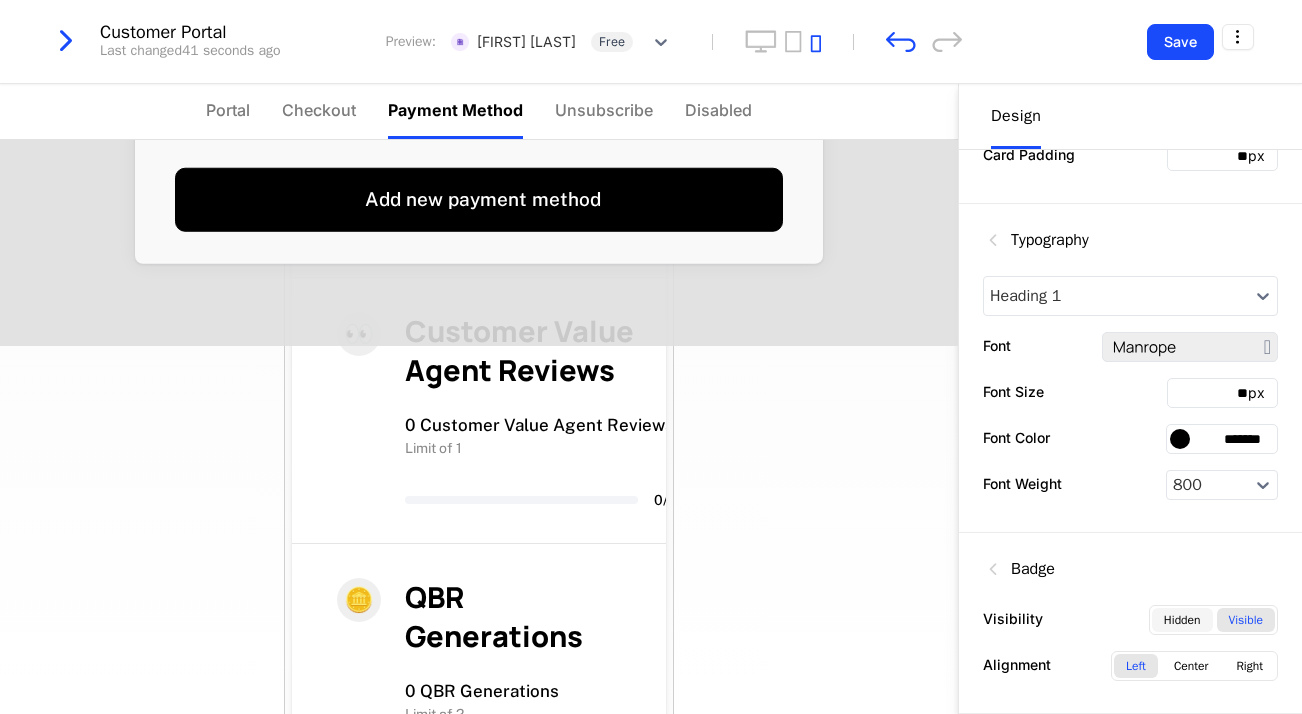 click on "Hidden" at bounding box center (1182, 620) 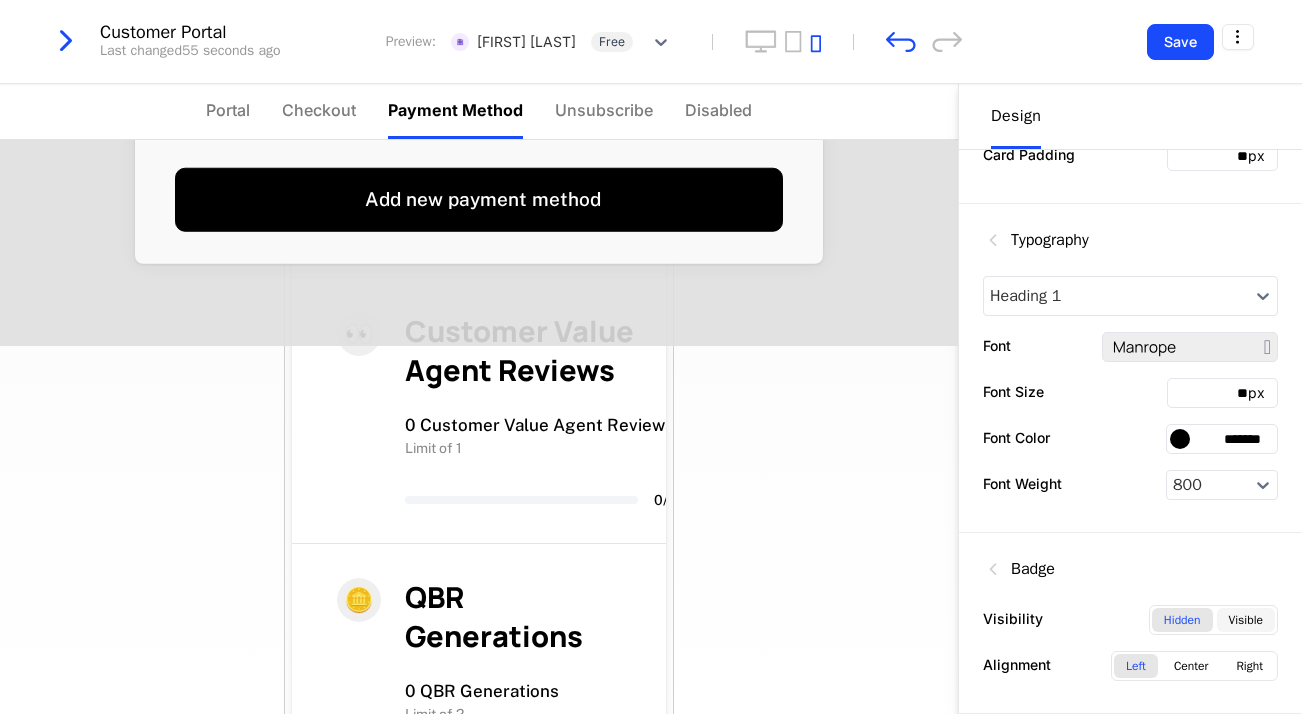 click on "Visible" at bounding box center [1246, 620] 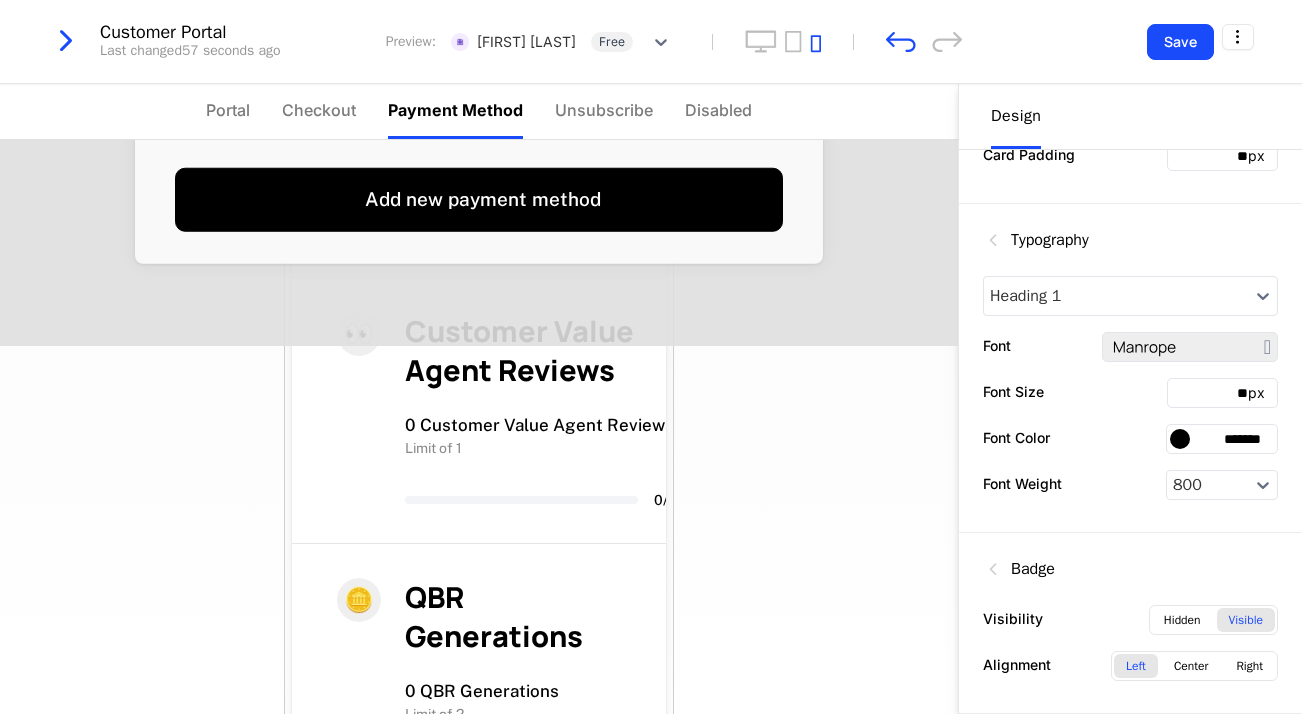 click at bounding box center [993, 569] 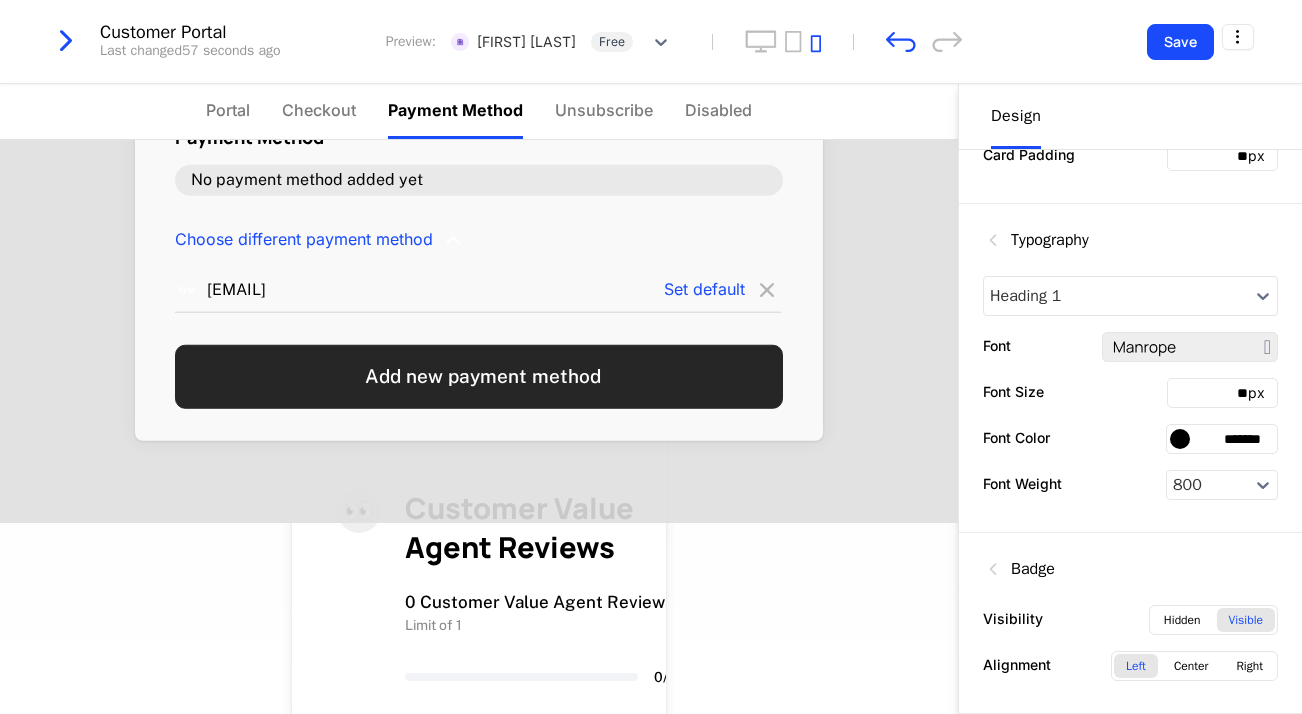 scroll, scrollTop: 179, scrollLeft: 0, axis: vertical 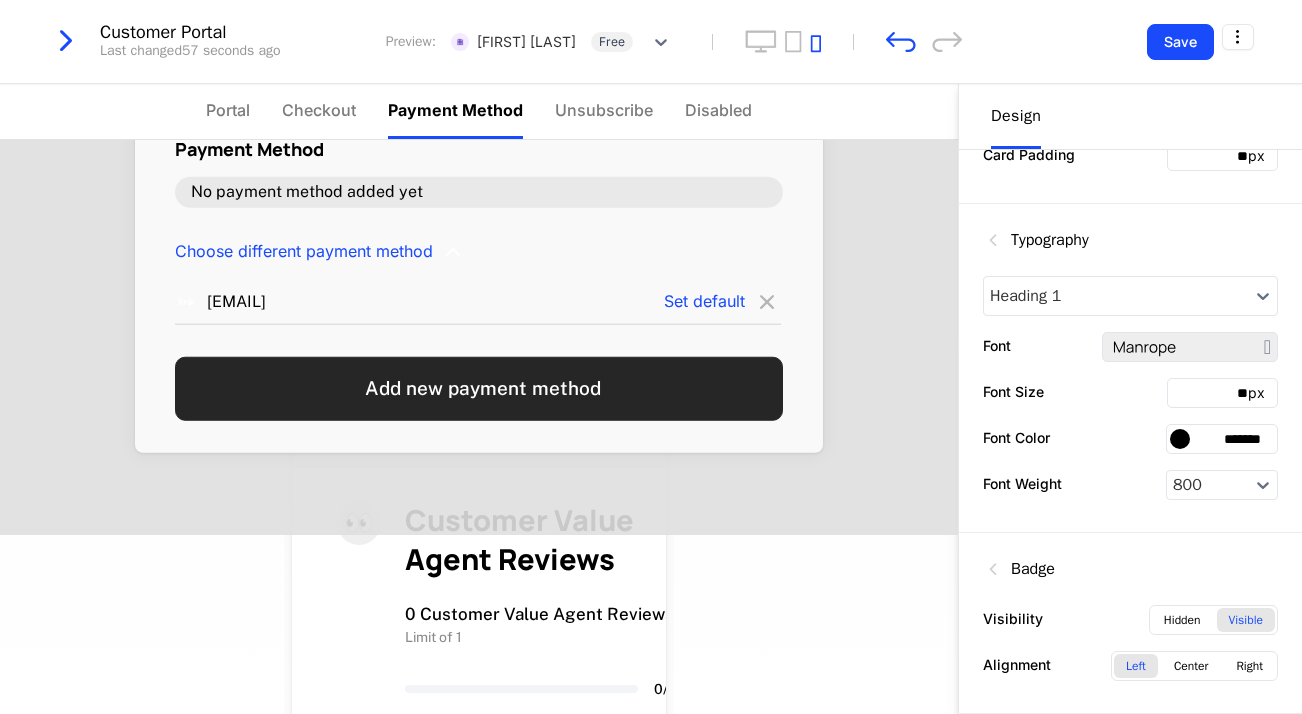 click on "Add new payment method" at bounding box center (479, 388) 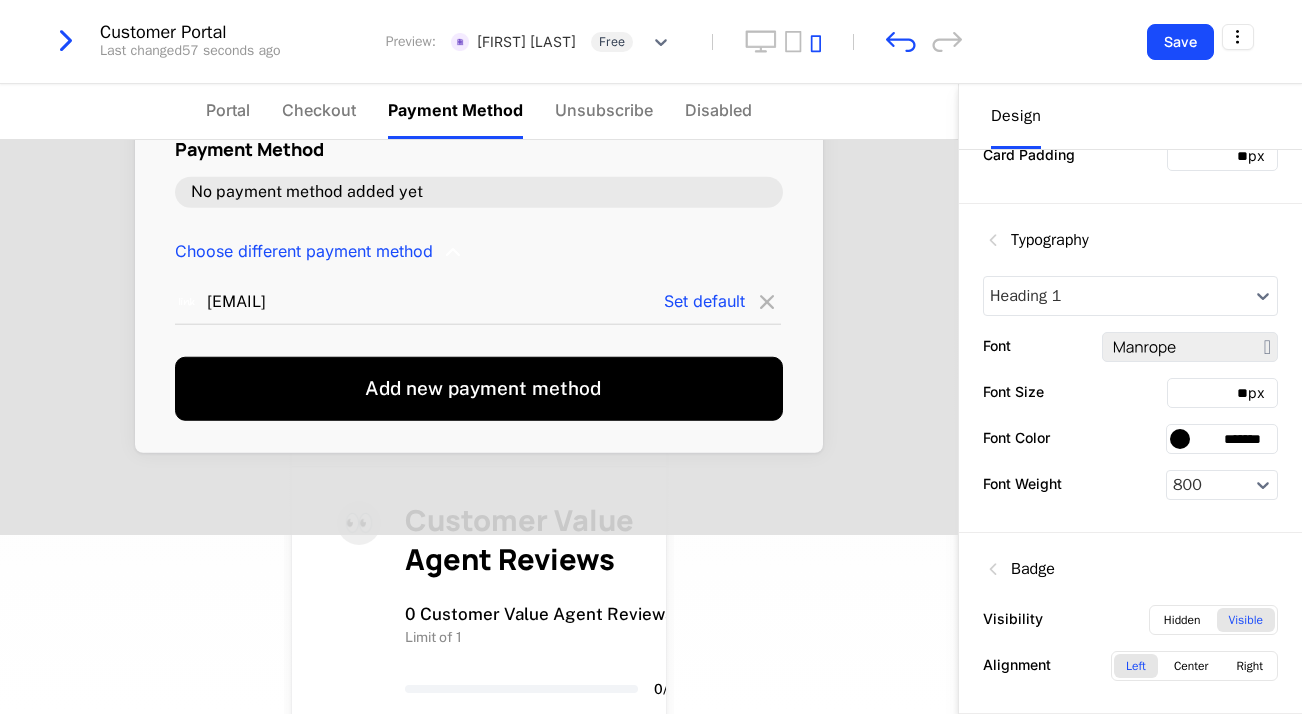 click on "[EMAIL] Set default" at bounding box center (478, 301) 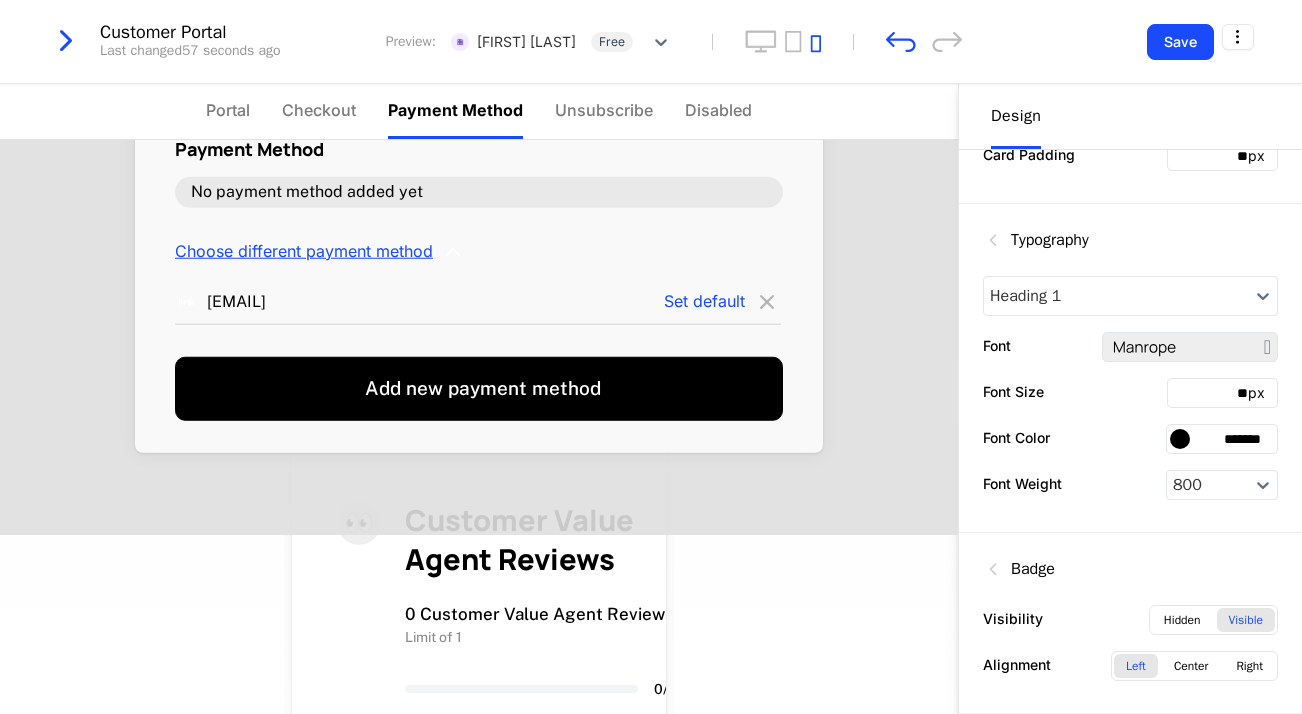 click on "Choose different payment method" at bounding box center (304, 251) 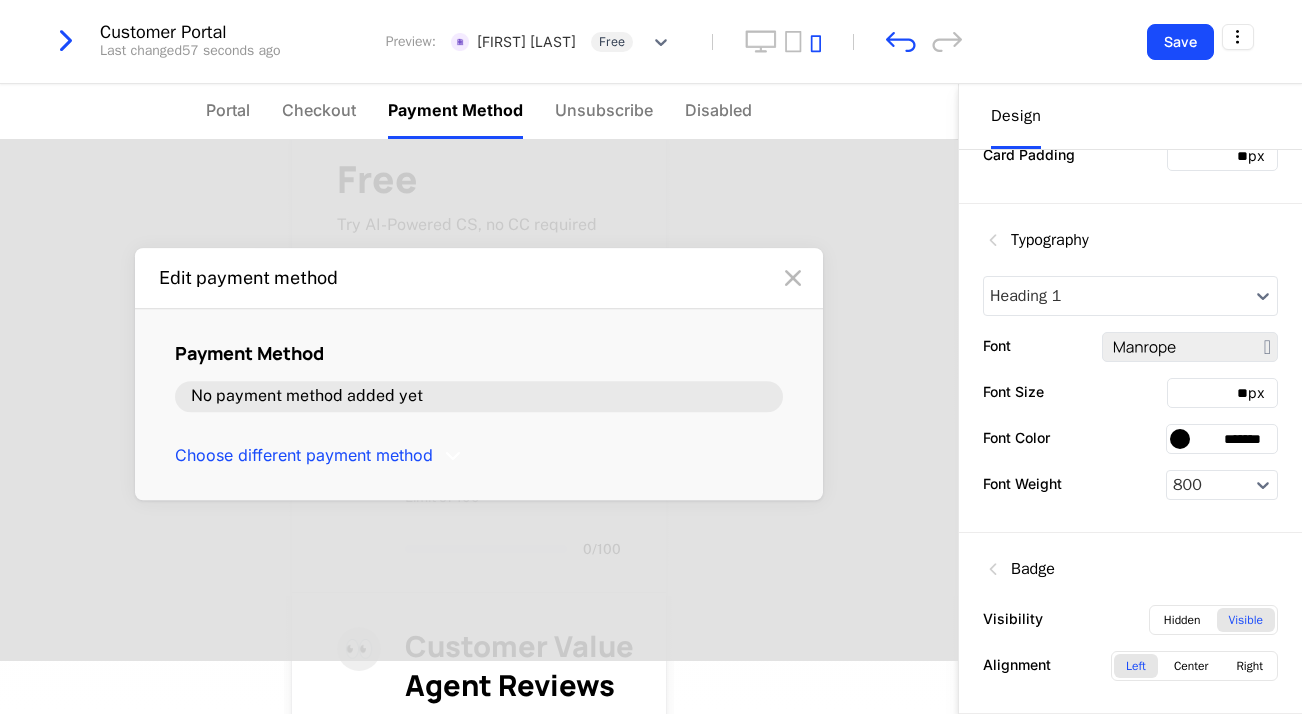 scroll, scrollTop: 41, scrollLeft: 0, axis: vertical 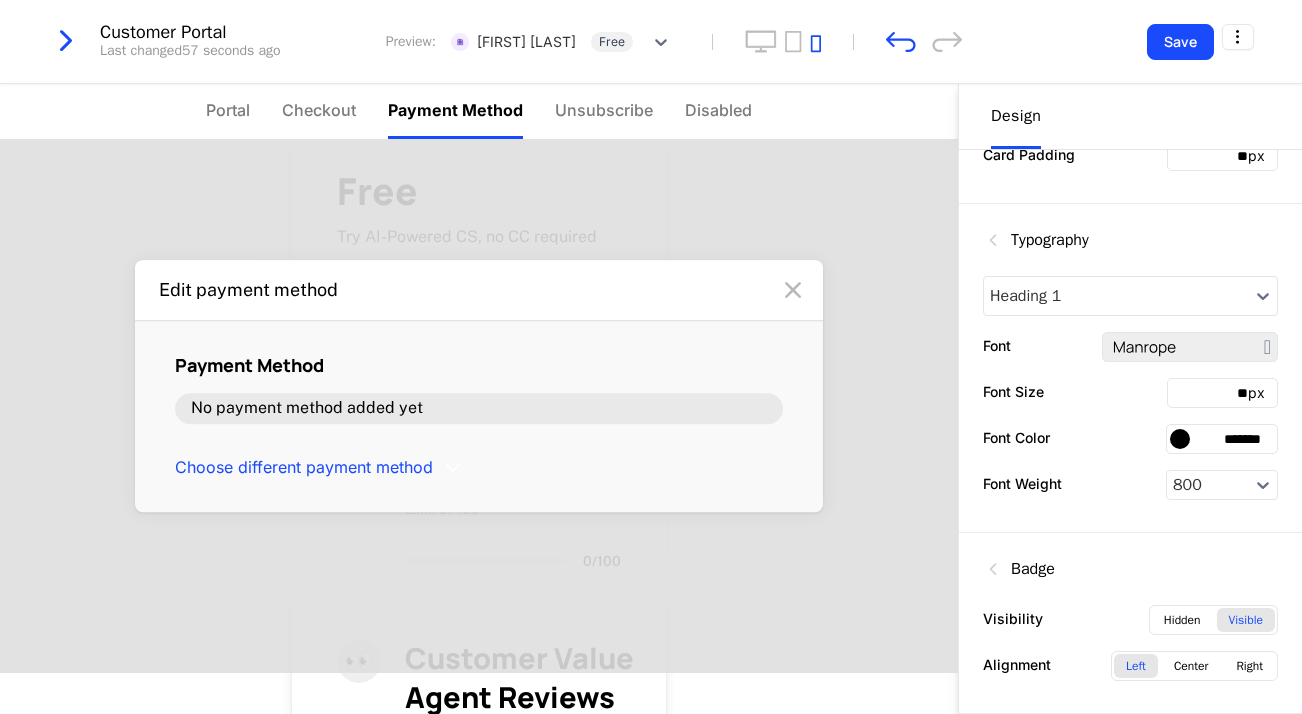 click on "No payment method added yet" at bounding box center [479, 409] 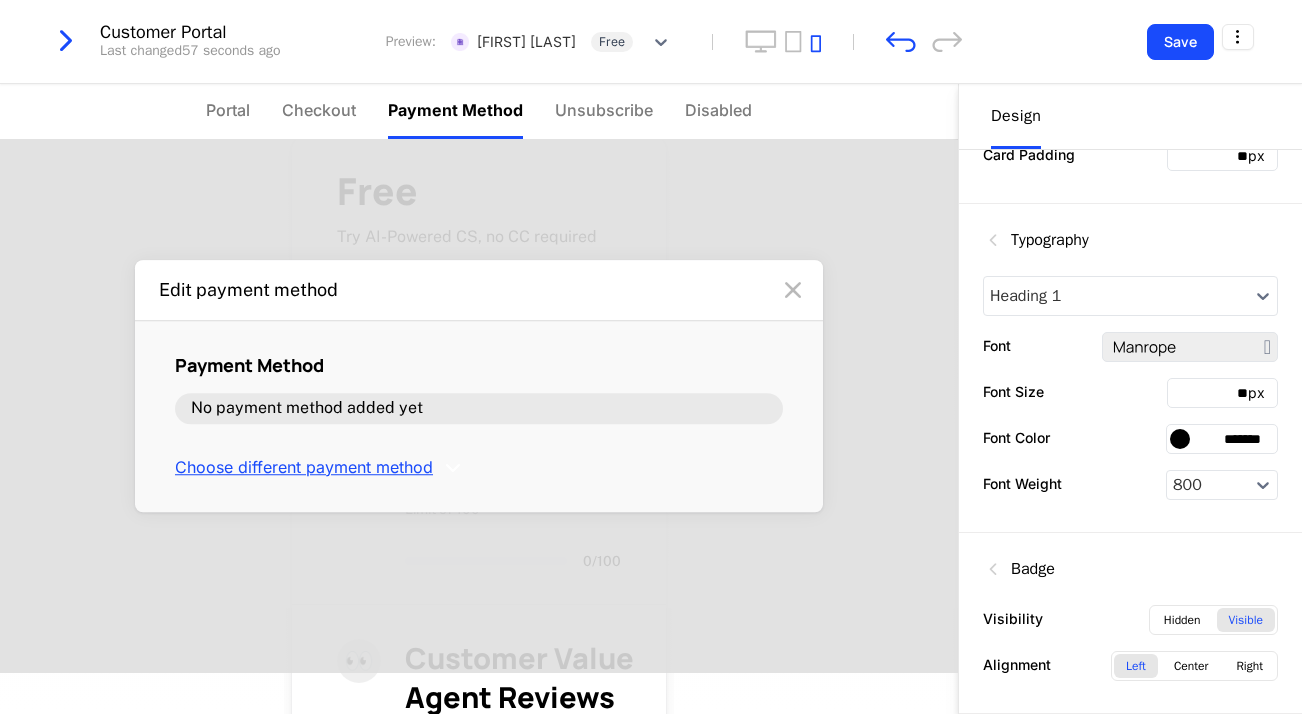 click on "Choose different payment method" at bounding box center [304, 468] 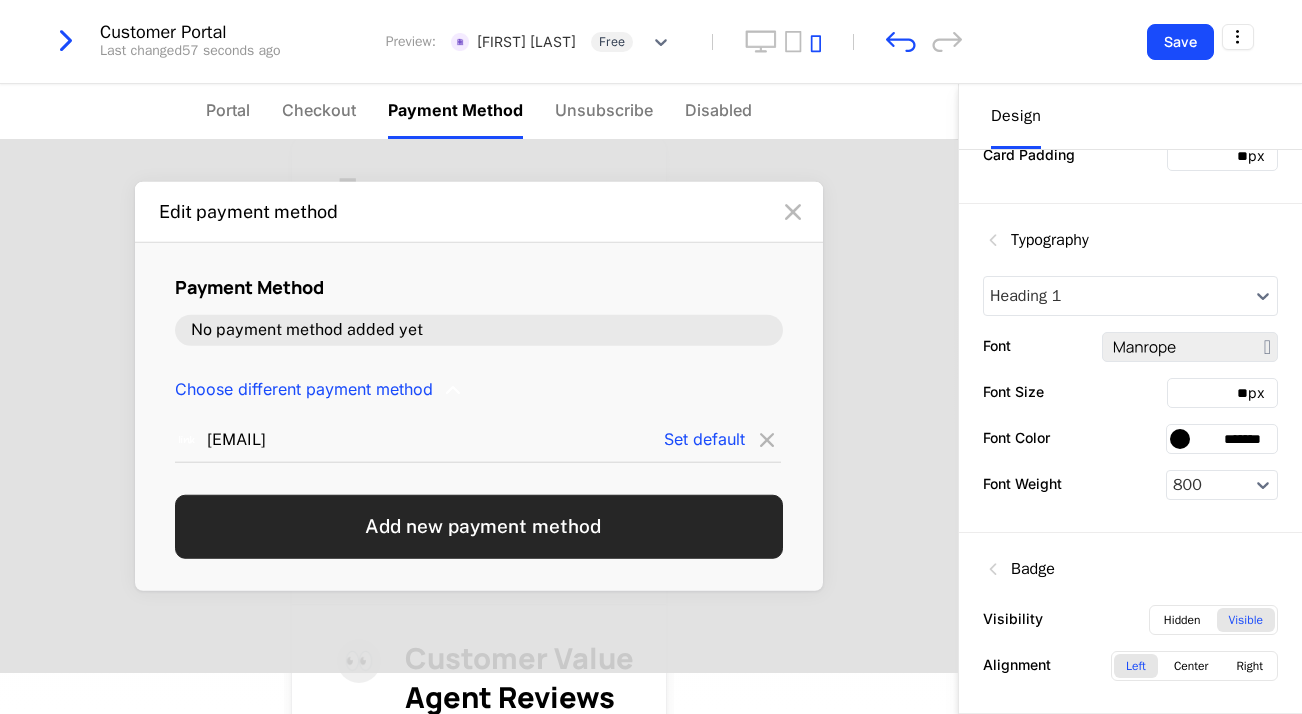 click on "Add new payment method" at bounding box center [479, 526] 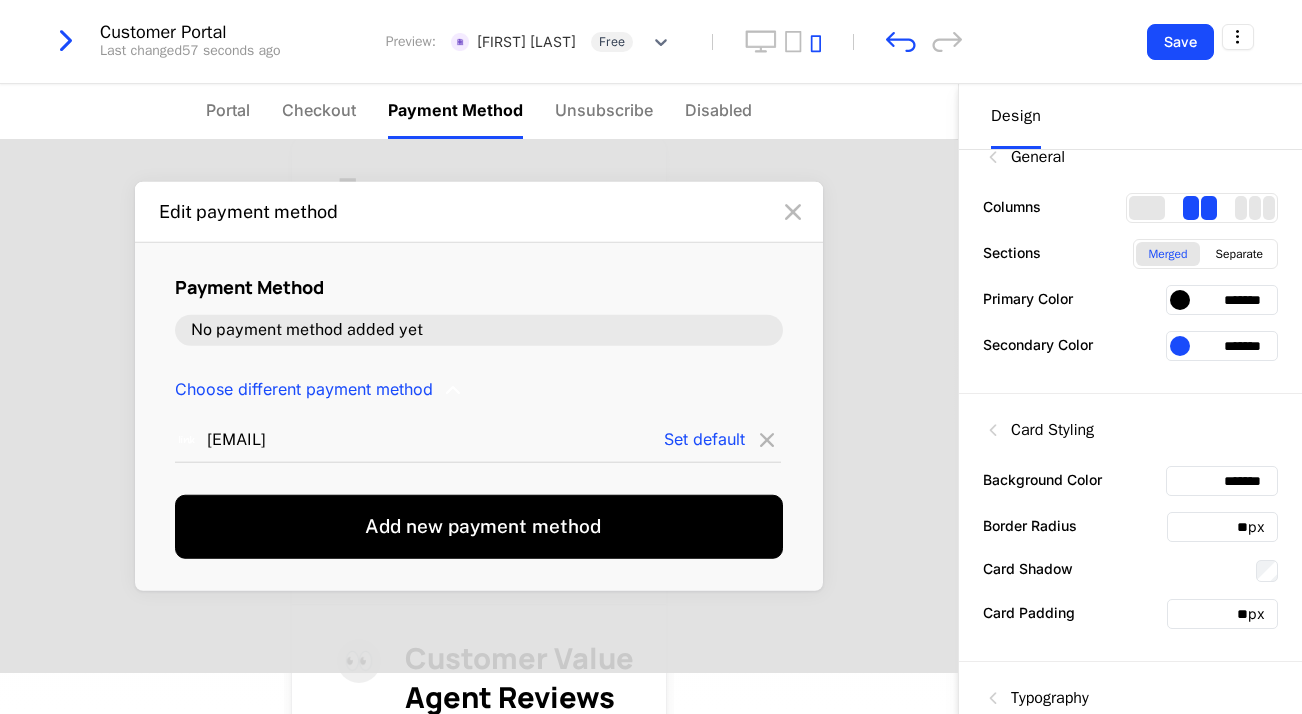 scroll, scrollTop: 0, scrollLeft: 0, axis: both 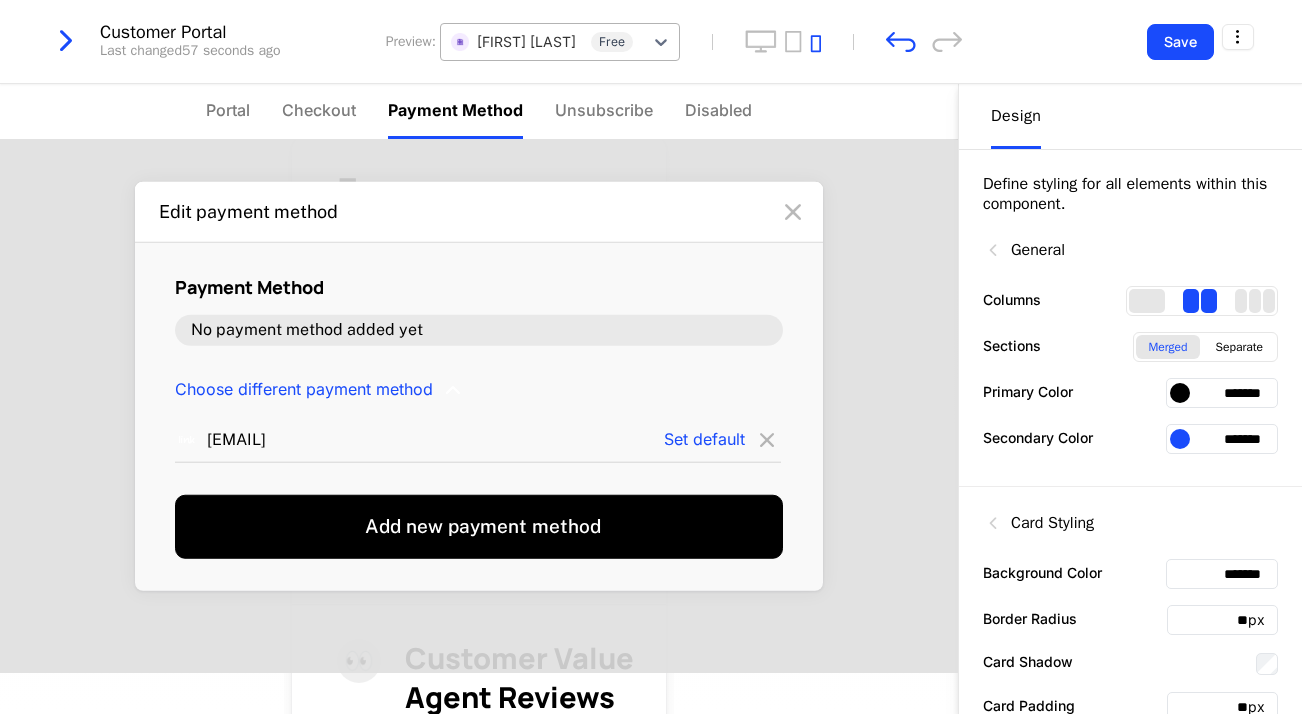click at bounding box center [542, 41] 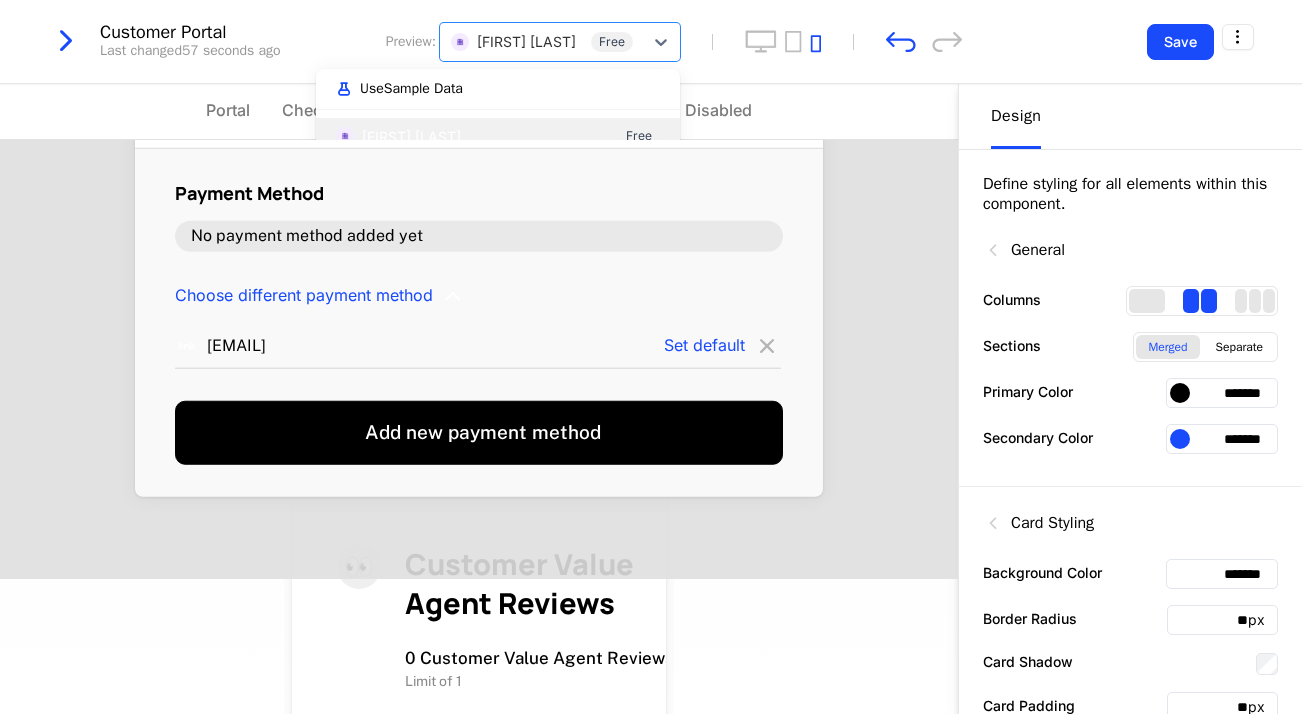 scroll, scrollTop: 170, scrollLeft: 0, axis: vertical 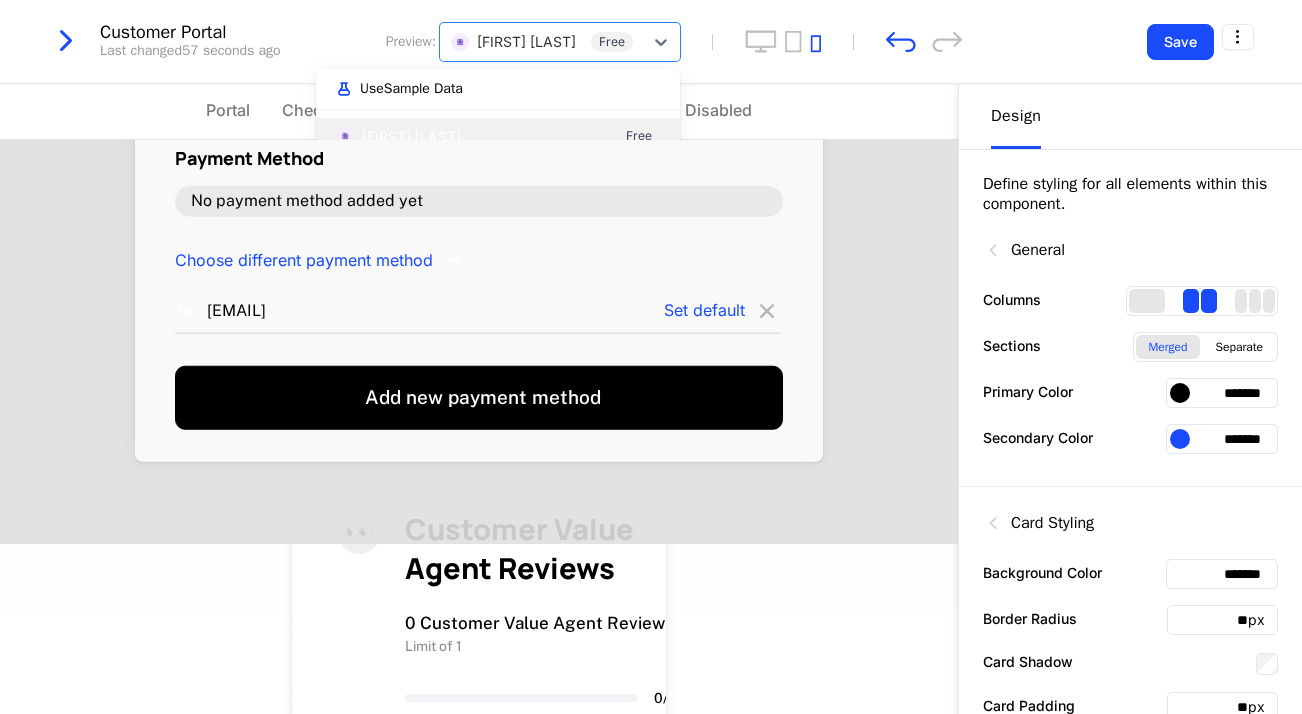 click on "Use  Sample Data" at bounding box center [498, 89] 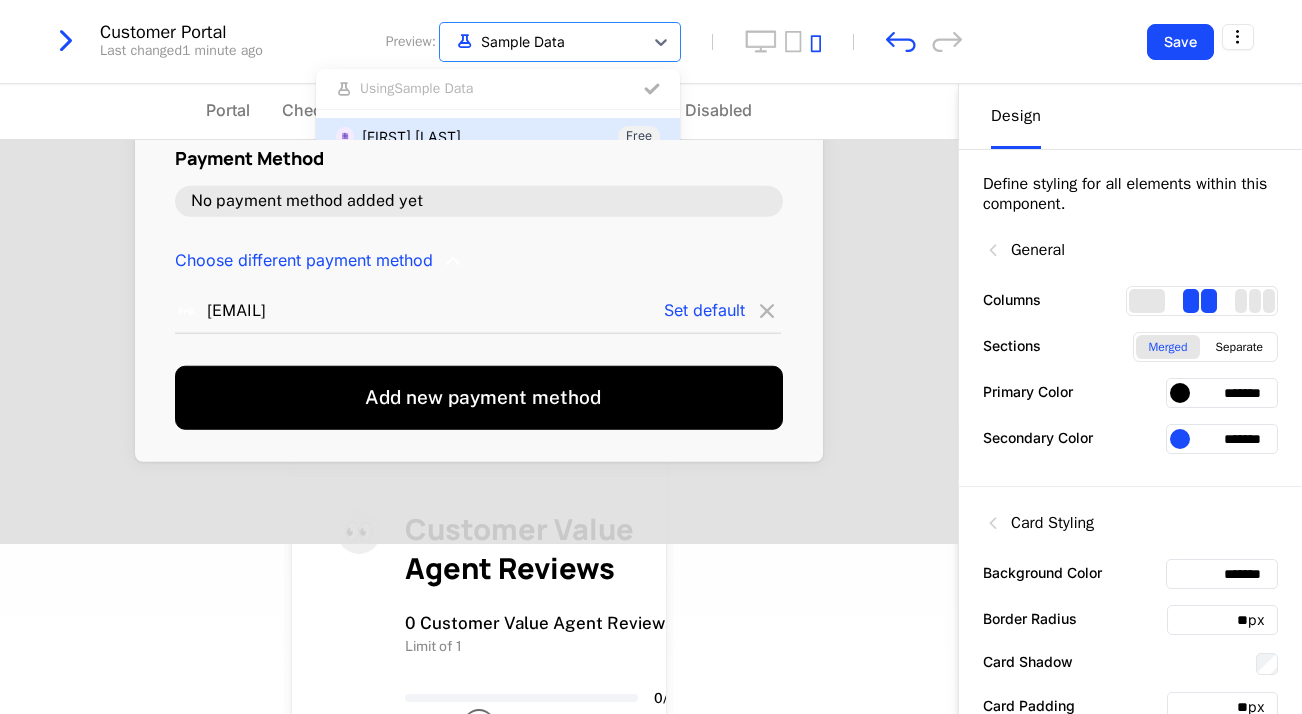 scroll, scrollTop: 213, scrollLeft: 0, axis: vertical 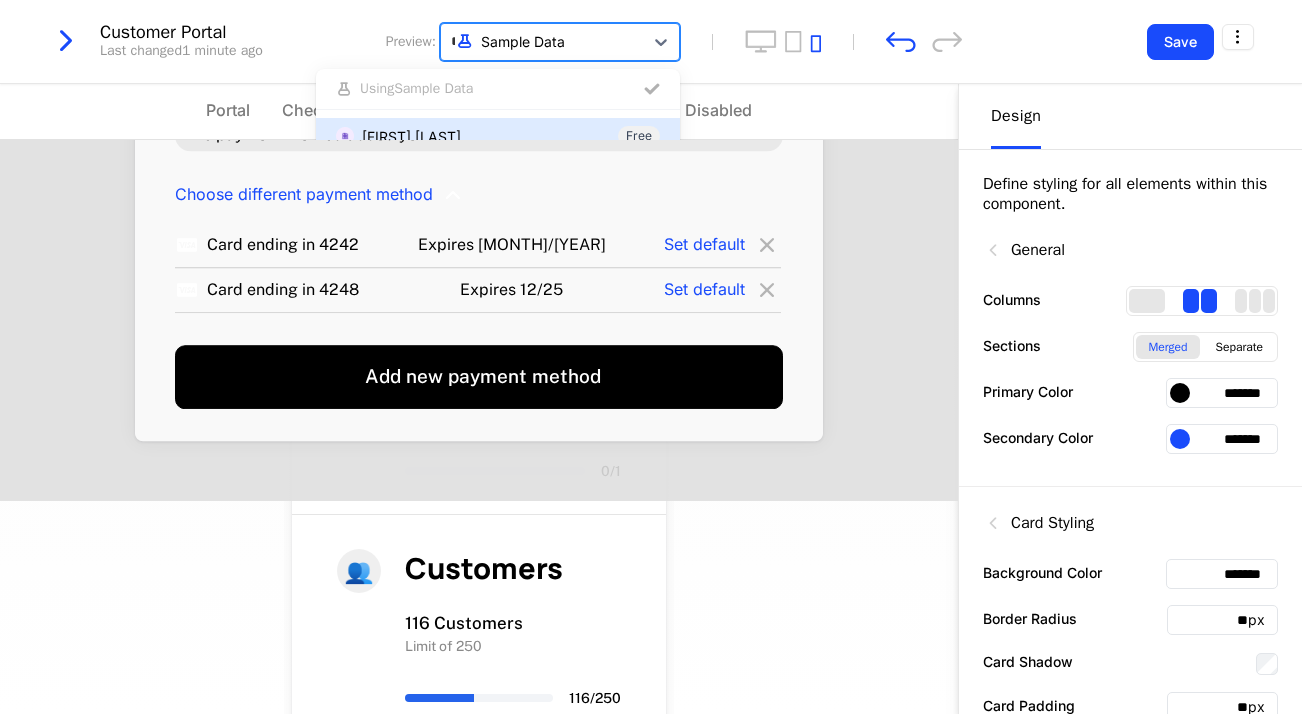type on "**" 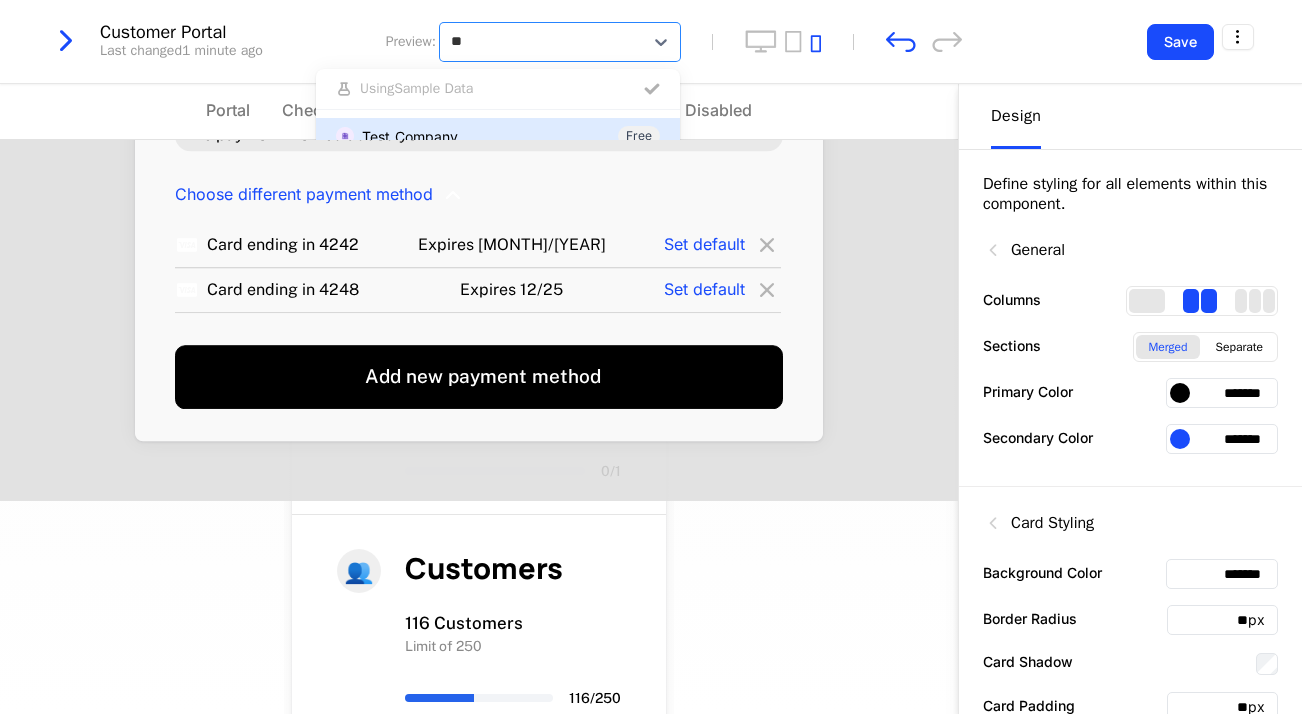 click on "Test_Company Free" at bounding box center (498, 136) 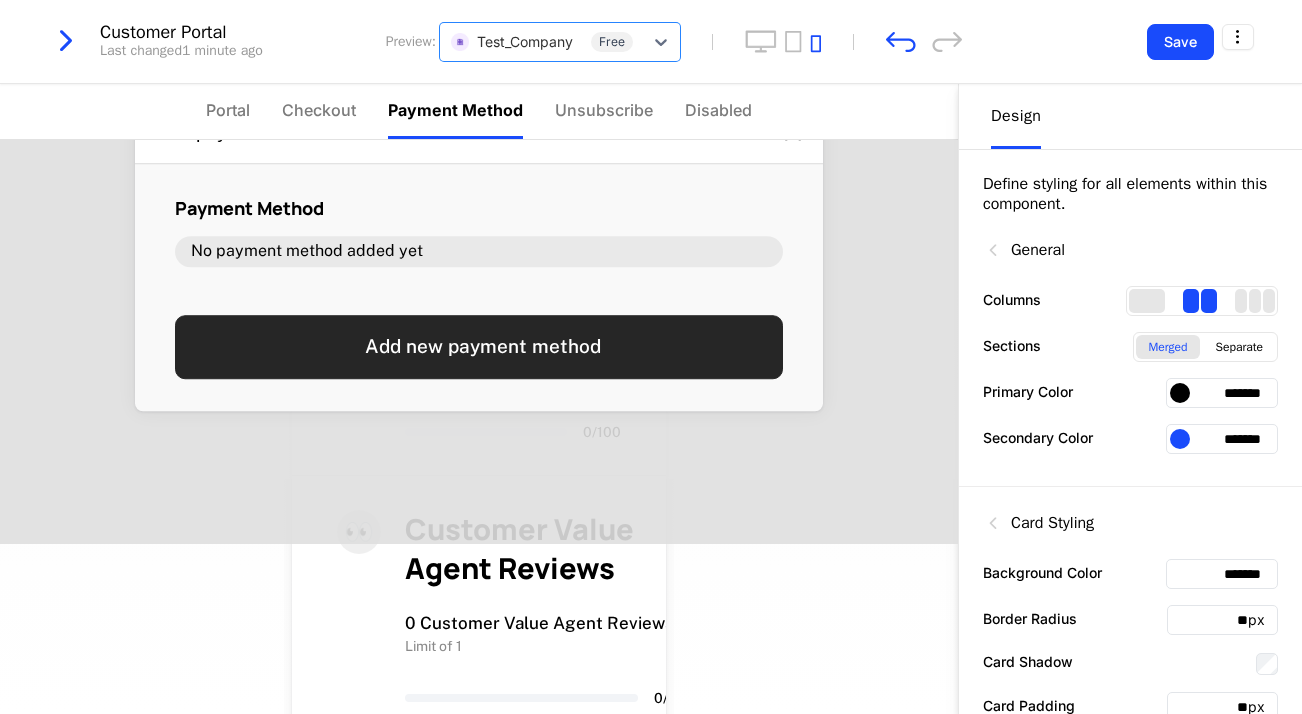 scroll, scrollTop: 141, scrollLeft: 0, axis: vertical 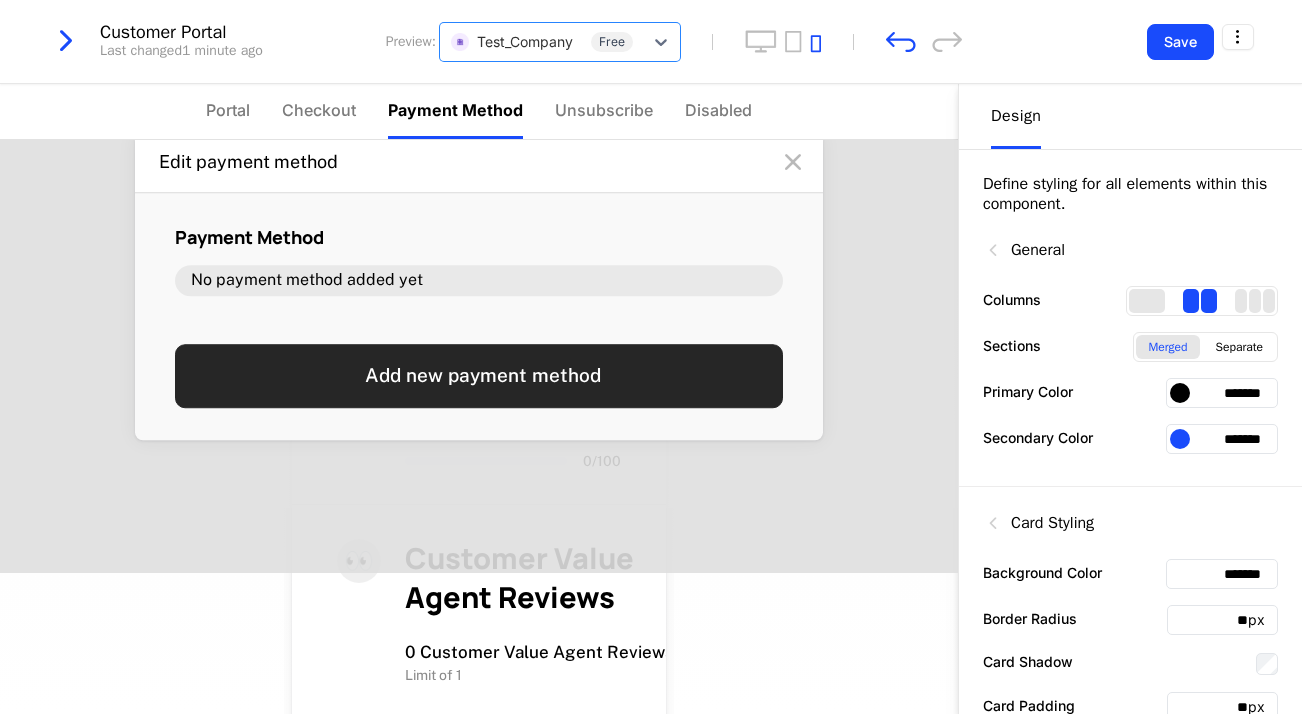 click on "Add new payment method" at bounding box center [479, 376] 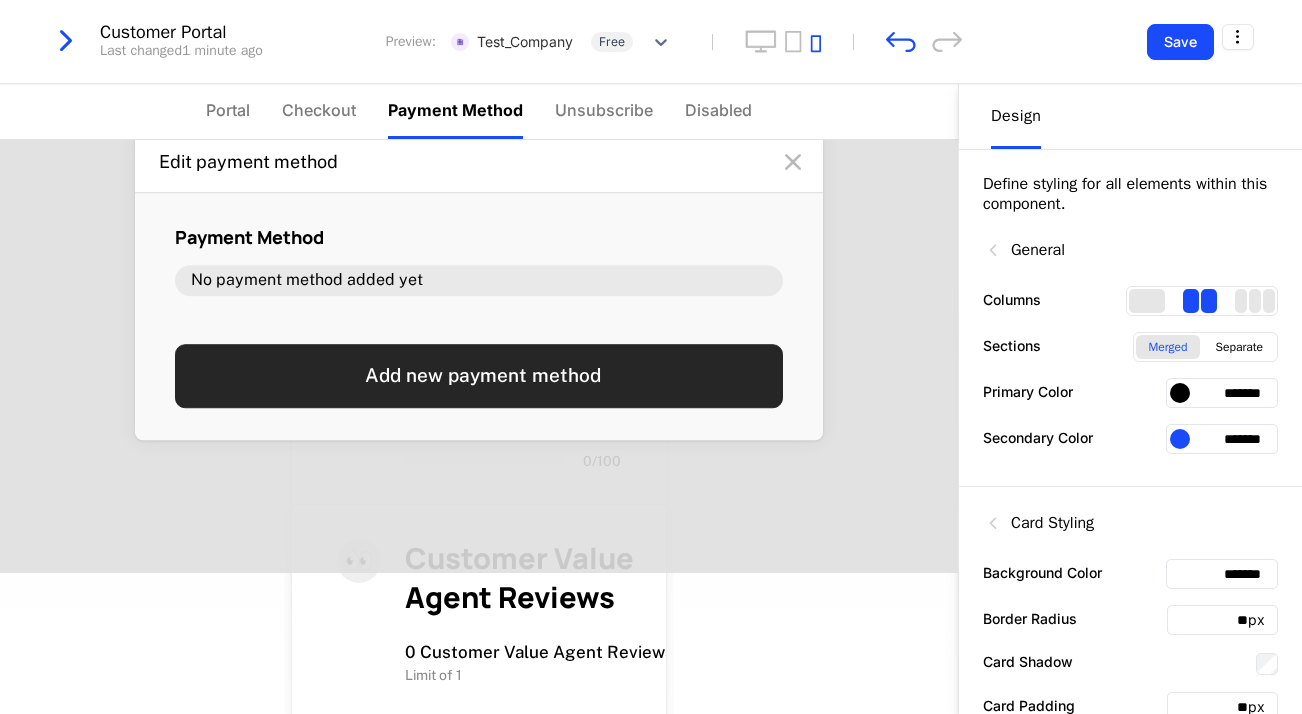 scroll, scrollTop: 0, scrollLeft: 0, axis: both 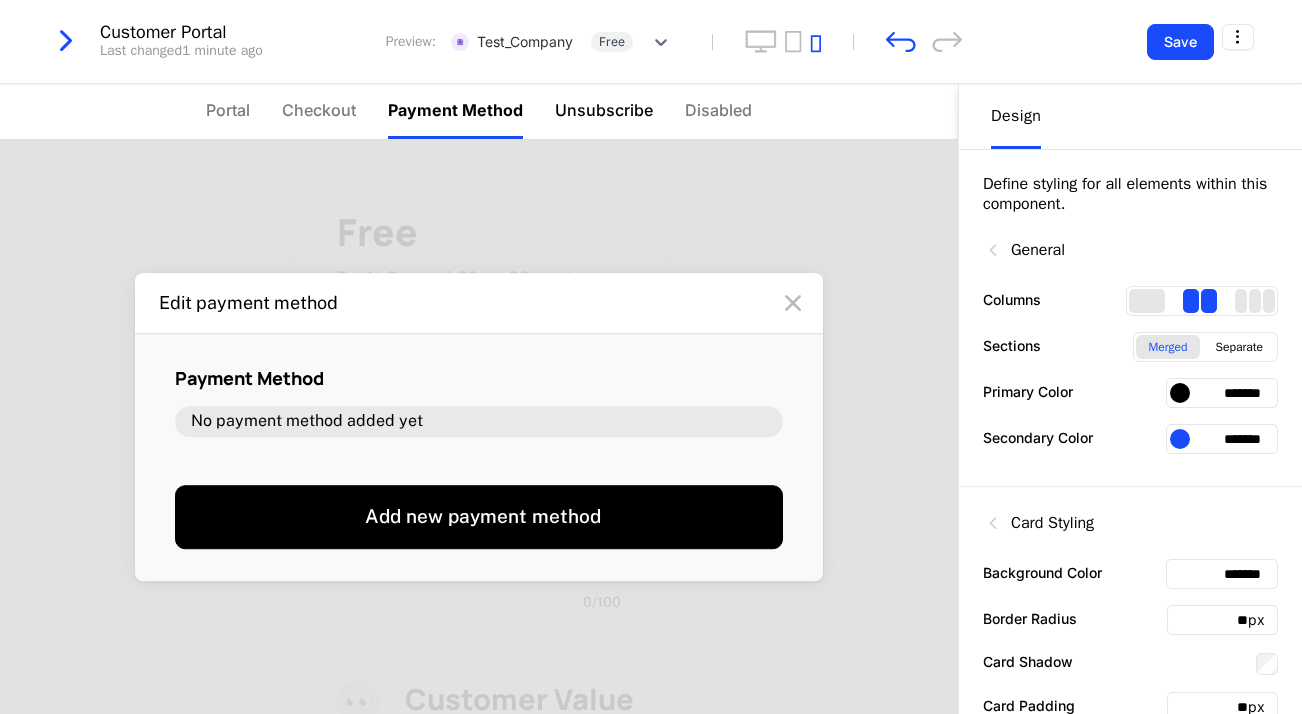 click on "Unsubscribe" at bounding box center [604, 110] 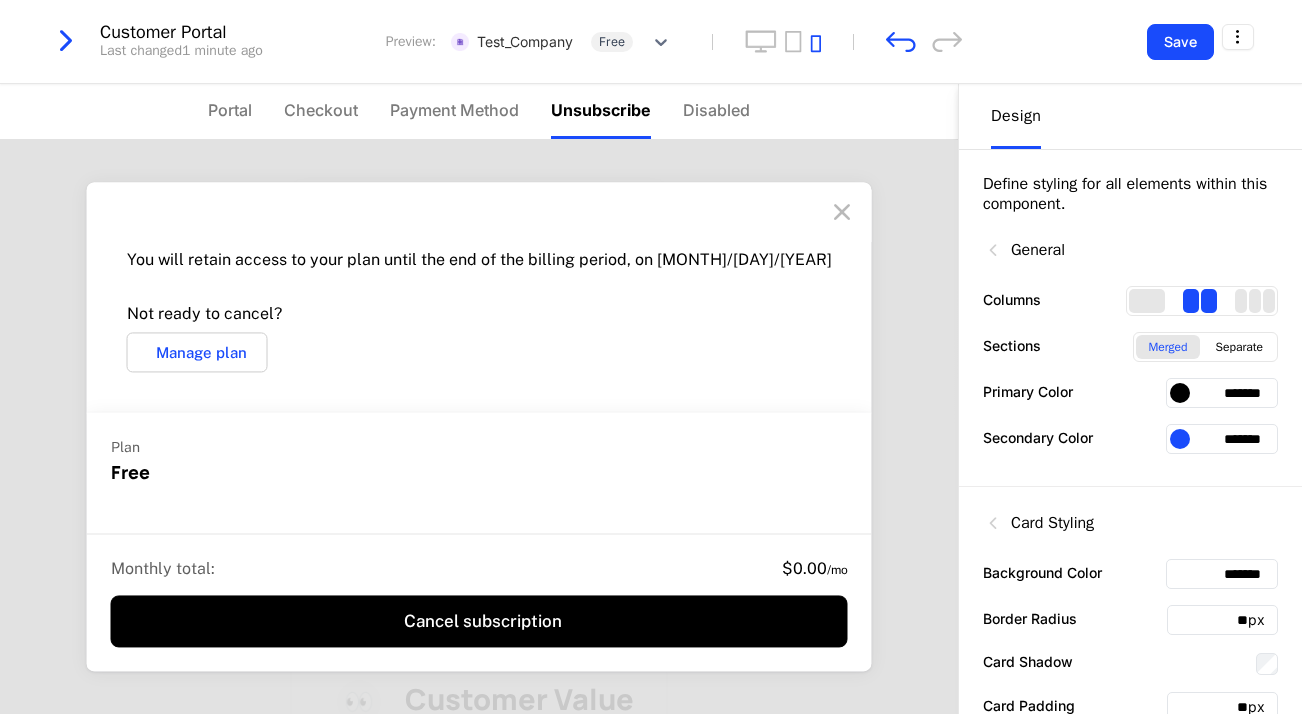 click on "Portal Checkout Payment Method Unsubscribe Disabled" at bounding box center [479, 112] 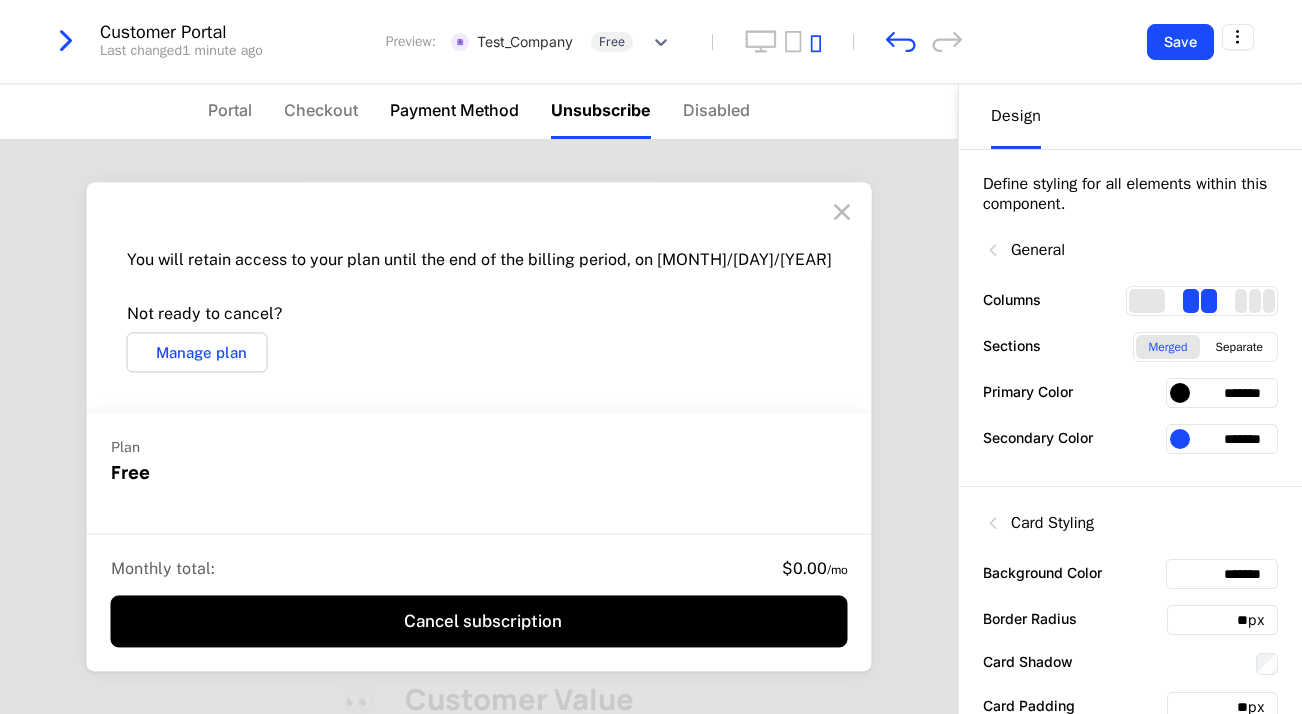 click on "Payment Method" at bounding box center (454, 111) 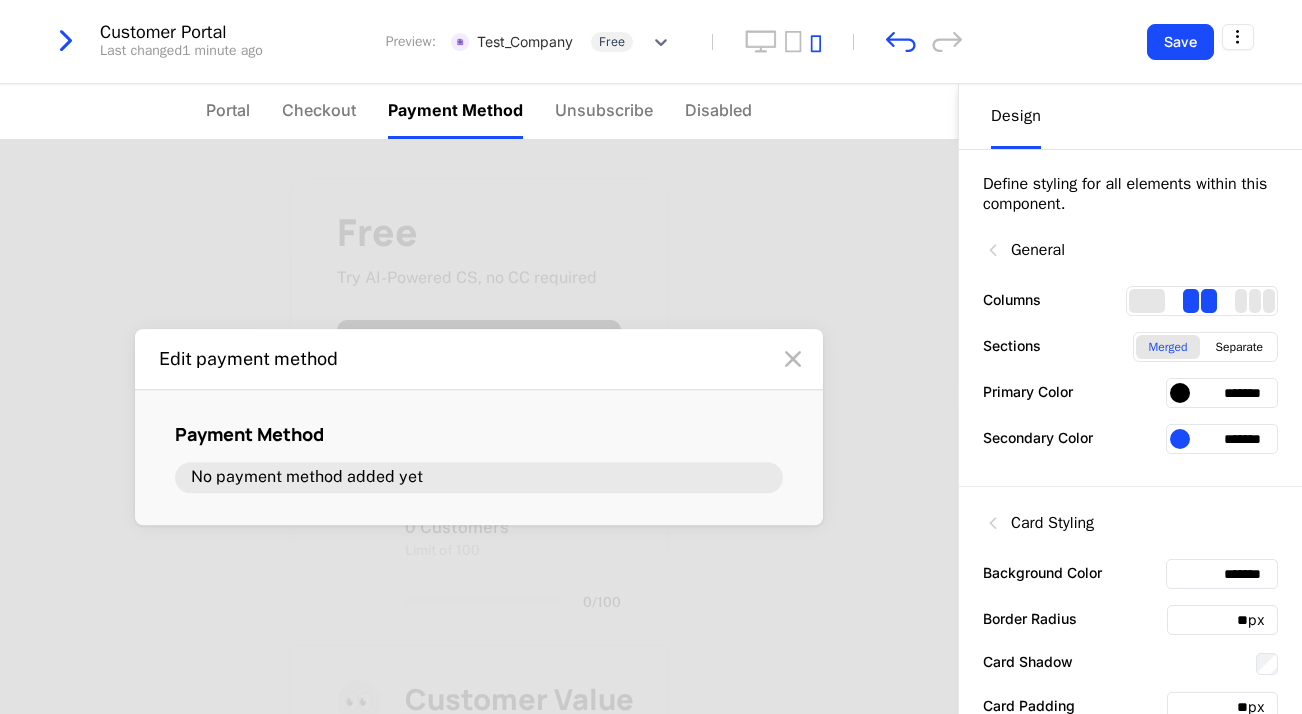 click at bounding box center (66, 41) 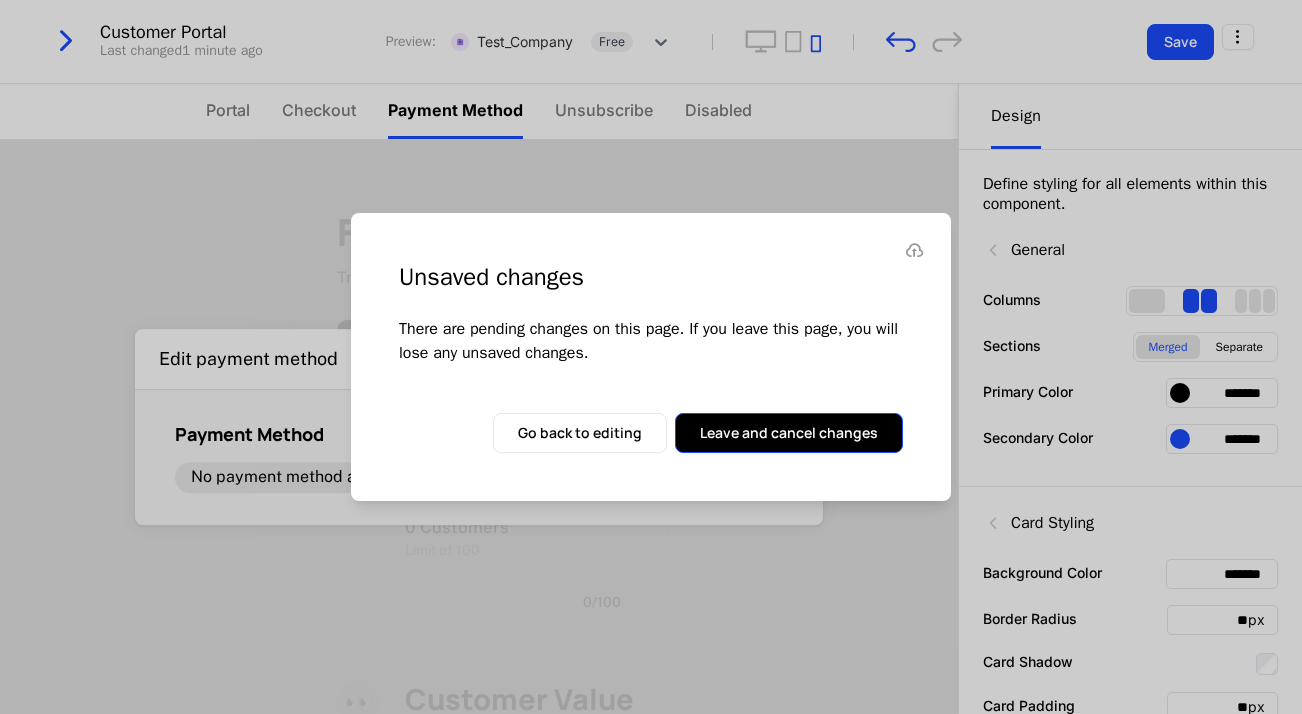 click on "Leave and cancel changes" at bounding box center [789, 433] 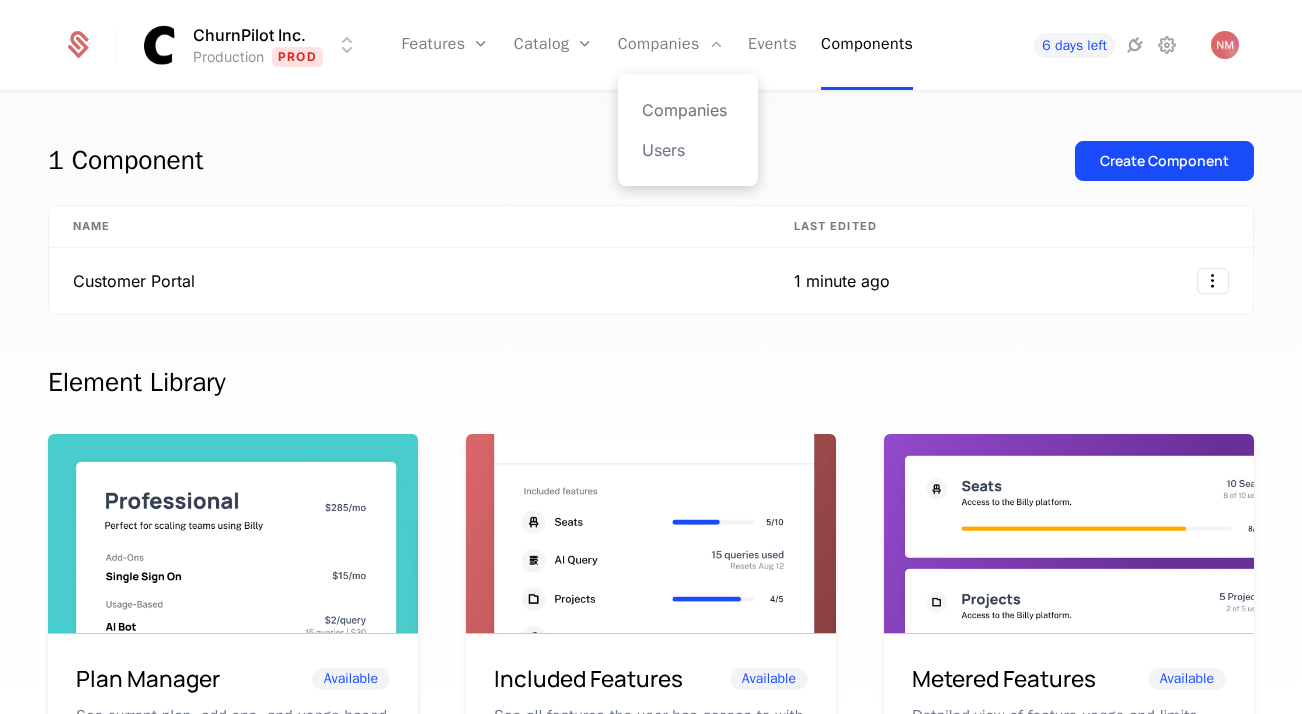 click on "Companies Users" at bounding box center [688, 130] 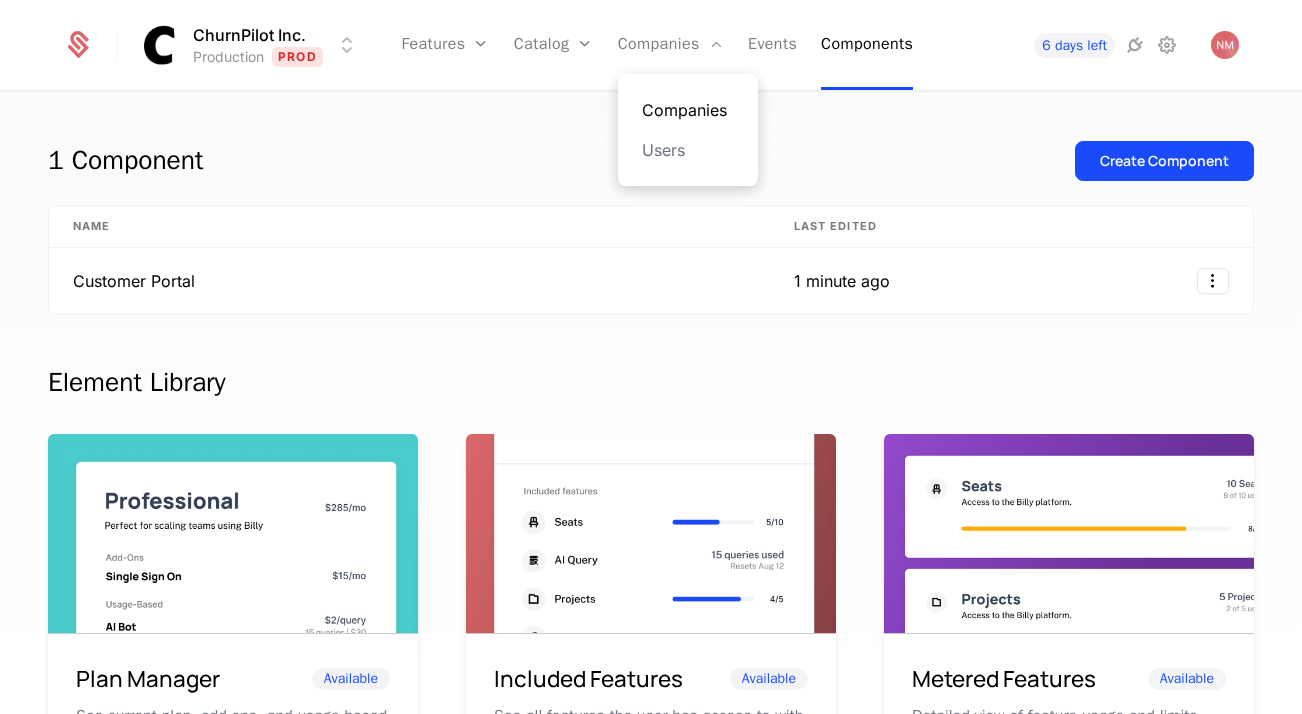 click on "Companies" at bounding box center (688, 110) 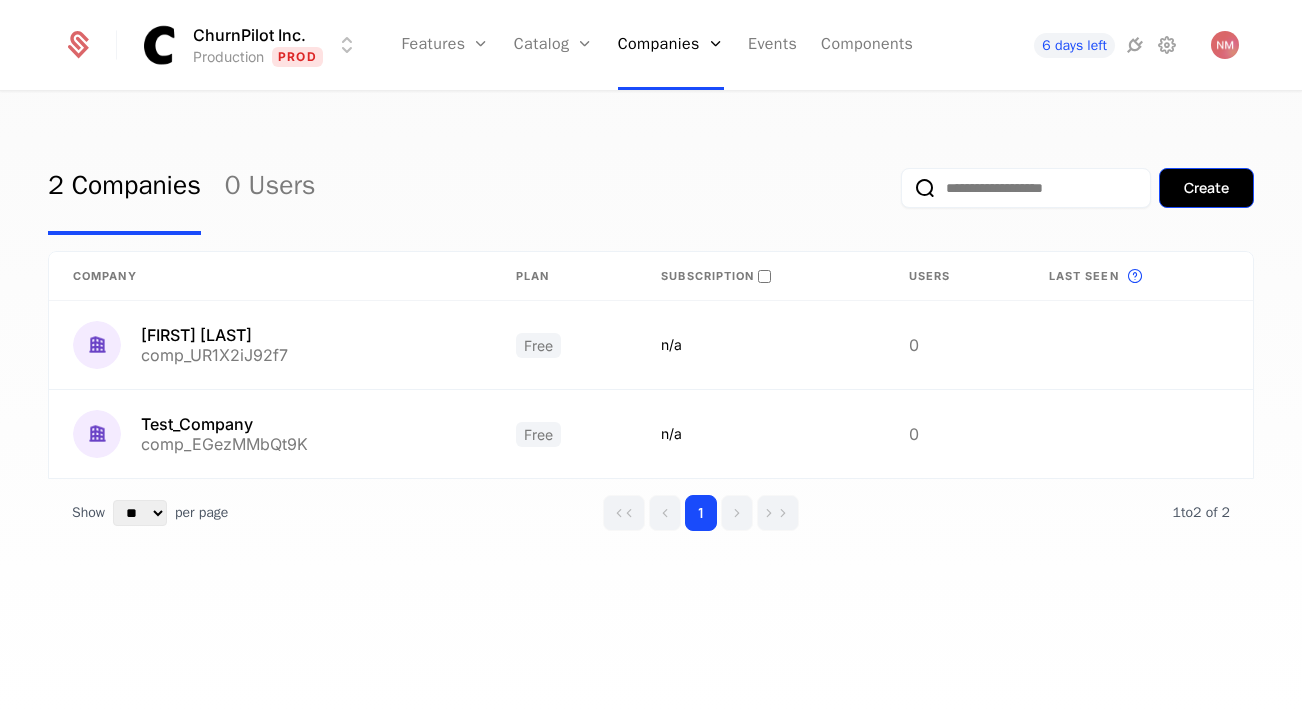 click on "Create" at bounding box center (1206, 188) 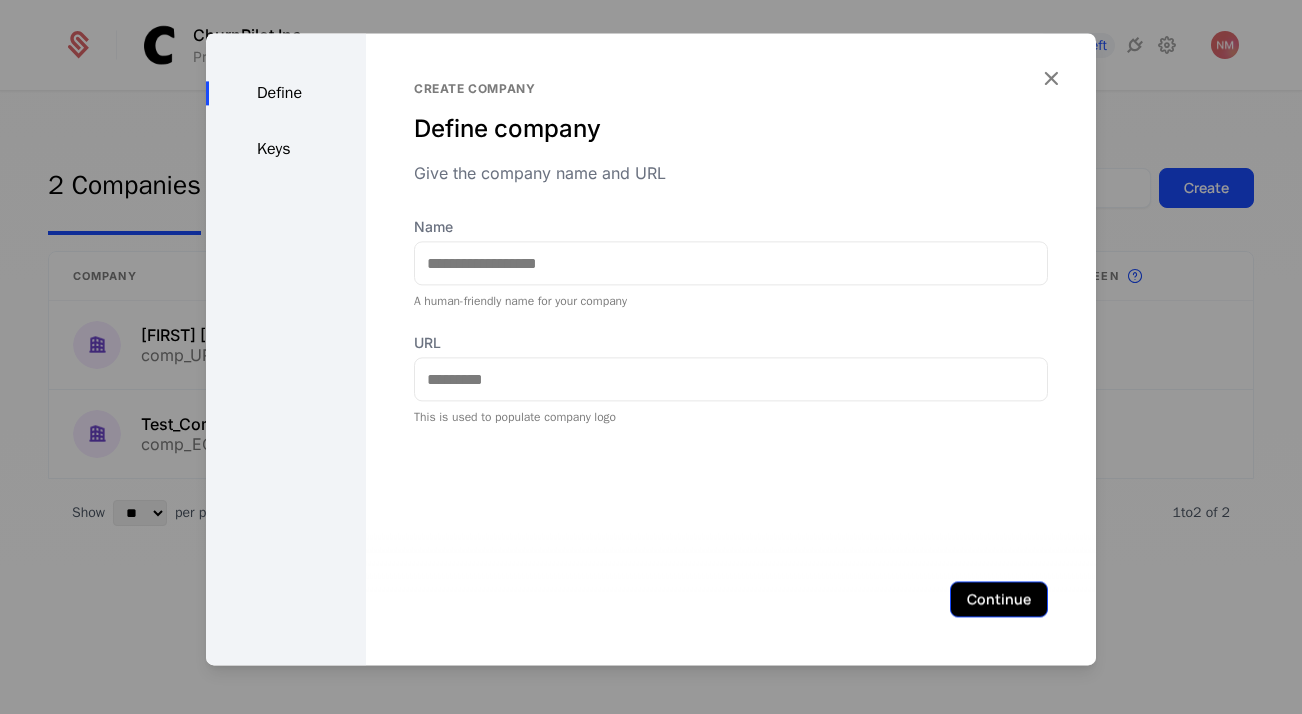 click on "Continue" at bounding box center [999, 599] 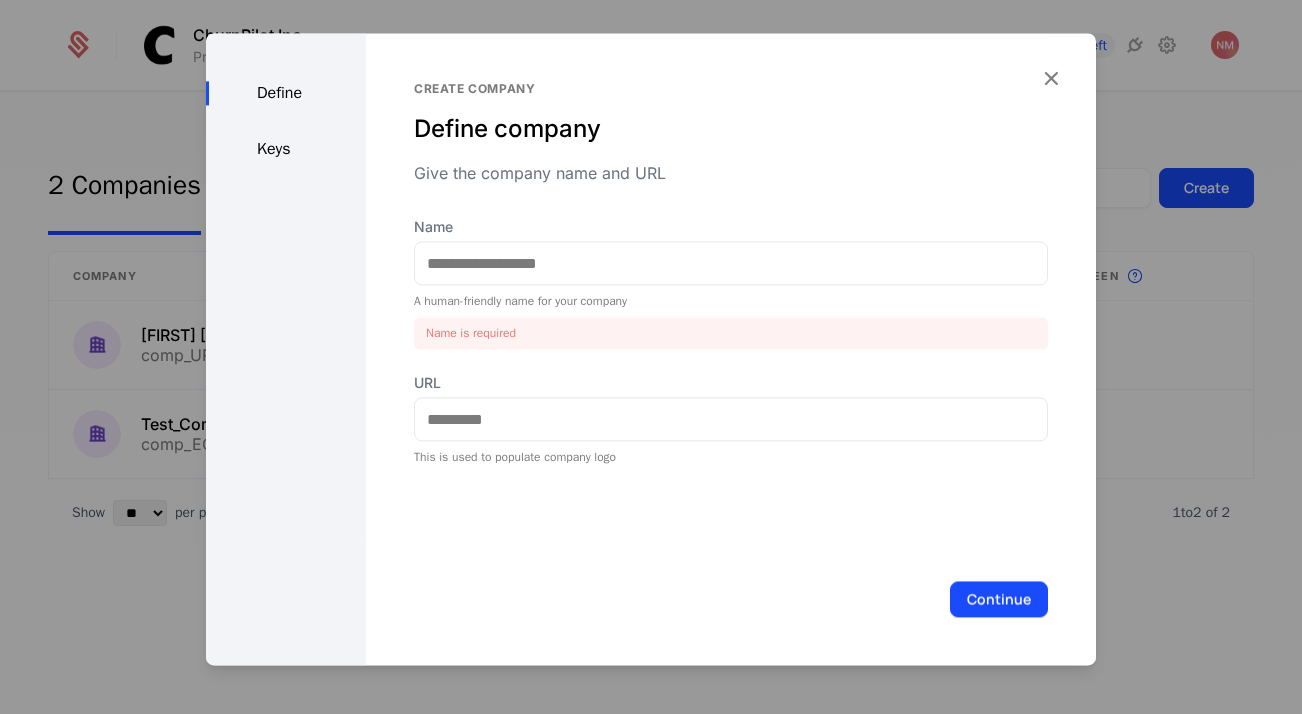 click on "A human-friendly name for your company" at bounding box center [731, 301] 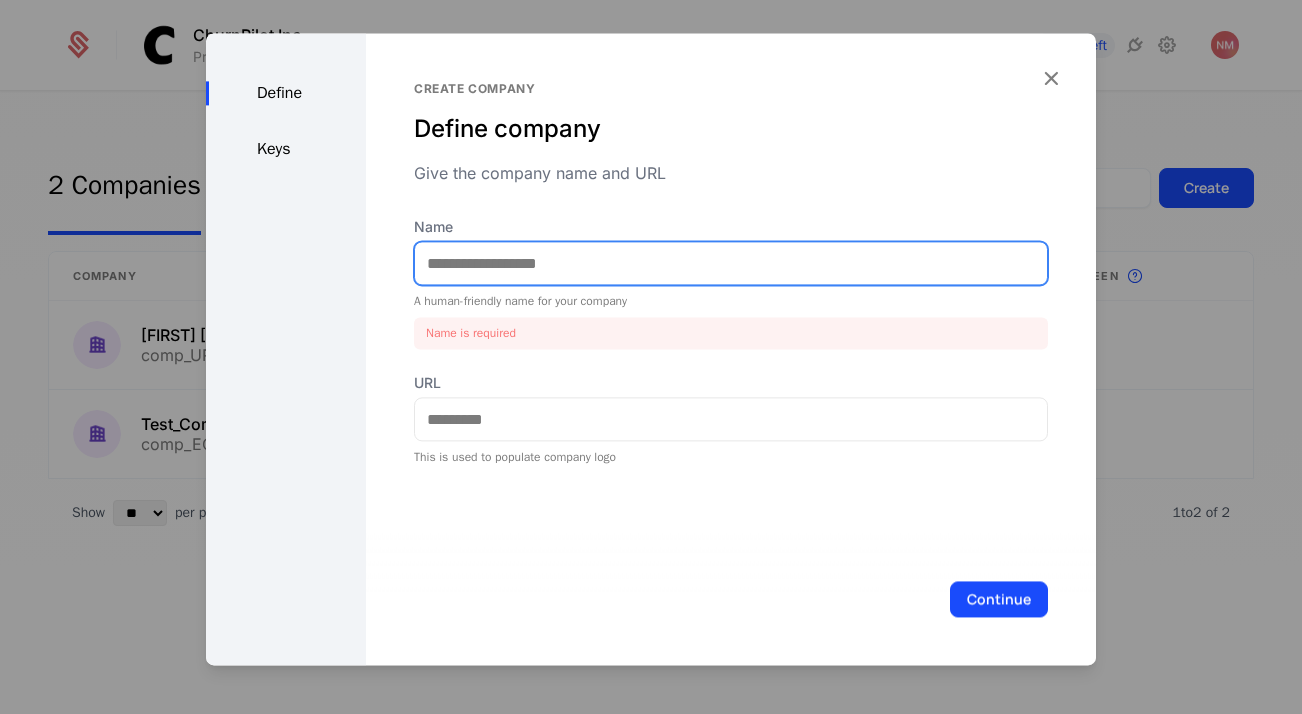 click on "Name" at bounding box center (731, 263) 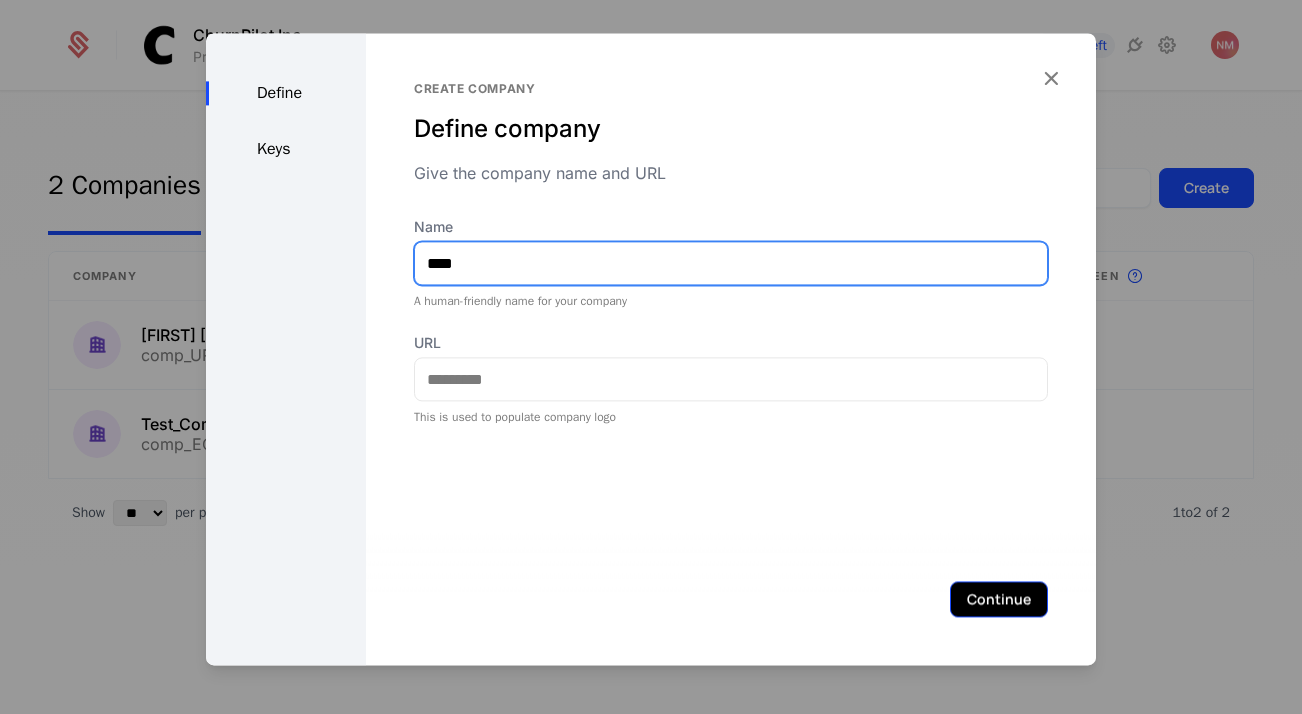 type on "****" 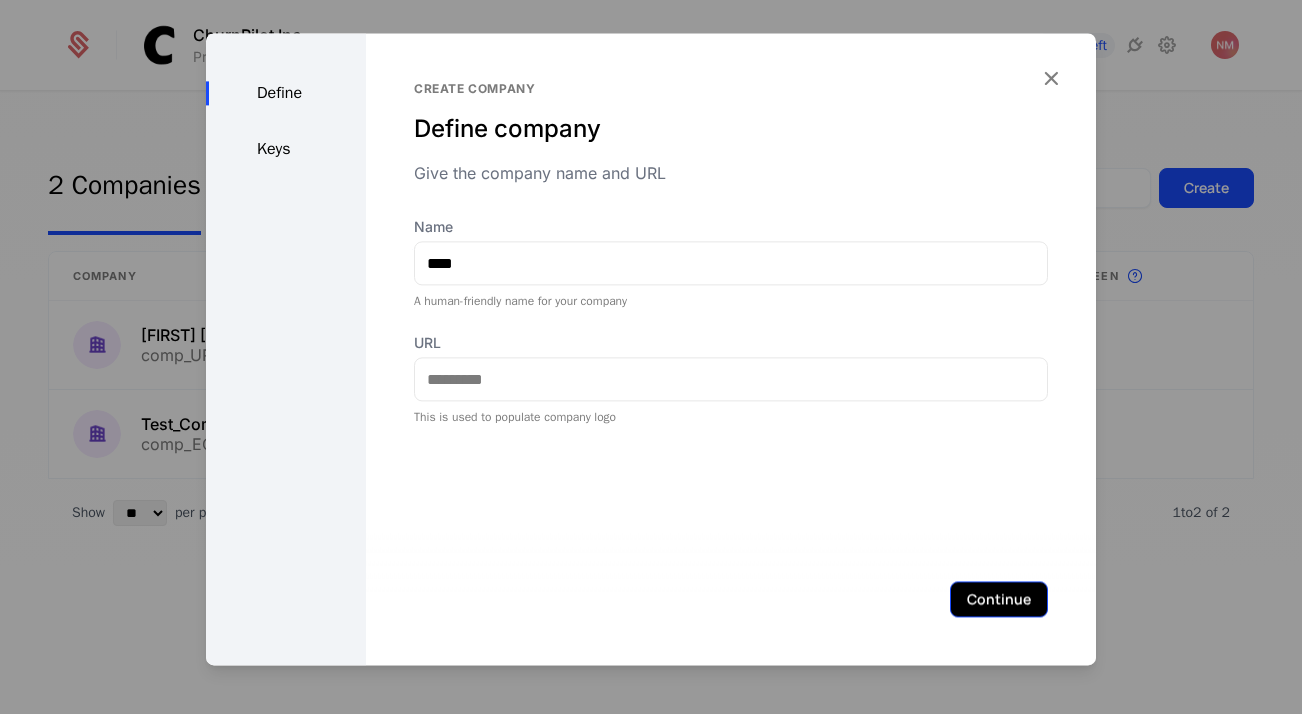 click on "Continue" at bounding box center [999, 599] 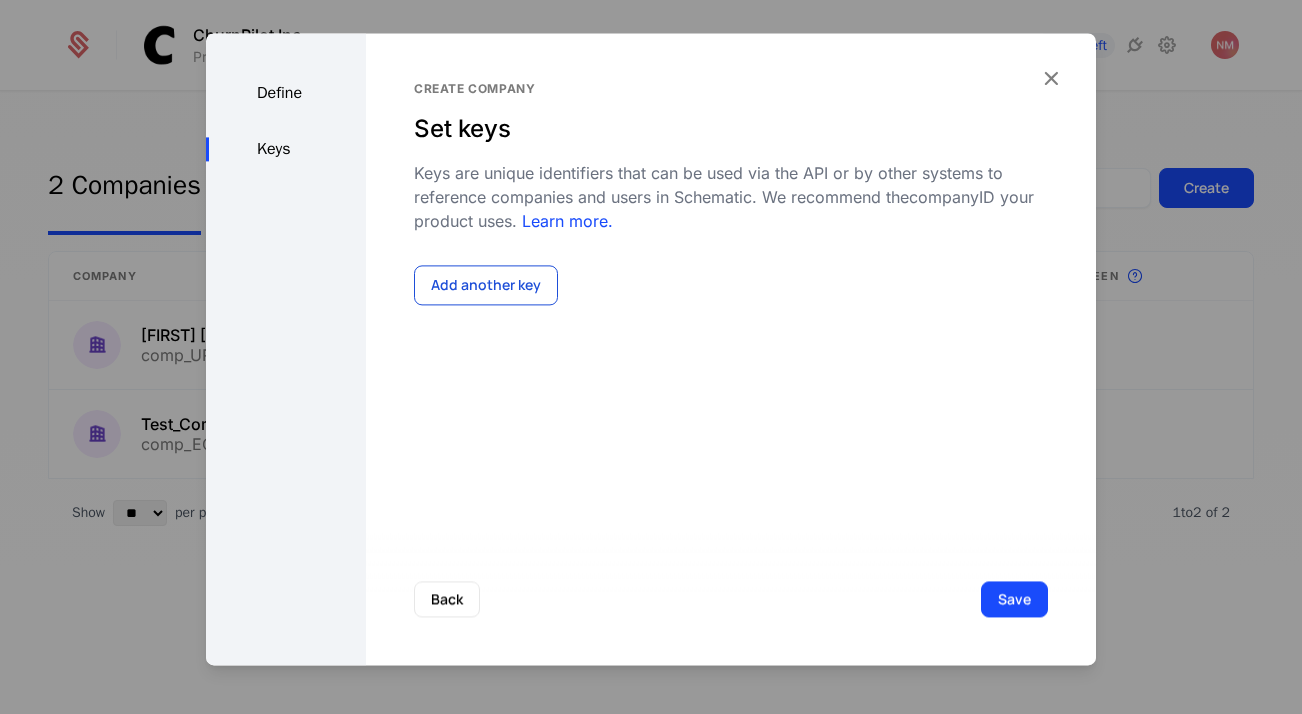 click on "Add another key" at bounding box center [486, 285] 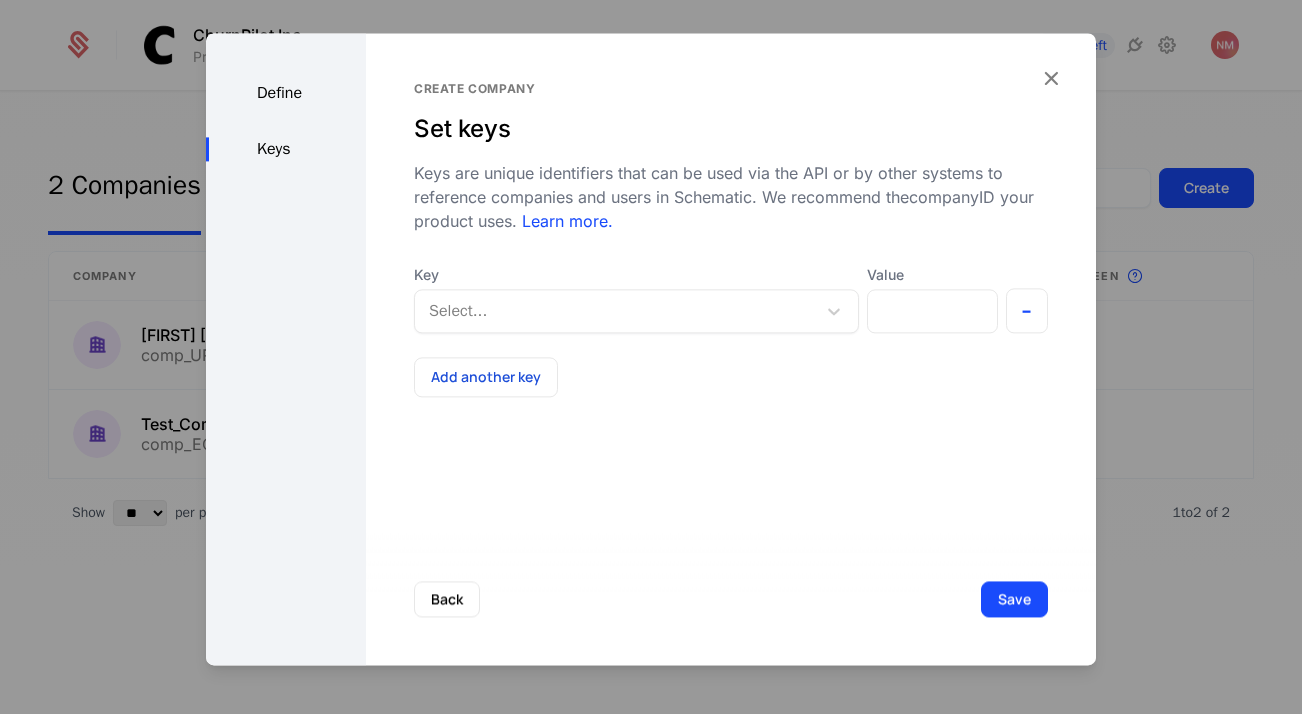 click at bounding box center (615, 311) 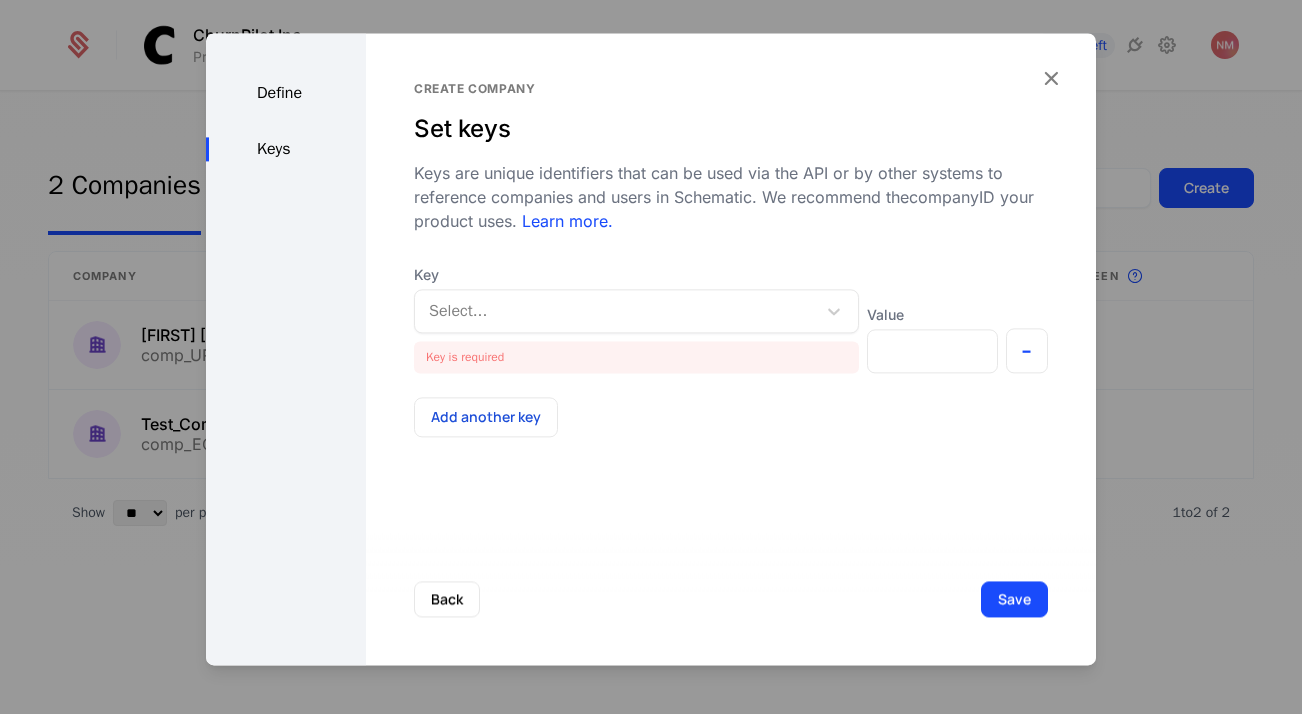 click on "Create company Set keys Keys are unique identifiers that can be used via the API or by other systems to reference companies and users in Schematic. We recommend the company ID your product uses. Learn more. Key Select... Key is required Value - Add another key" at bounding box center (731, 349) 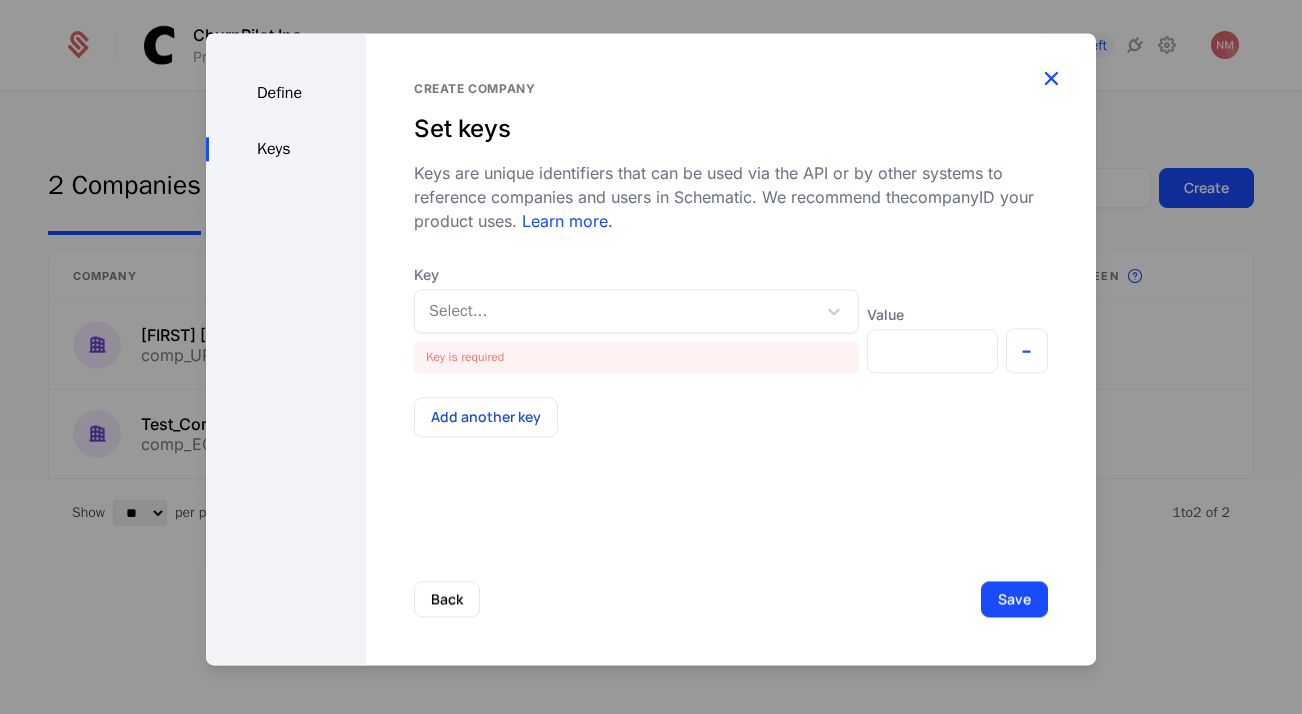 click at bounding box center [1051, 78] 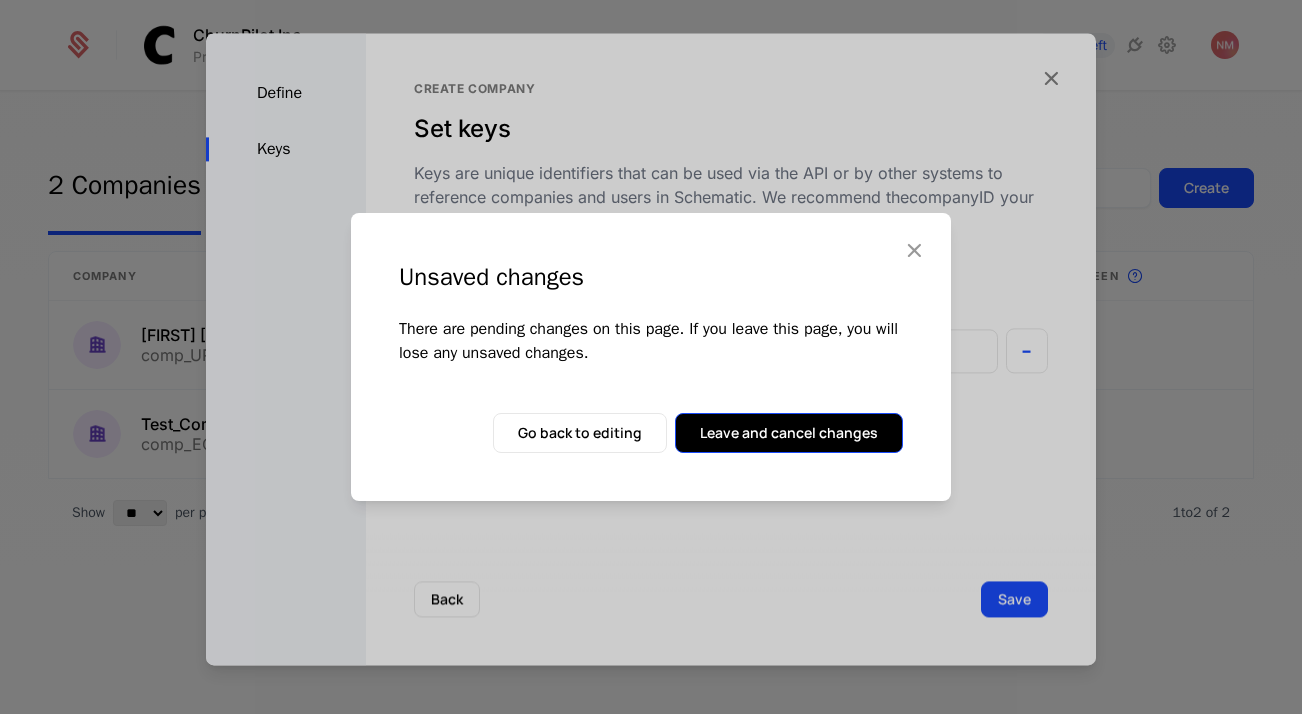 click on "Leave and cancel changes" at bounding box center [789, 433] 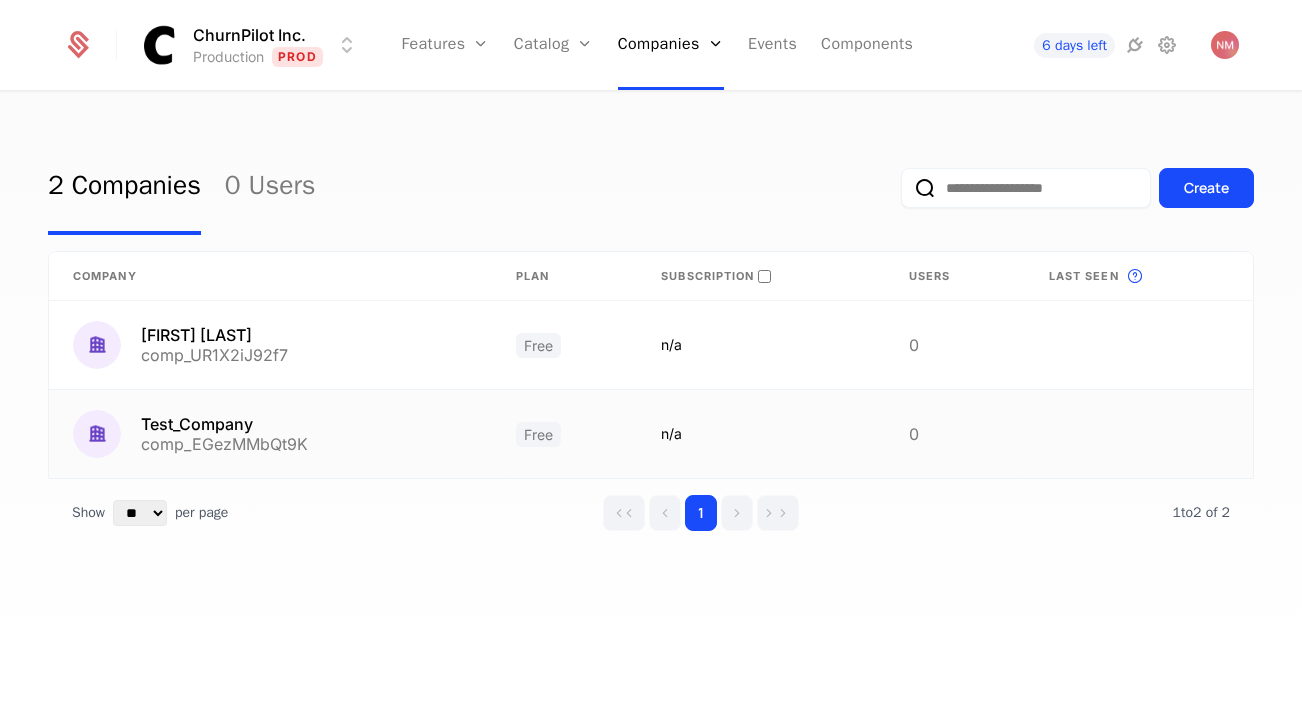 click on "Free" at bounding box center [564, 434] 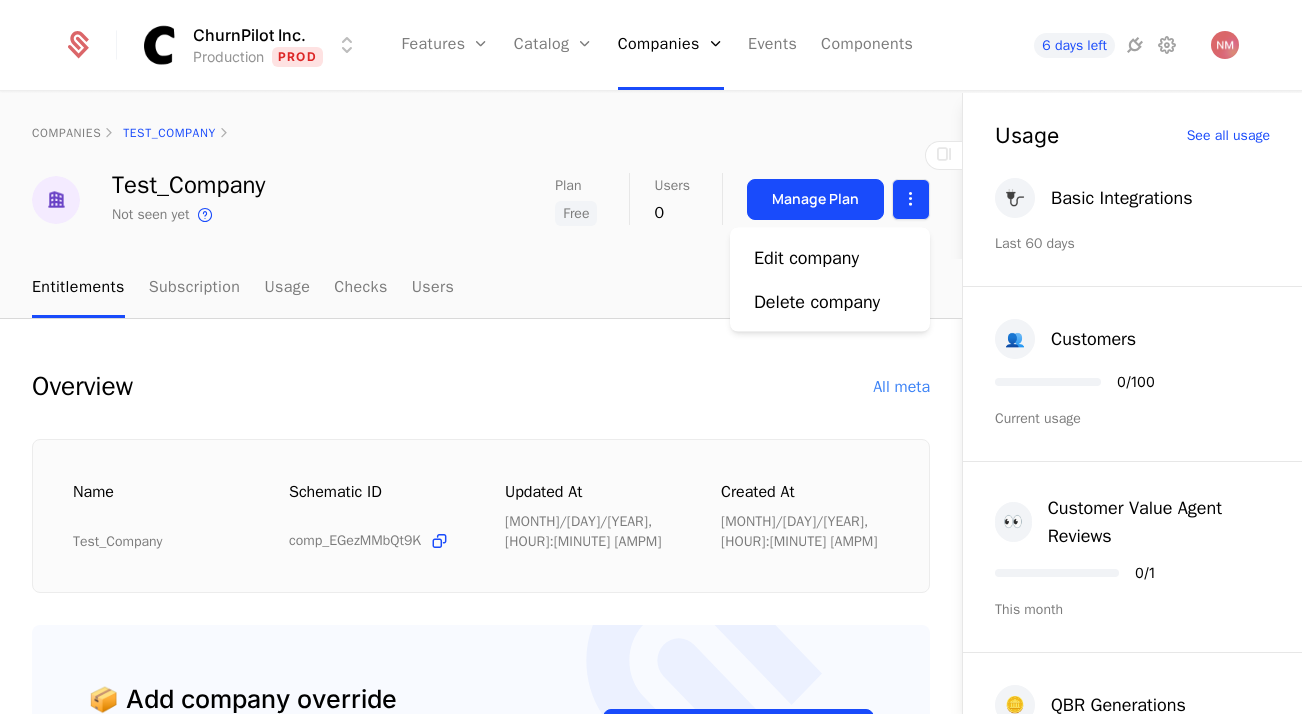 click on "ChurnPilot Inc. Production Prod Features Features Flags Catalog Plans Add Ons Configuration Companies Companies Users Events Components 6 days left companies Test_Company Test_Company Not seen yet This is the date a track or identify event associated with this company was last received by Schematic. Plan Free Users 0 Manage Plan Entitlements Subscription Usage Checks Users Overview All meta Name Test_Company Schematic ID comp_EGezMMbQt9K Updated at [MONTH]/[DAY]/[YEAR], [HOUR]:[MINUTE] [AMPM] Created at [MONTH]/[DAY]/[YEAR], [HOUR]:[MINUTE] [AMPM] 📦 Add company override Create an override to grant access to a feature specifically for this company. This override gets evaluated ahead of all other rules. Add company override 0 of 20 Used 1 Plan Name Last edited Free plan_EVmCQNSodQ2 [MONTH]/[DAY]/[YEAR], [HOUR]:[MINUTE] [AMPM] 7 Features Feature Entitlement plan Usage 🔌 Basic Integrations feat_HVgpLWvPqSQ On Free 👥 Customers feat_XVHBxcahcY9 100 Customers Numerical limit Free 0 / 100 👀 Customer Value Agent Reviews feat_F6BAKa35hiF 1 Customer Value Agent Review/mo Free 0" at bounding box center (651, 357) 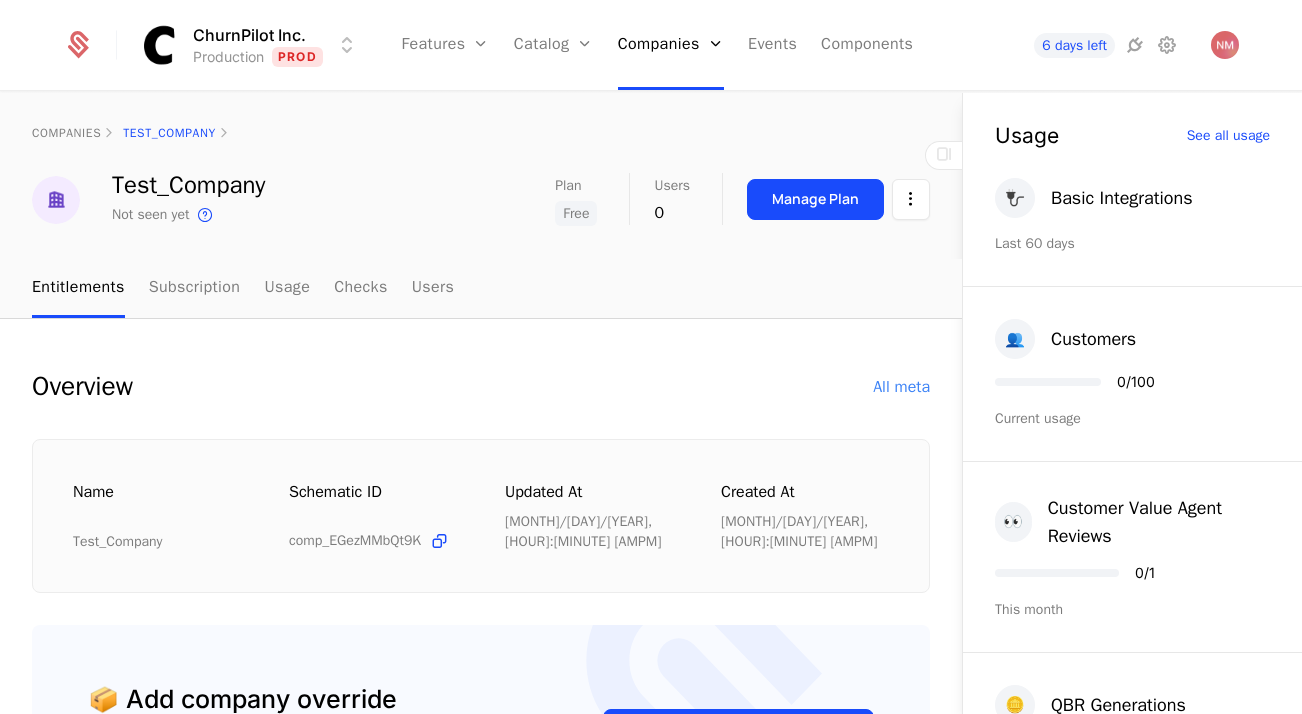 click on "ChurnPilot Inc. Production Prod Features Features Flags Catalog Plans Add Ons Configuration Companies Companies Users Events Components 6 days left companies Test_Company Test_Company Not seen yet This is the date a track or identify event associated with this company was last received by Schematic. Plan Free Users 0 Manage Plan Entitlements Subscription Usage Checks Users Overview All meta Name Test_Company Schematic ID comp_EGezMMbQt9K Updated at [MONTH]/[DAY]/[YEAR], [HOUR]:[MINUTE] [AMPM] Created at [MONTH]/[DAY]/[YEAR], [HOUR]:[MINUTE] [AMPM] 📦 Add company override Create an override to grant access to a feature specifically for this company. This override gets evaluated ahead of all other rules. Add company override 0 of 20 Used 1 Plan Name Last edited Free plan_EVmCQNSodQ2 [MONTH]/[DAY]/[YEAR], [HOUR]:[MINUTE] [AMPM] 7 Features Feature Entitlement plan Usage 🔌 Basic Integrations feat_HVgpLWvPqSQ On Free 👥 Customers feat_XVHBxcahcY9 100 Customers Numerical limit Free 0 / 100 👀 Customer Value Agent Reviews feat_F6BAKa35hiF 1 Customer Value Agent Review/mo Free 0" at bounding box center [651, 357] 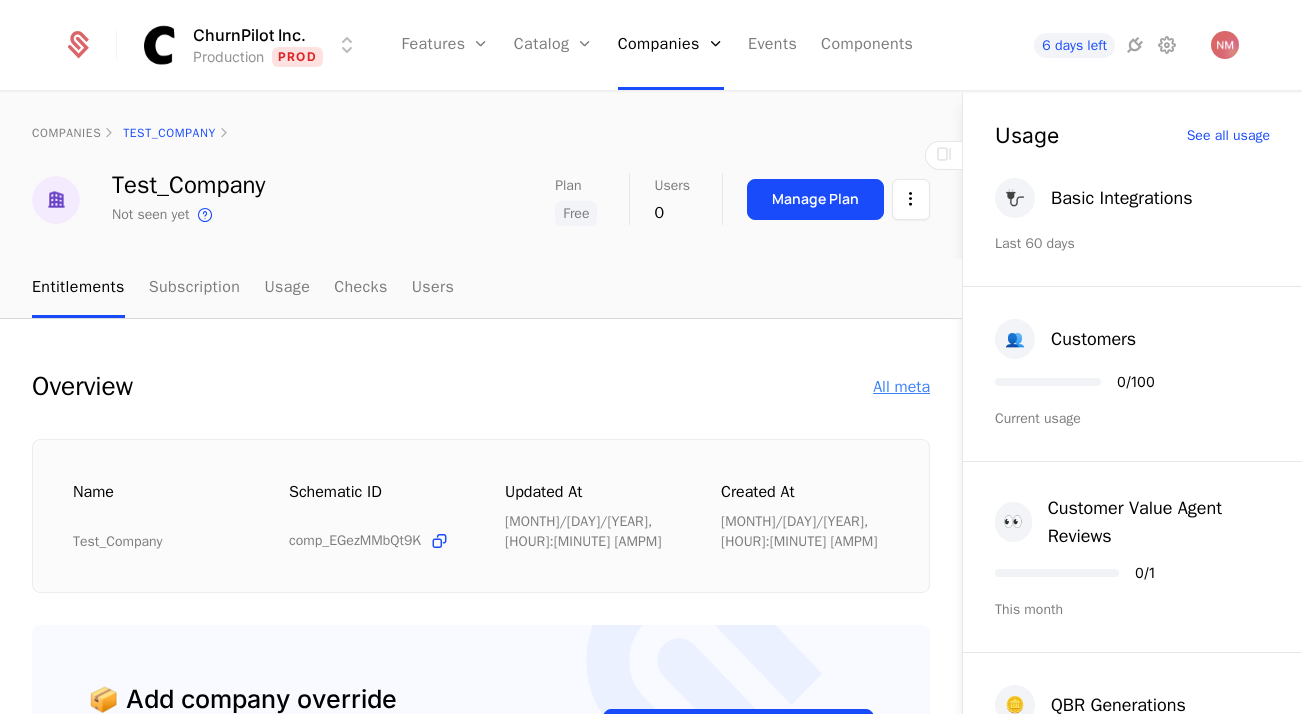 click on "All meta" at bounding box center [901, 387] 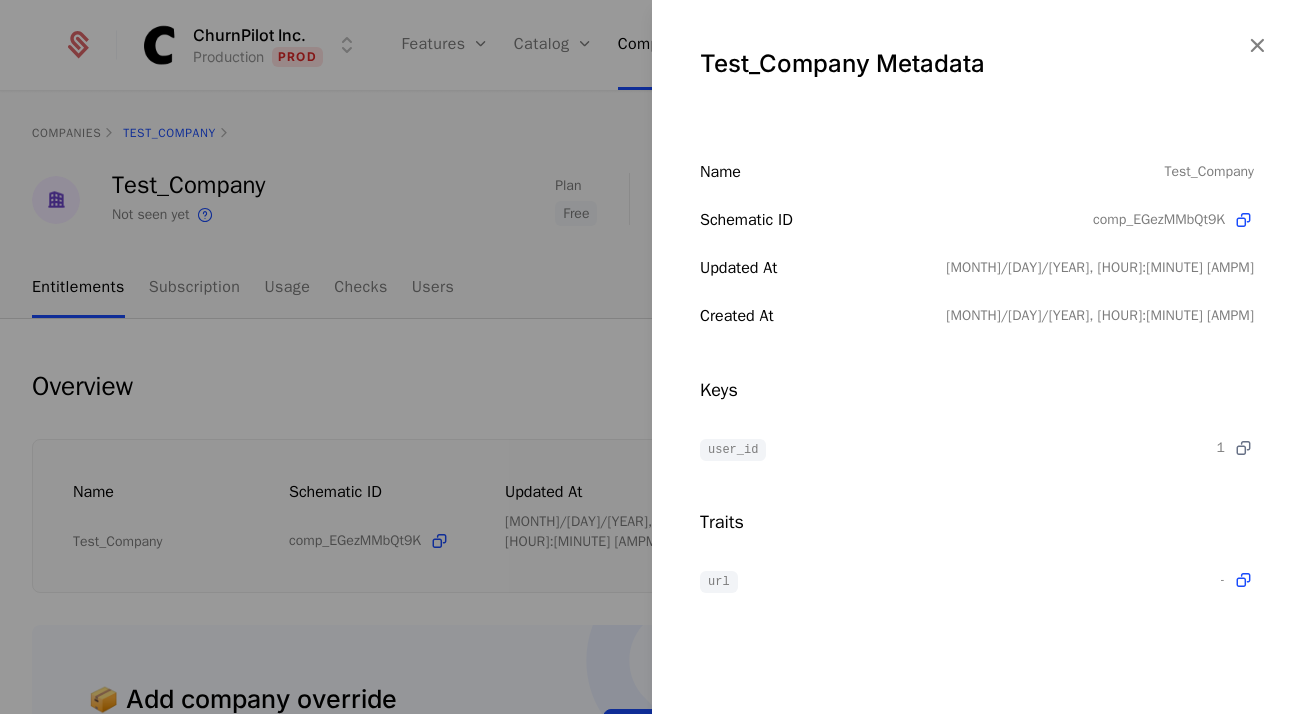 click at bounding box center (1243, 448) 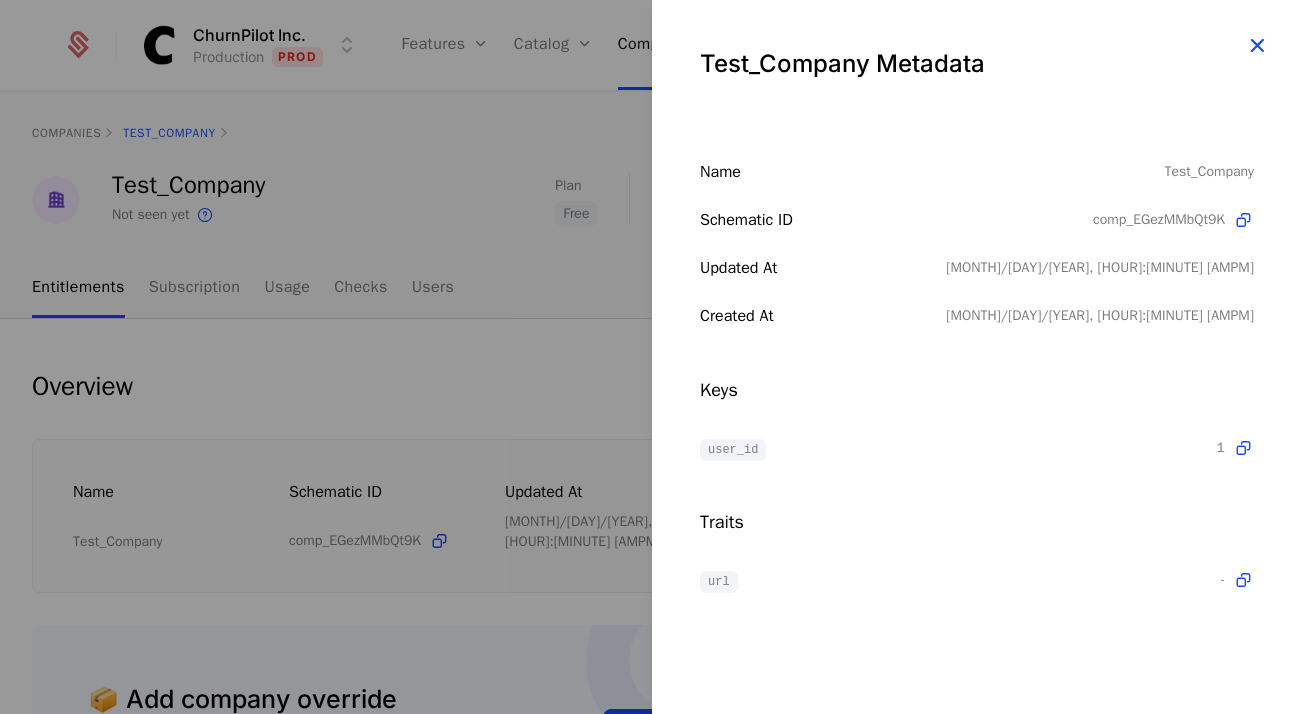 click at bounding box center [1257, 45] 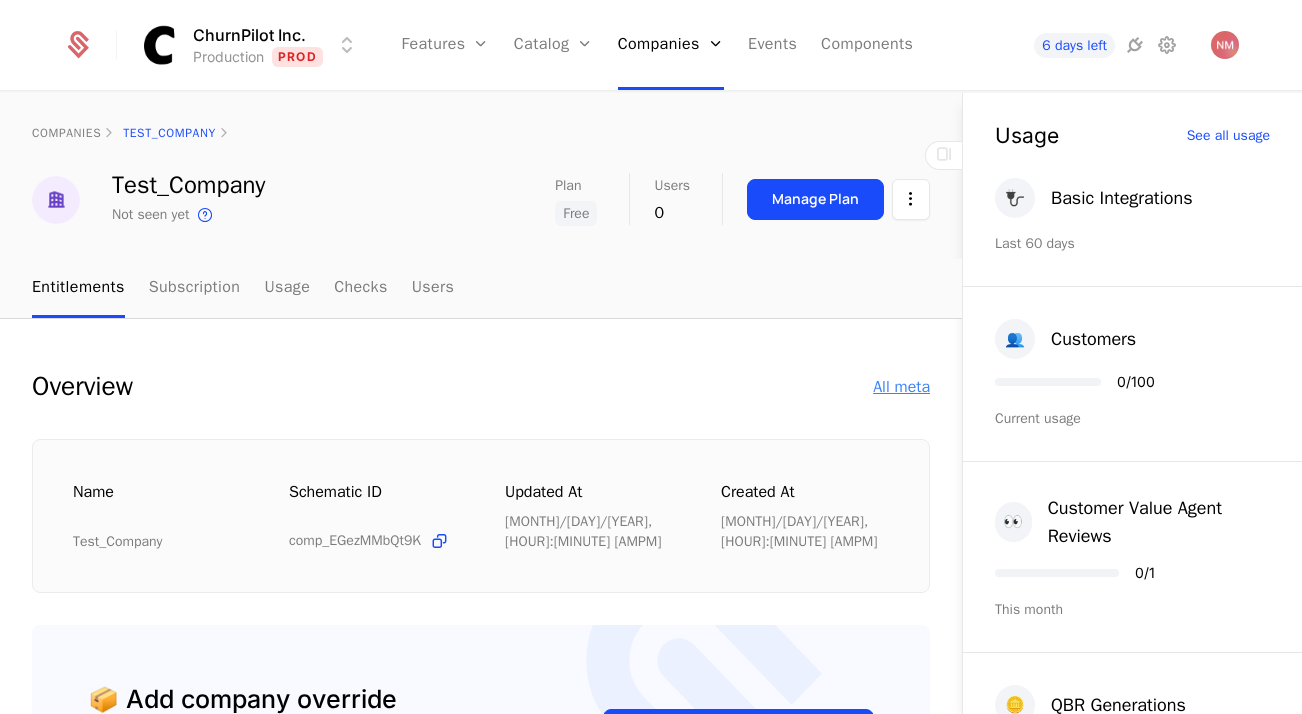 click on "All meta" at bounding box center [901, 387] 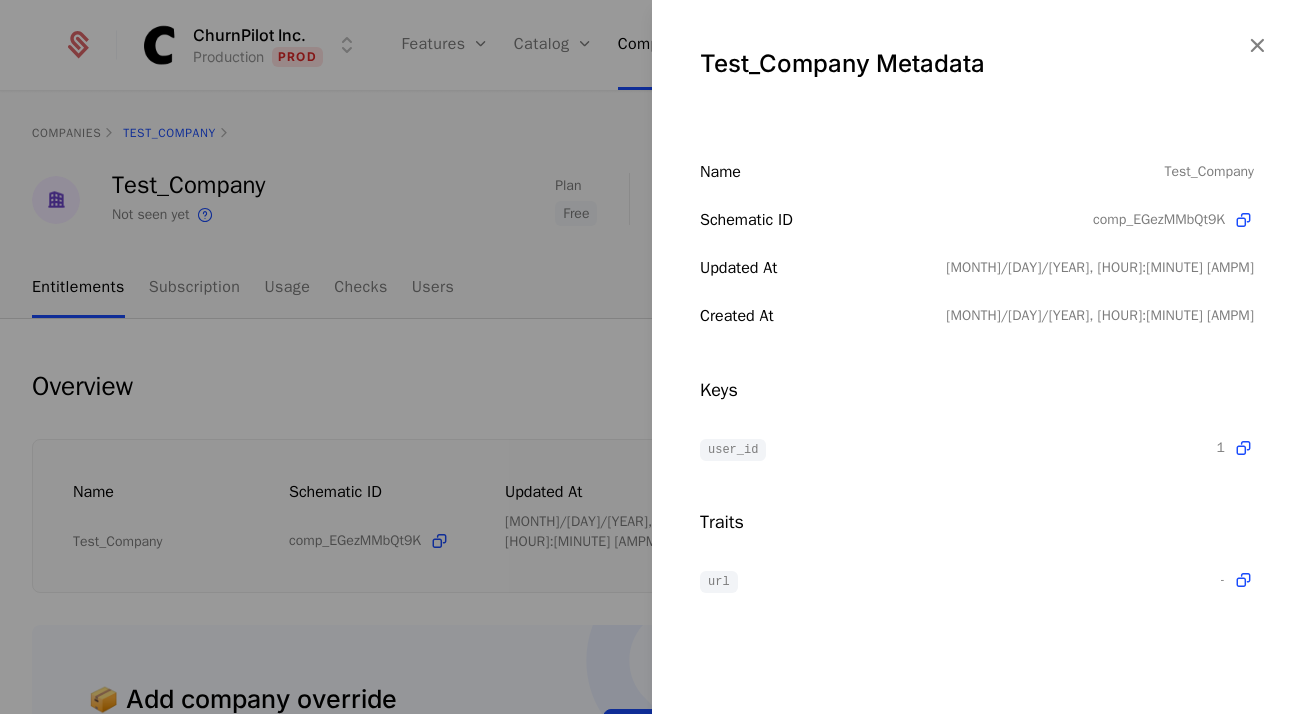 click on "user_id" at bounding box center [733, 450] 